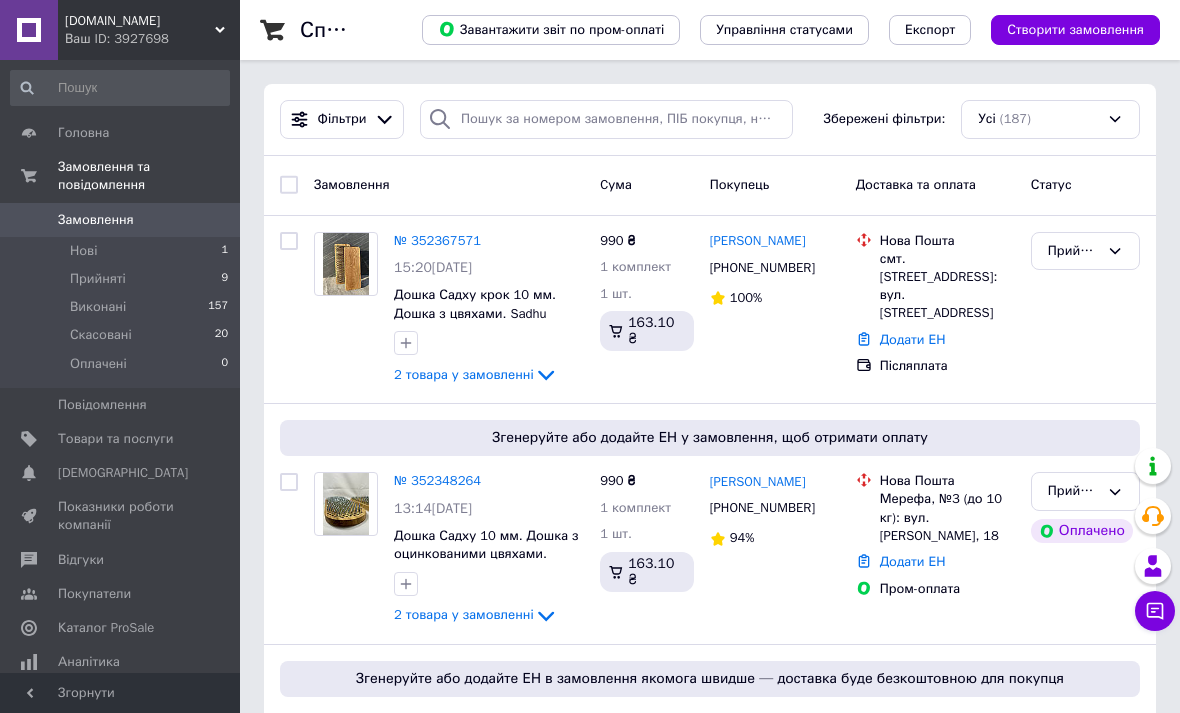 scroll, scrollTop: 0, scrollLeft: 0, axis: both 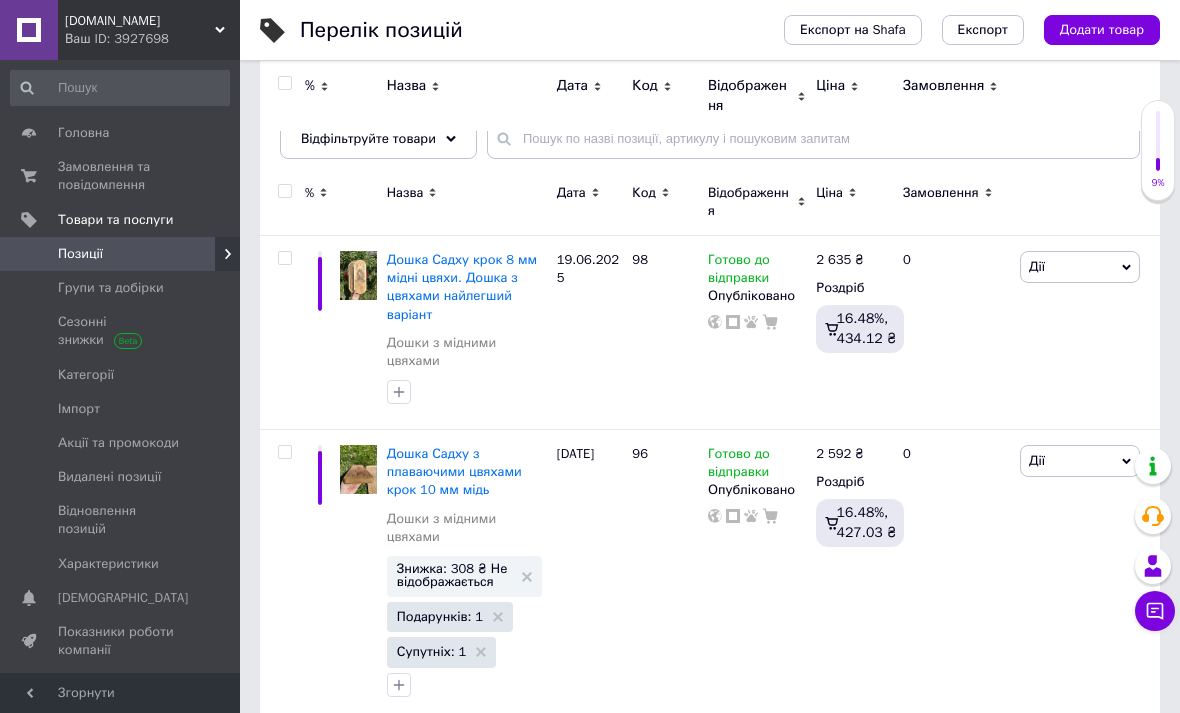 click at bounding box center (1087, 202) 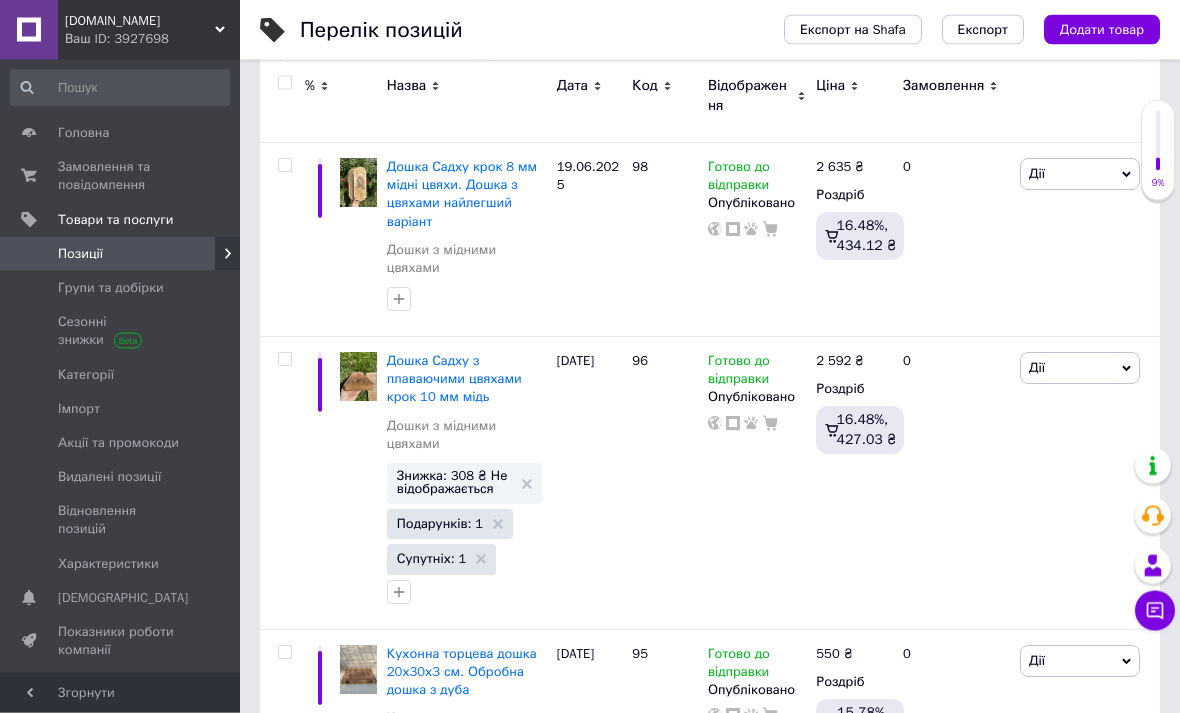 scroll, scrollTop: 272, scrollLeft: 0, axis: vertical 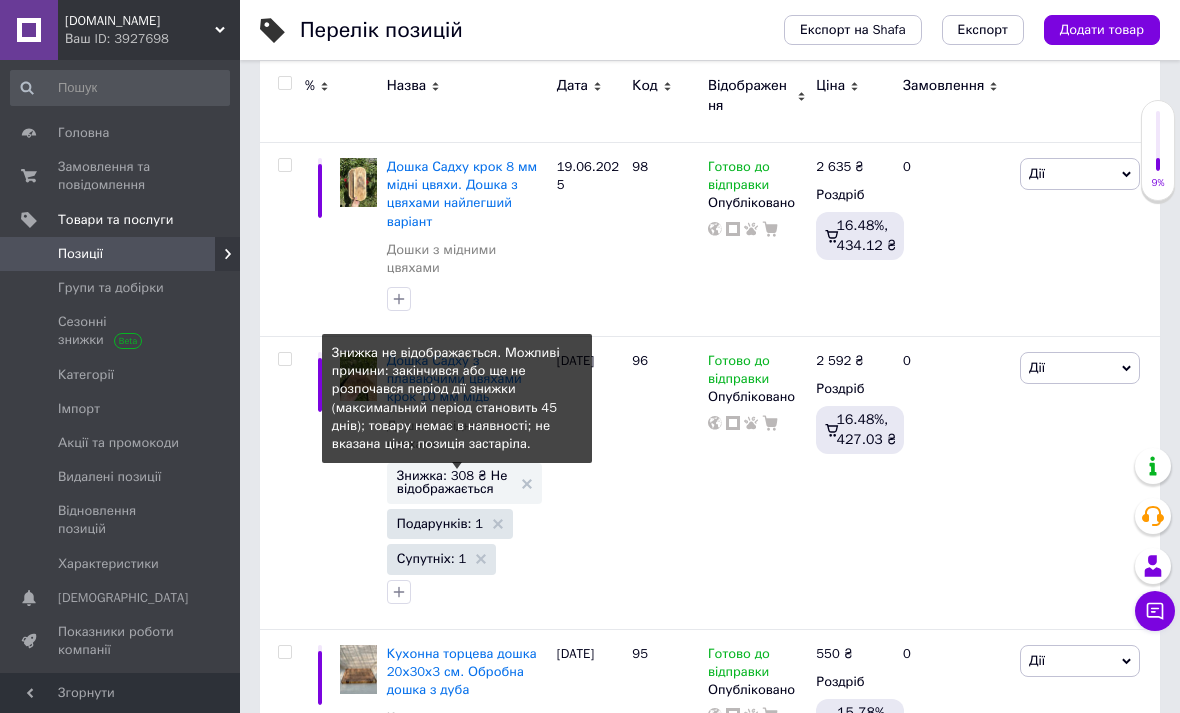 click on "Знижка: 308 ₴ Не відображається" at bounding box center [464, 482] 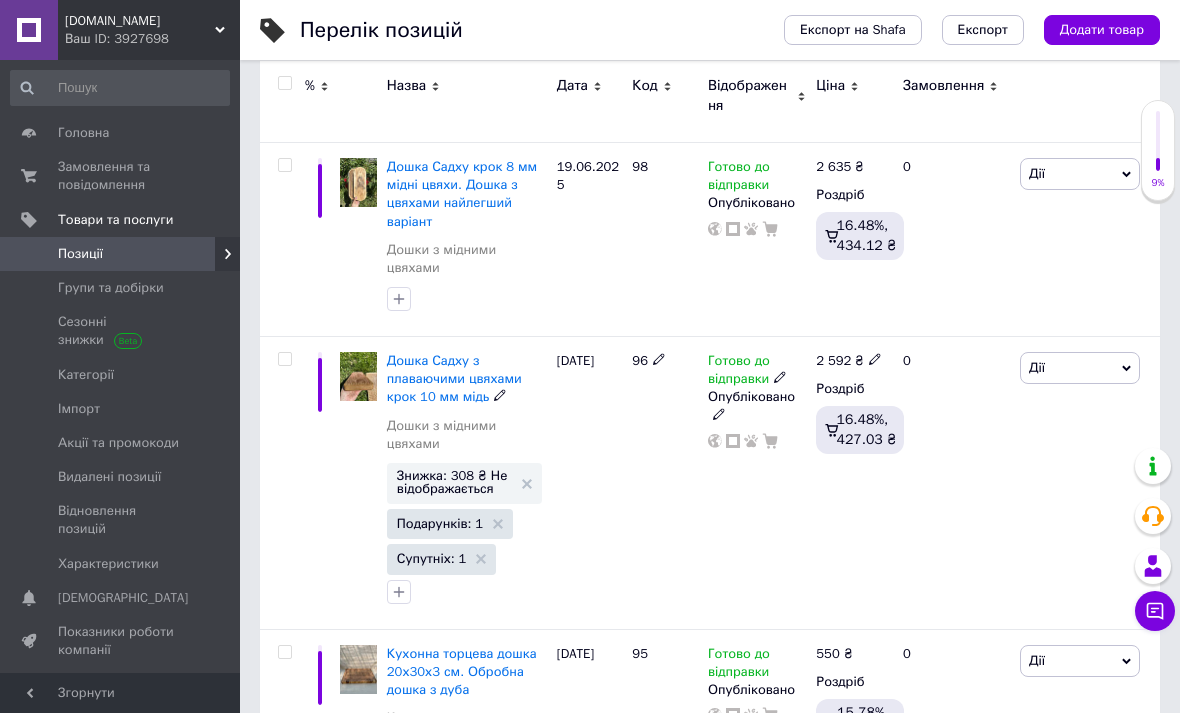 click 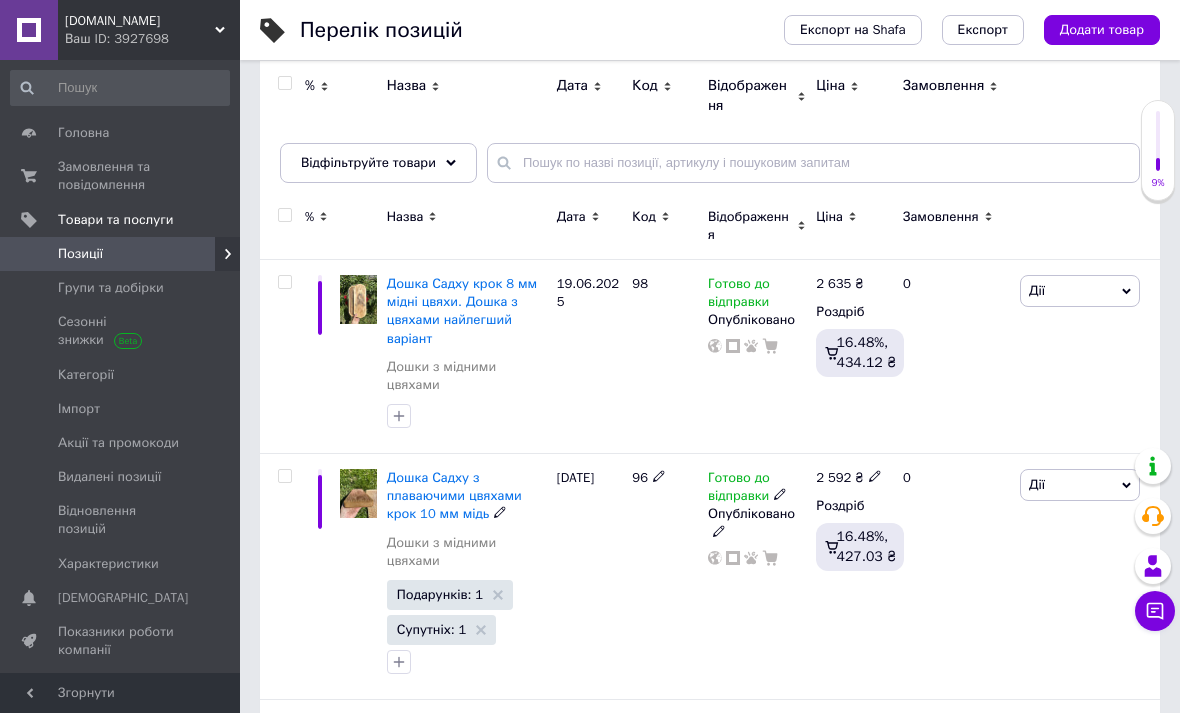 scroll, scrollTop: 143, scrollLeft: 0, axis: vertical 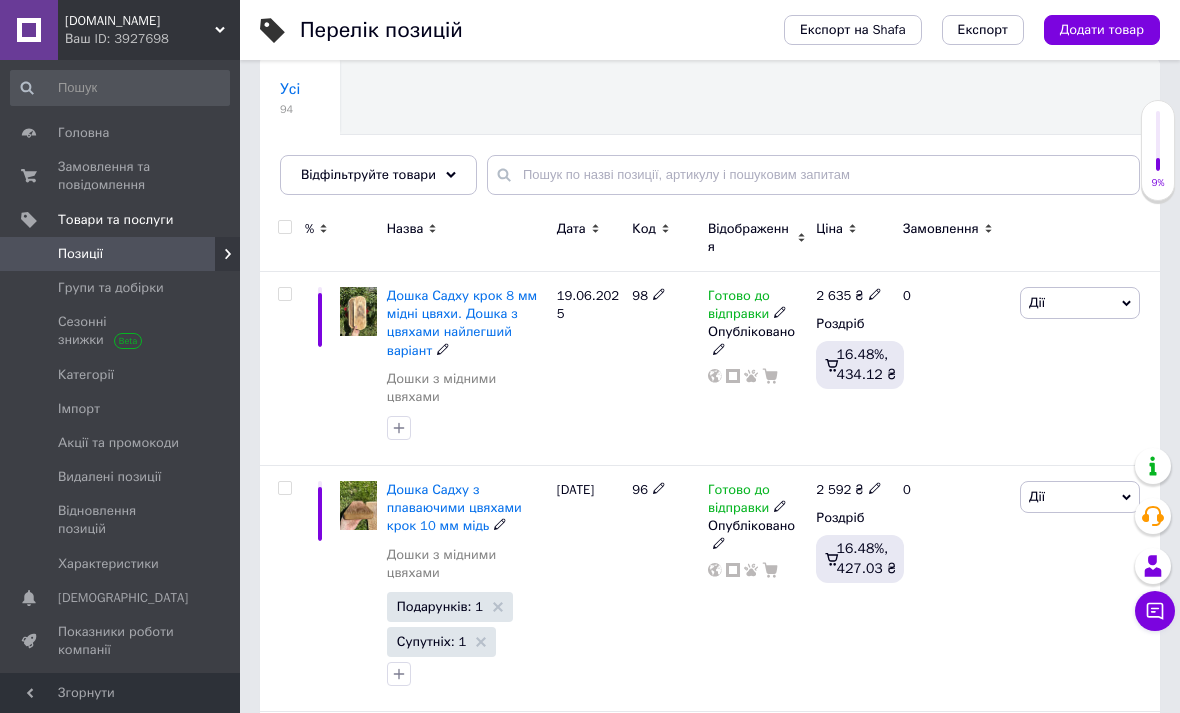 click on "Дії" at bounding box center [1080, 303] 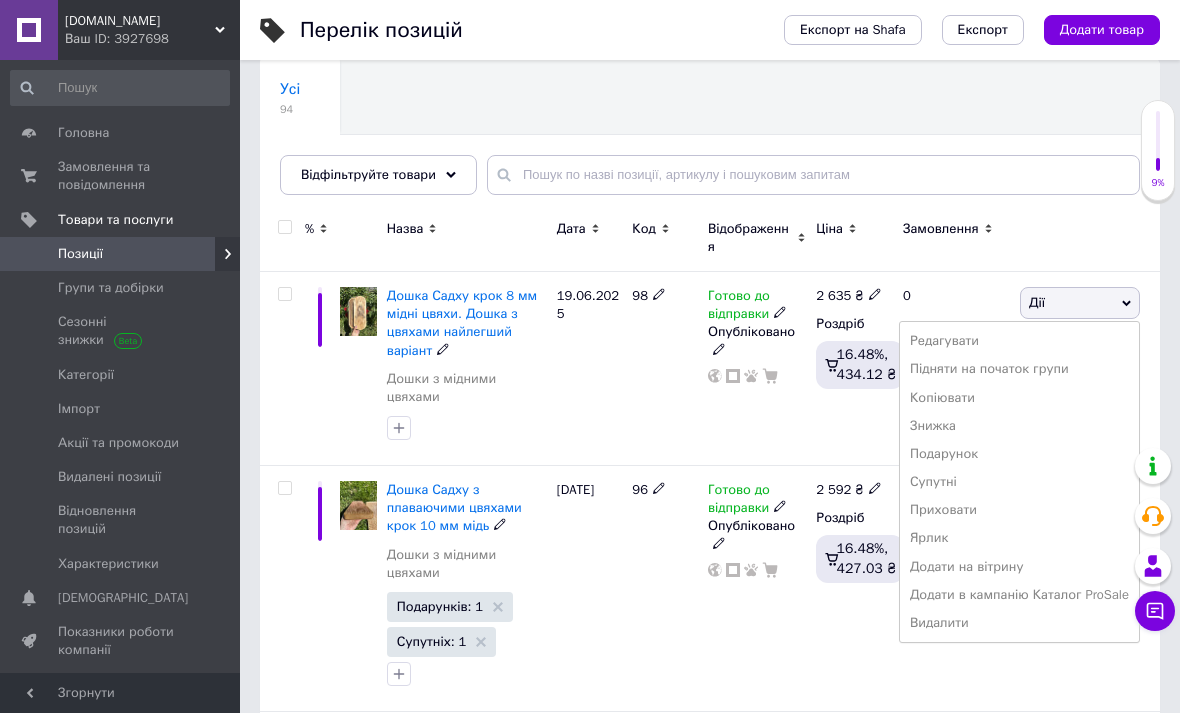 click on "Подарунок" at bounding box center [1019, 454] 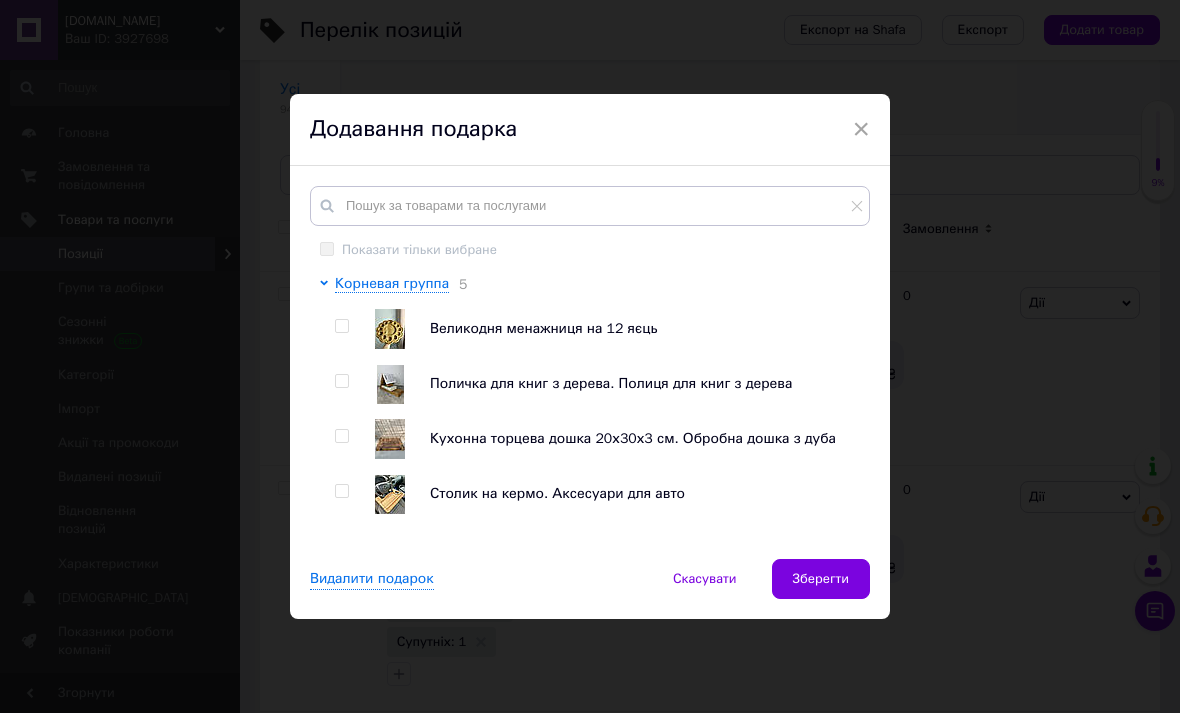 click on "Показати тільки вибране Корневая группа 5 Великодня менажниця на 12 яєць Поличка для книг з дерева. Полиця для книг з дерева Кухонна торцева дошка 20х30х3 см. Обробна дошка з дуба Столик на кермо. Аксесуари для авто Йога-блоки. Цеглинки для йоги Дошки Садху 61 Світильники 4" at bounding box center [590, 362] 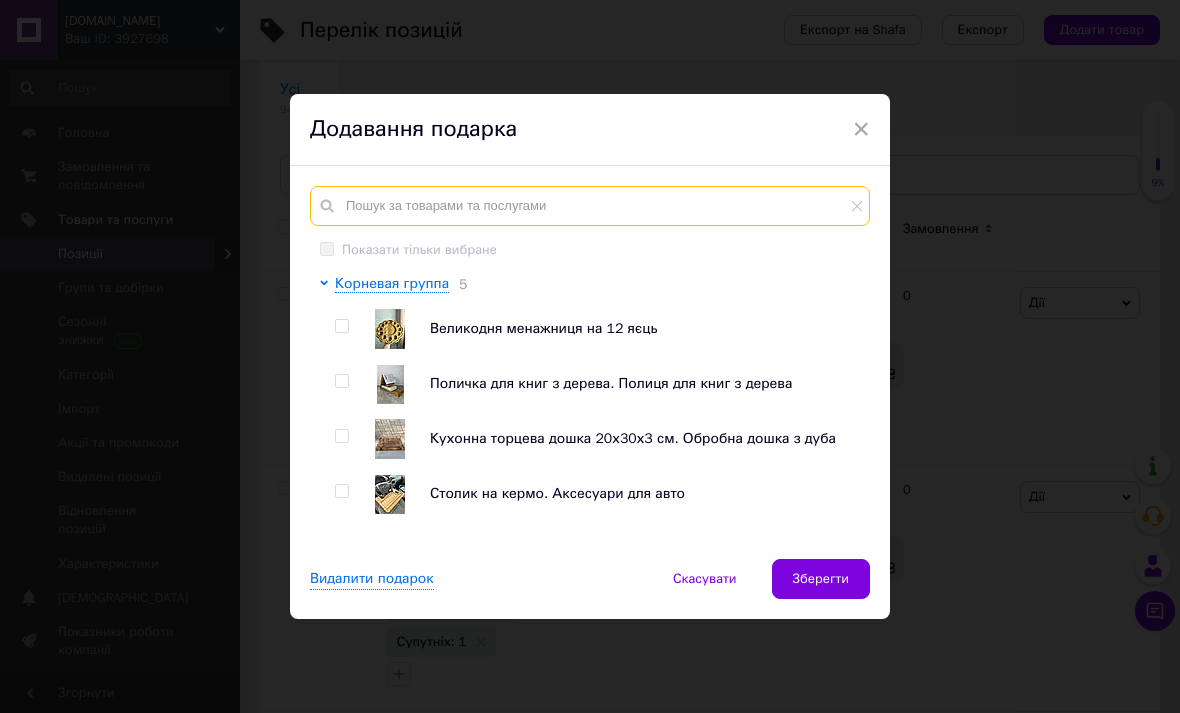 click at bounding box center (590, 206) 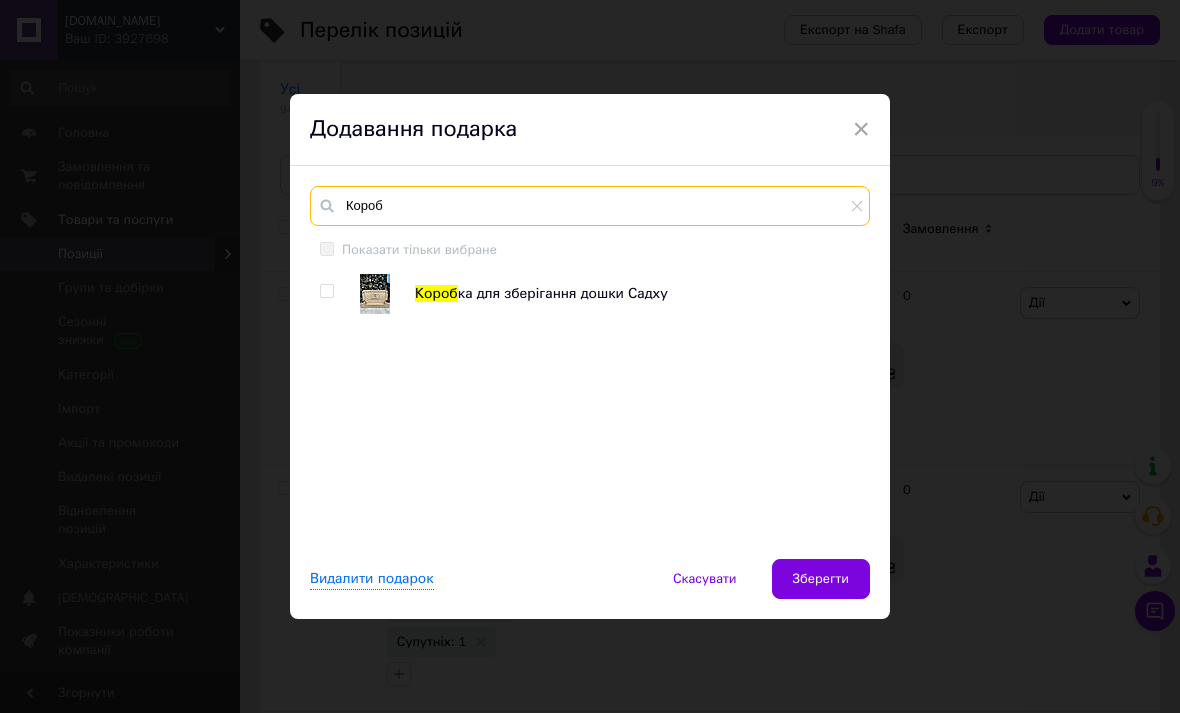 type on "Короб" 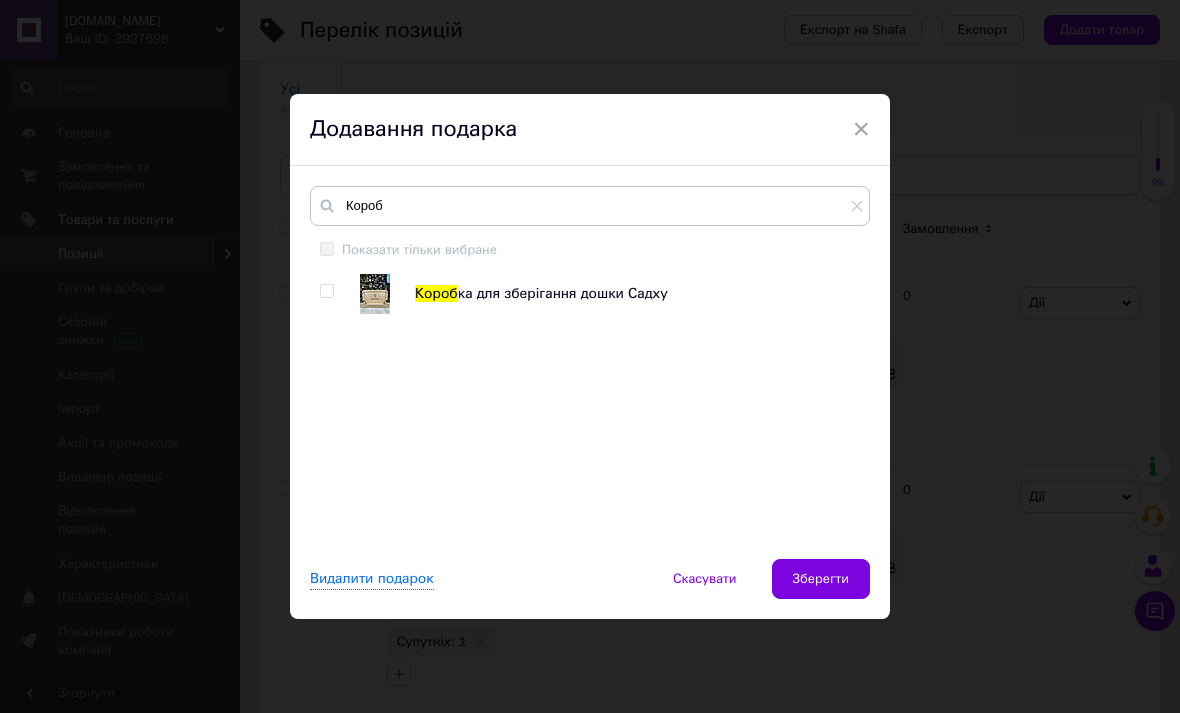 click at bounding box center [326, 291] 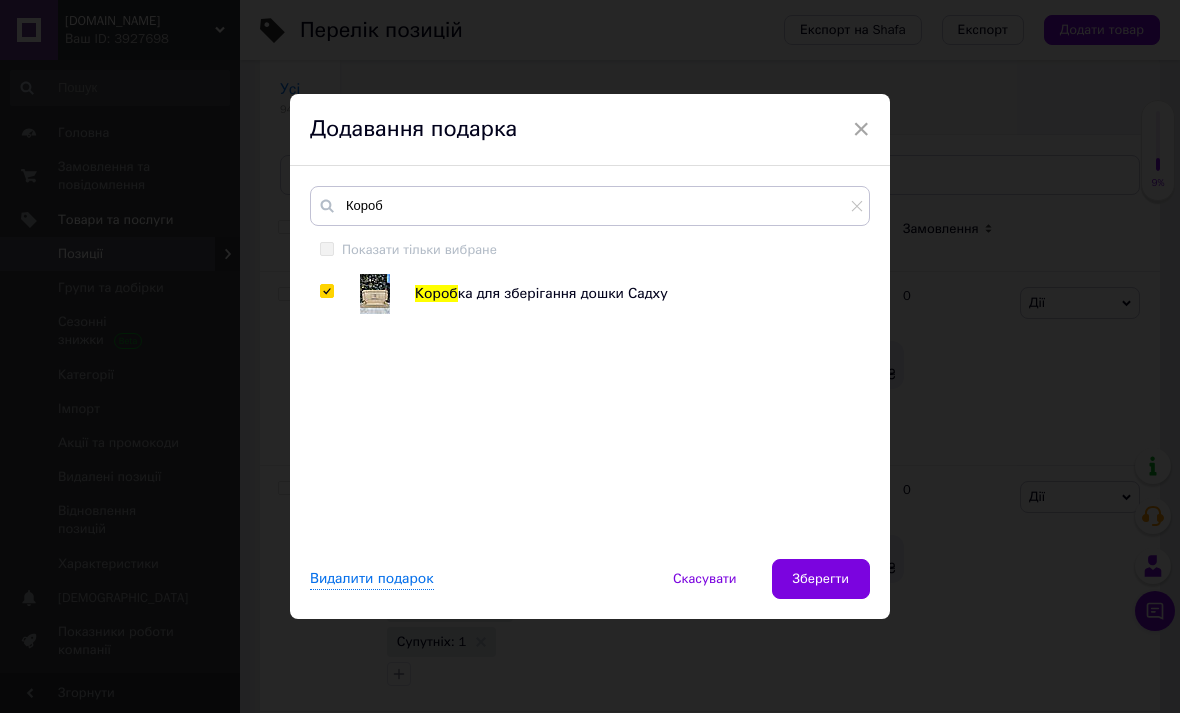 checkbox on "true" 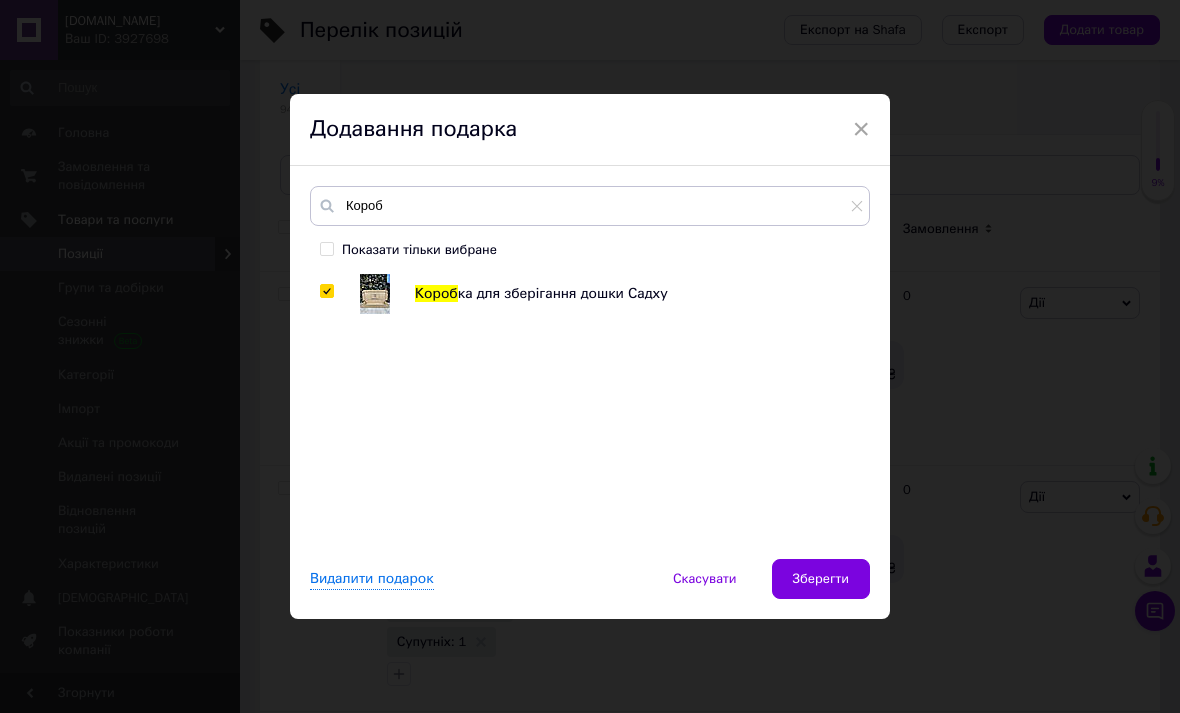 click on "Зберегти" at bounding box center [821, 579] 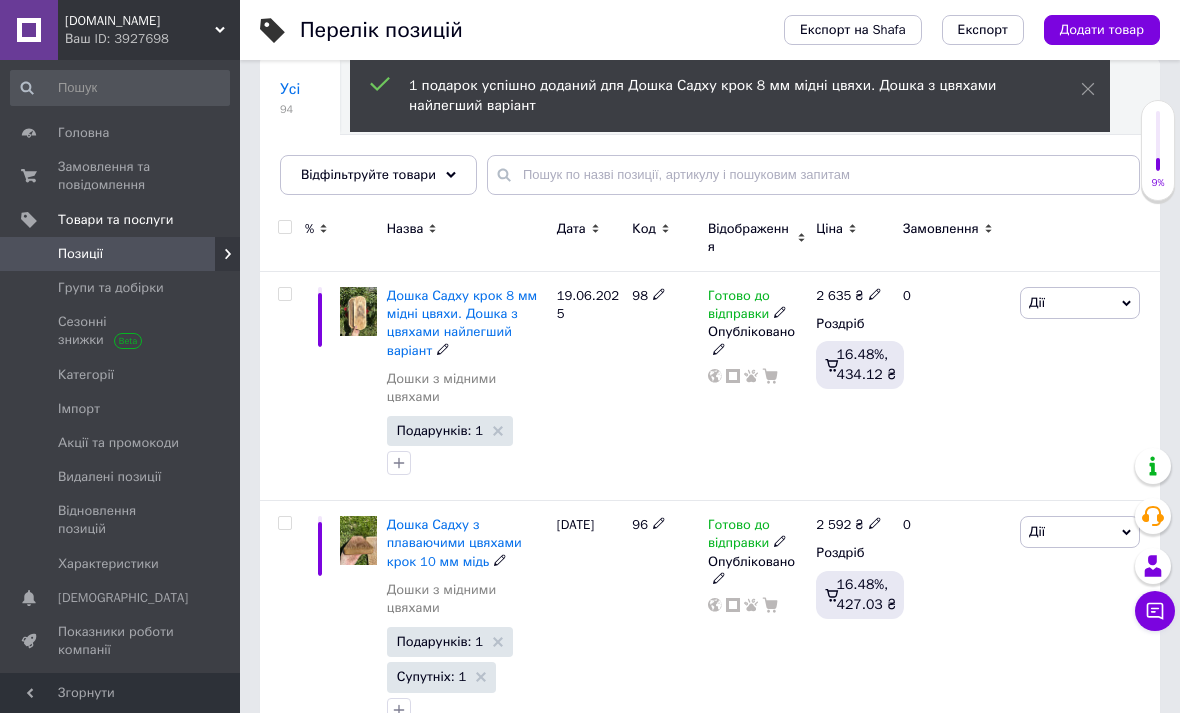 click on "Дії" at bounding box center [1080, 303] 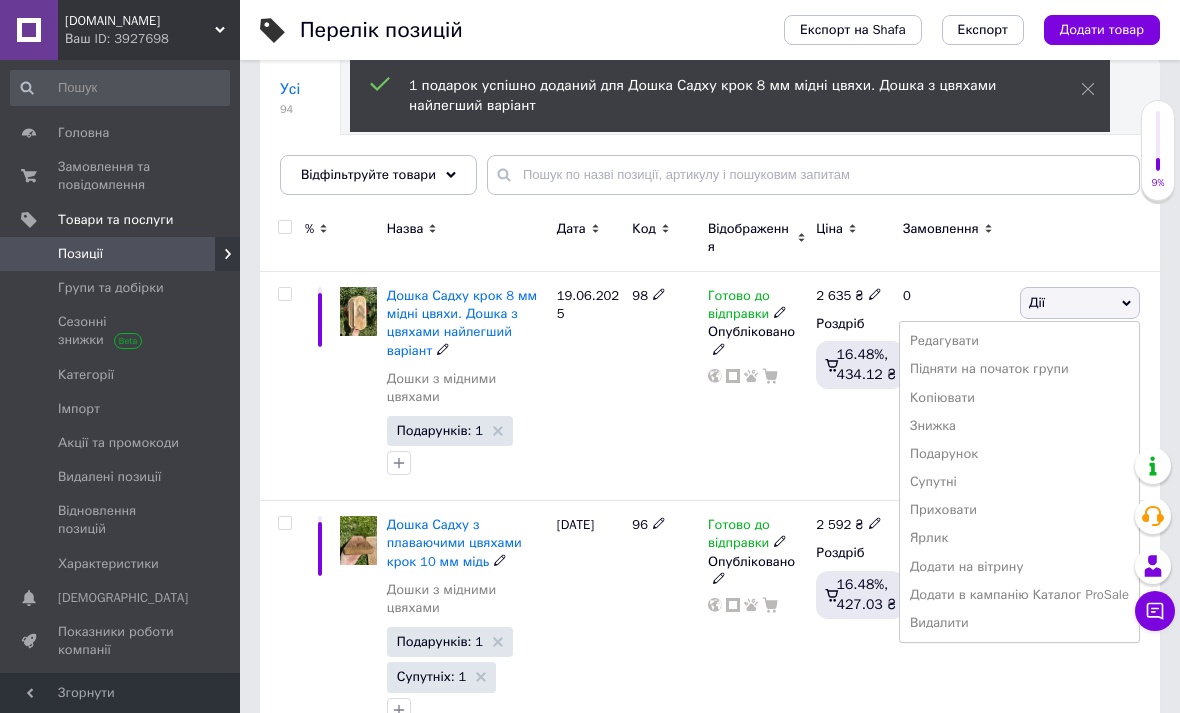 click on "Супутні" at bounding box center [1019, 482] 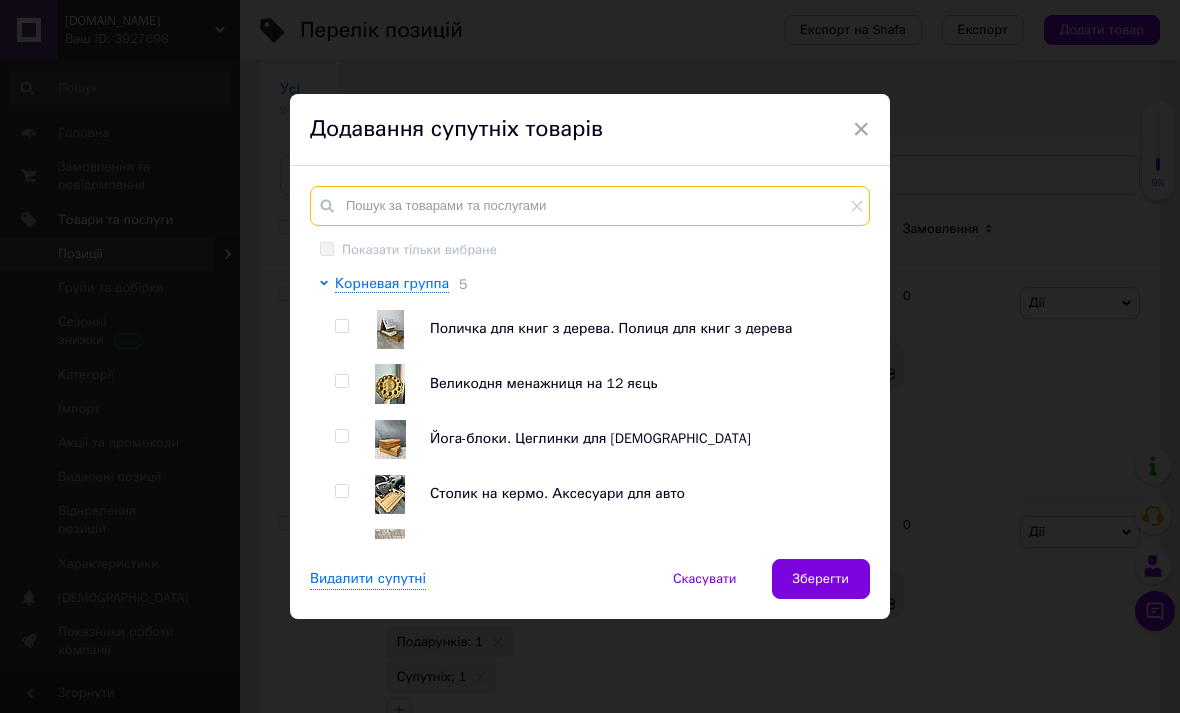 click at bounding box center (590, 206) 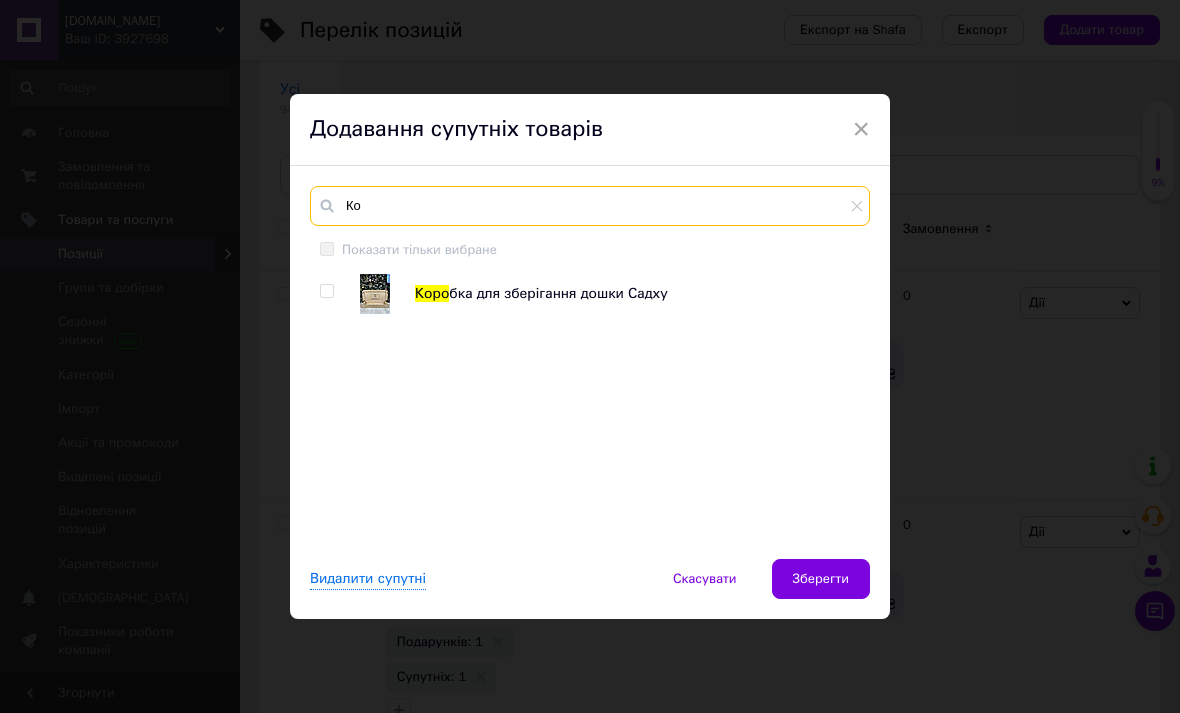 type on "К" 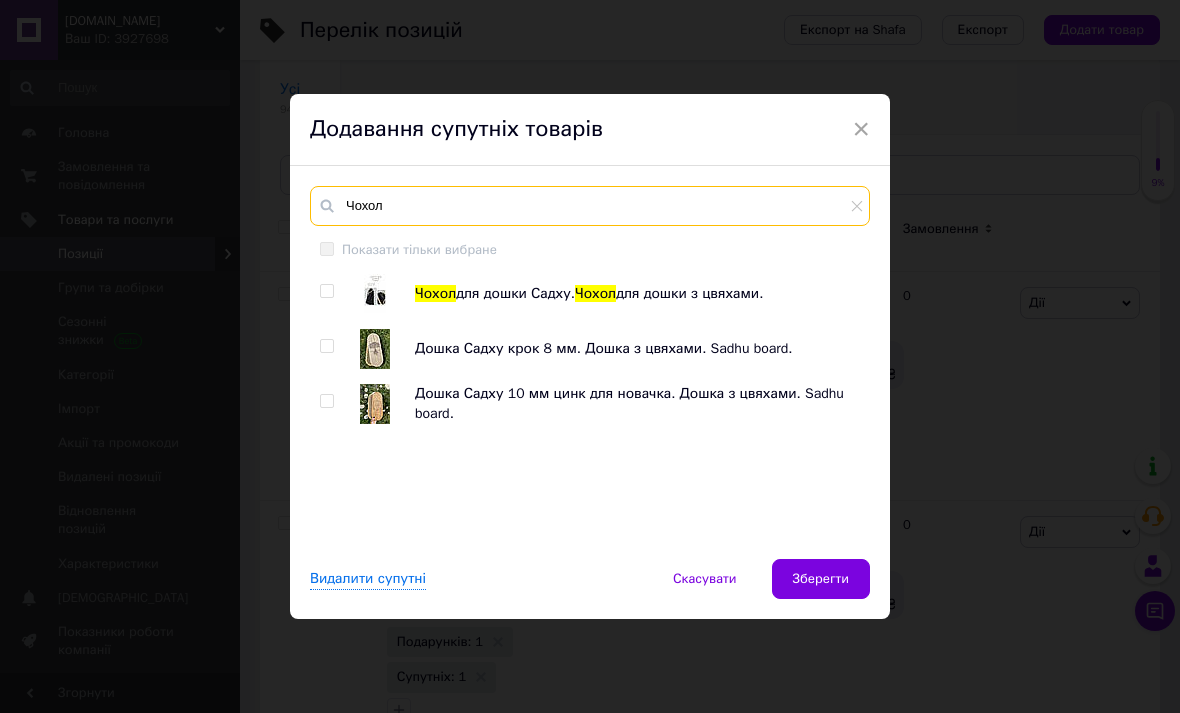 type on "Чохол" 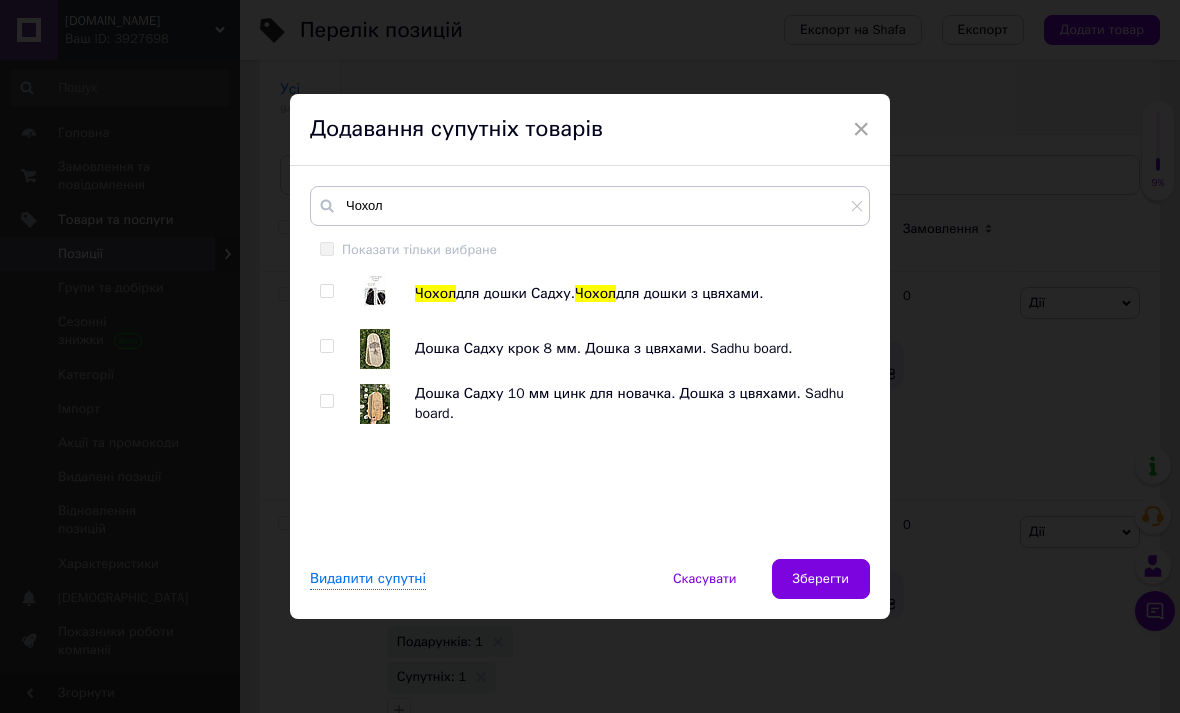 click at bounding box center (347, 294) 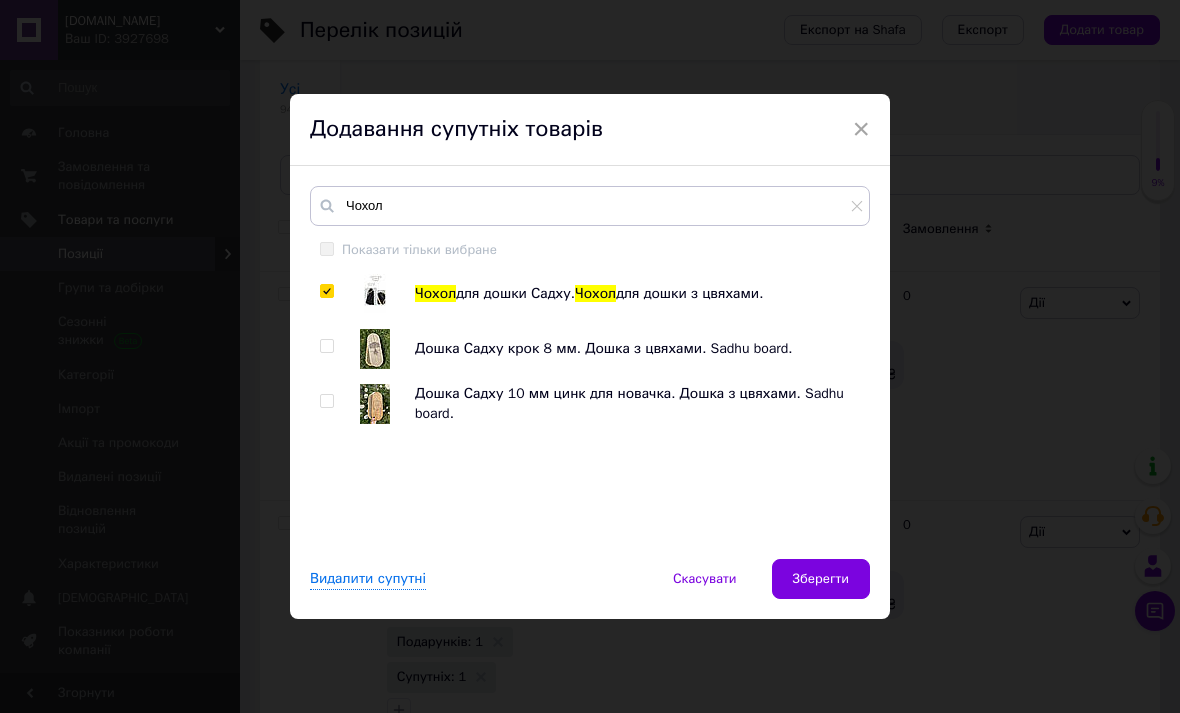 checkbox on "true" 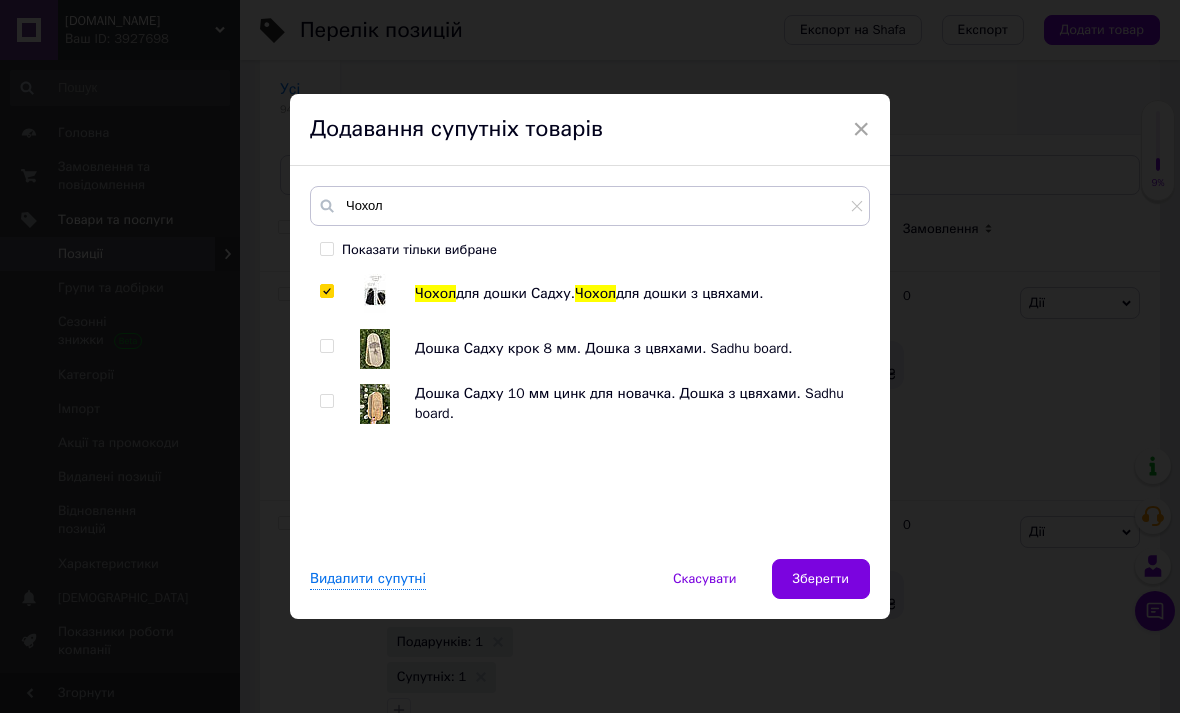 click on "Зберегти" at bounding box center (821, 579) 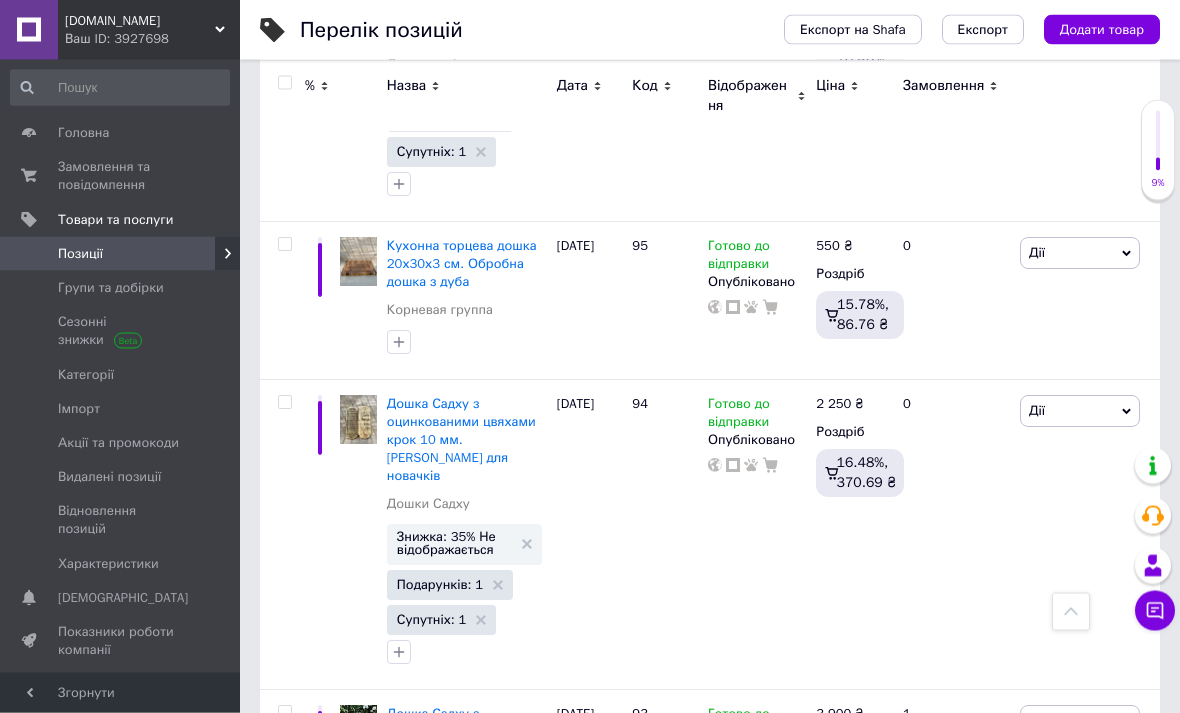 scroll, scrollTop: 704, scrollLeft: 0, axis: vertical 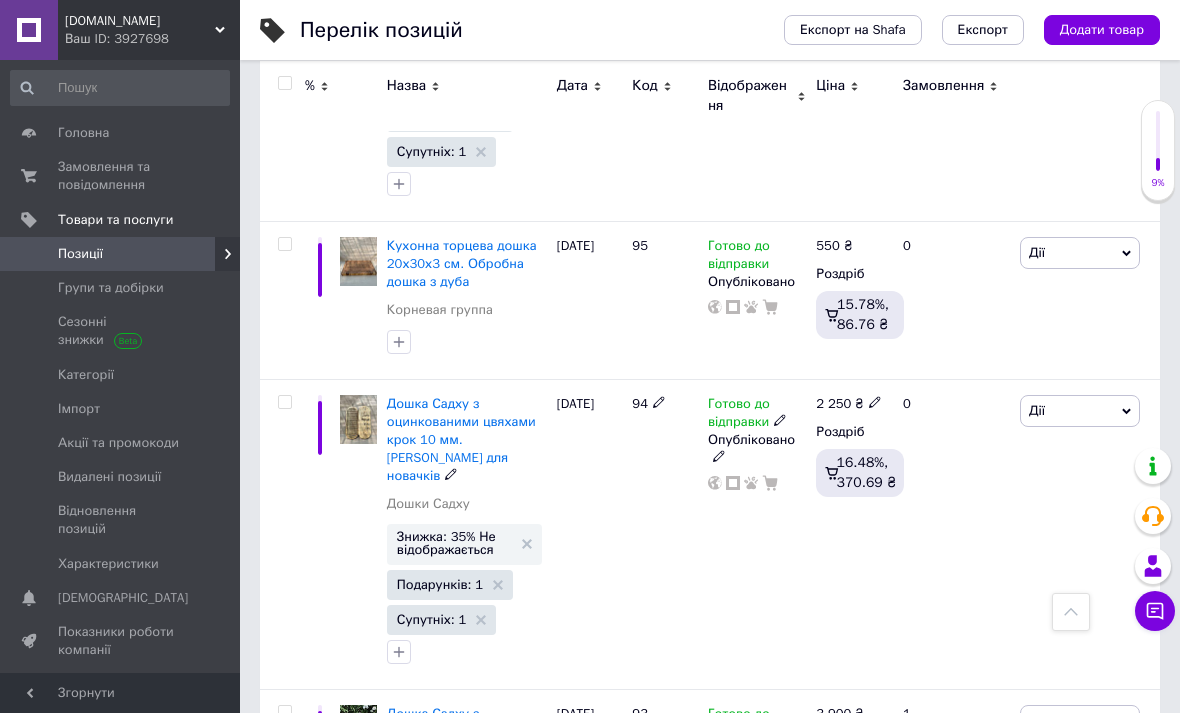 click 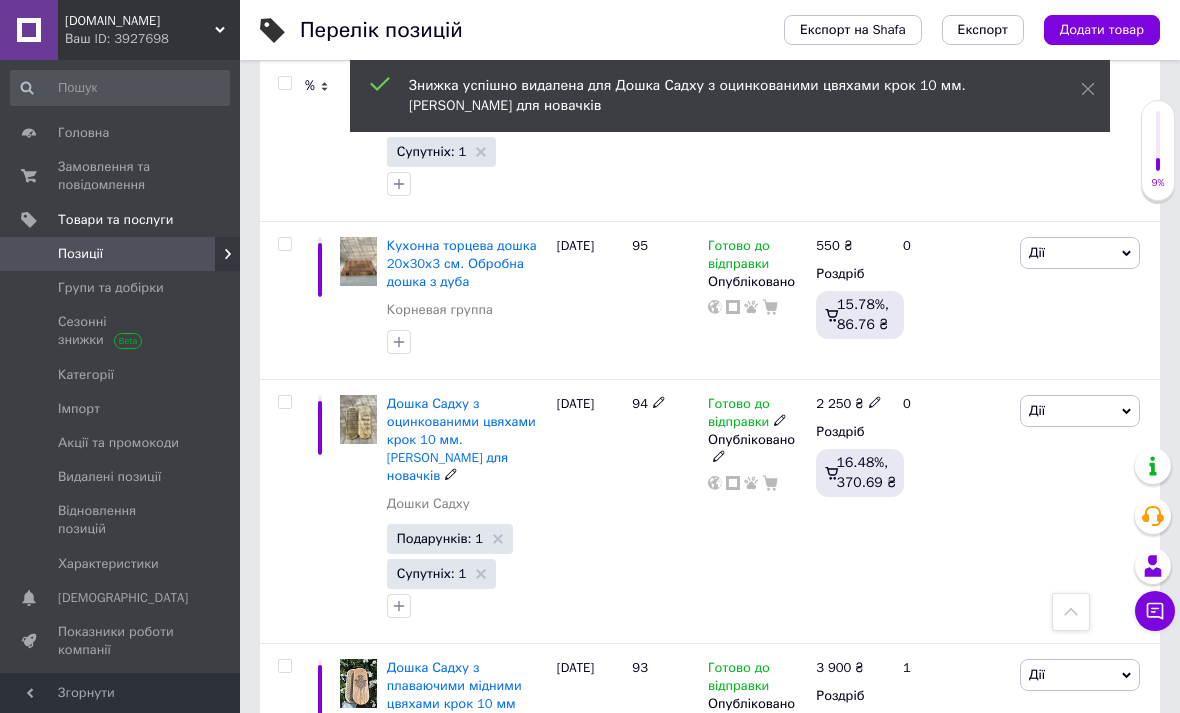 click on "2 250   ₴" at bounding box center [849, 404] 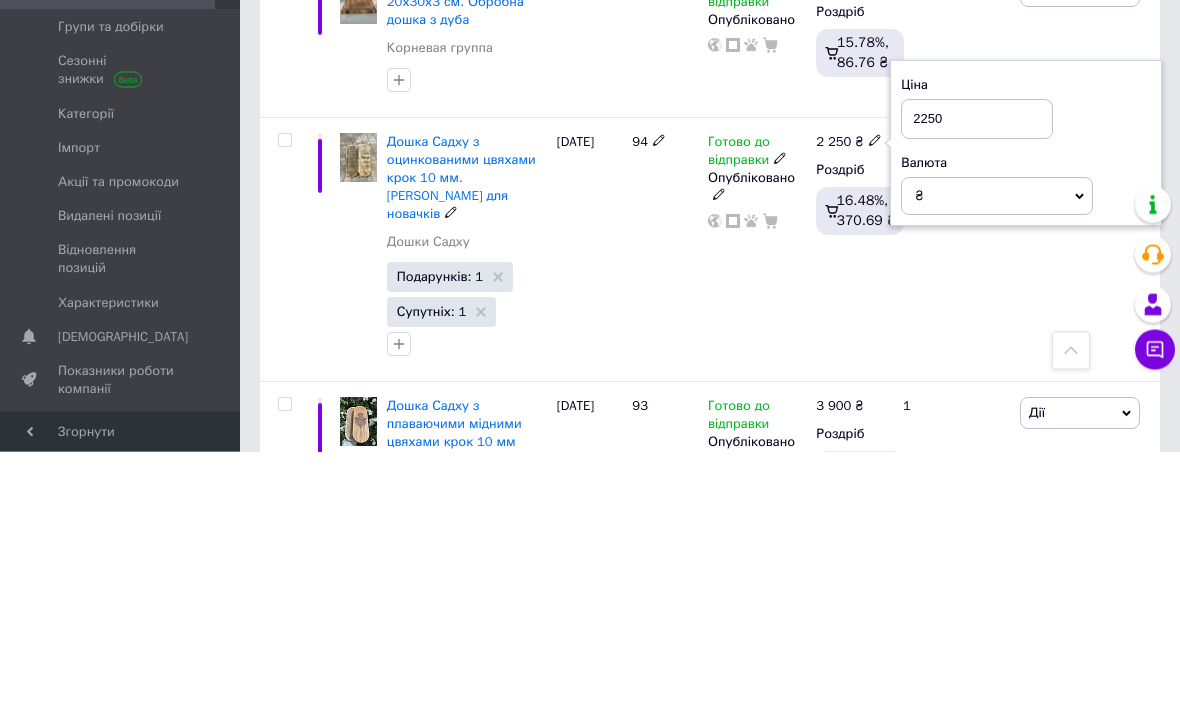 click on "2250" at bounding box center [977, 381] 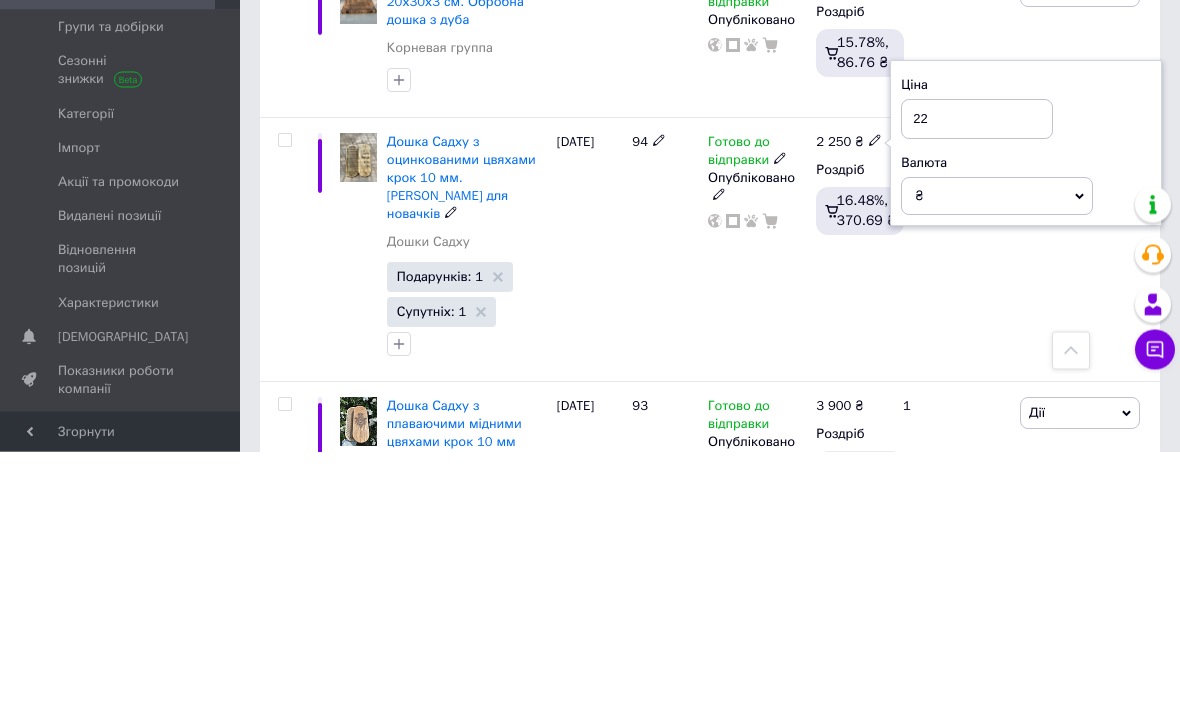type on "2" 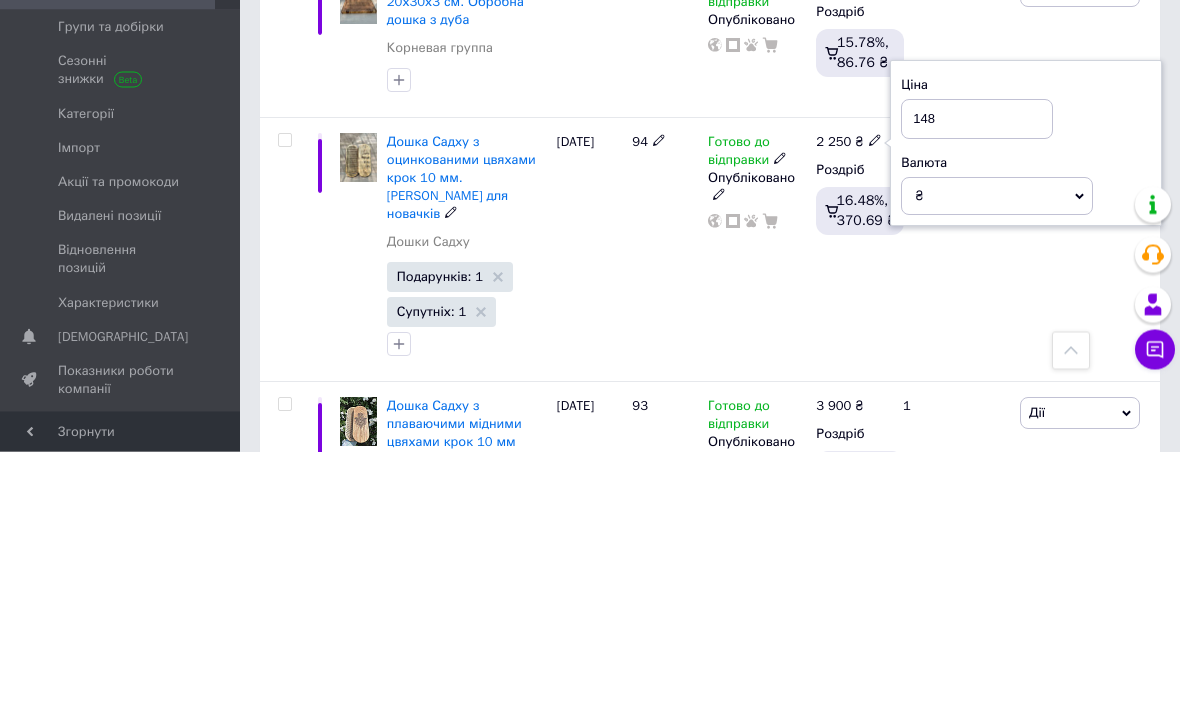 type on "1487" 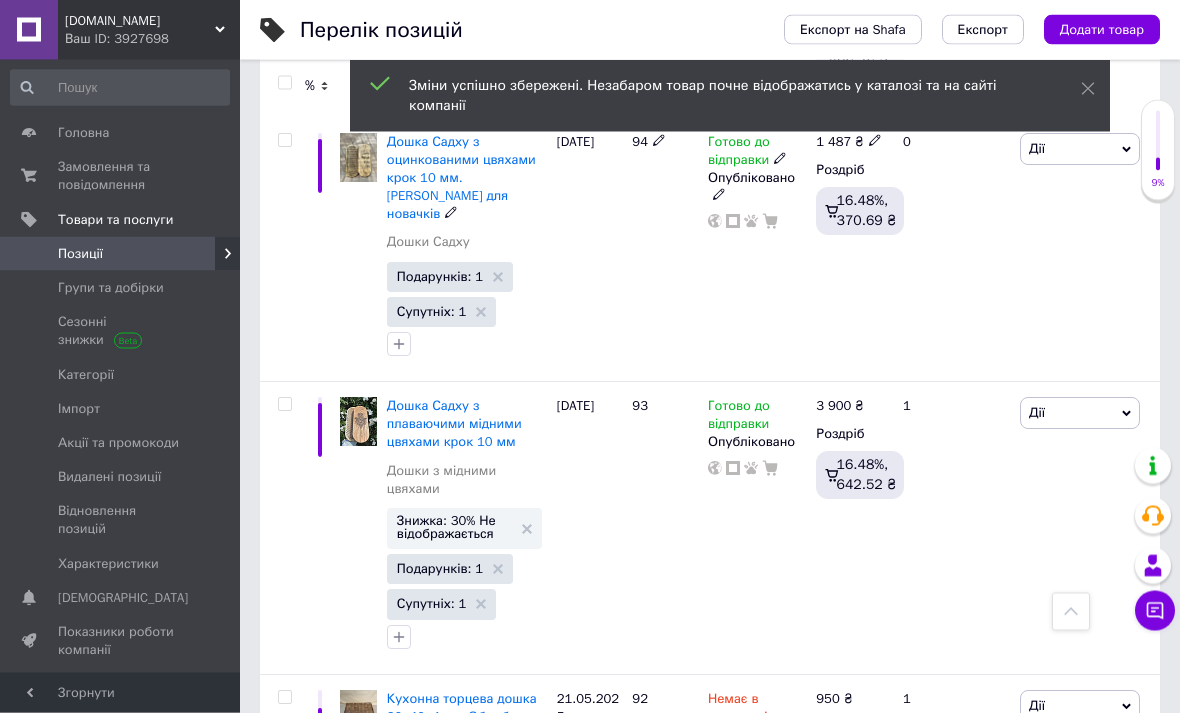 scroll, scrollTop: 966, scrollLeft: 0, axis: vertical 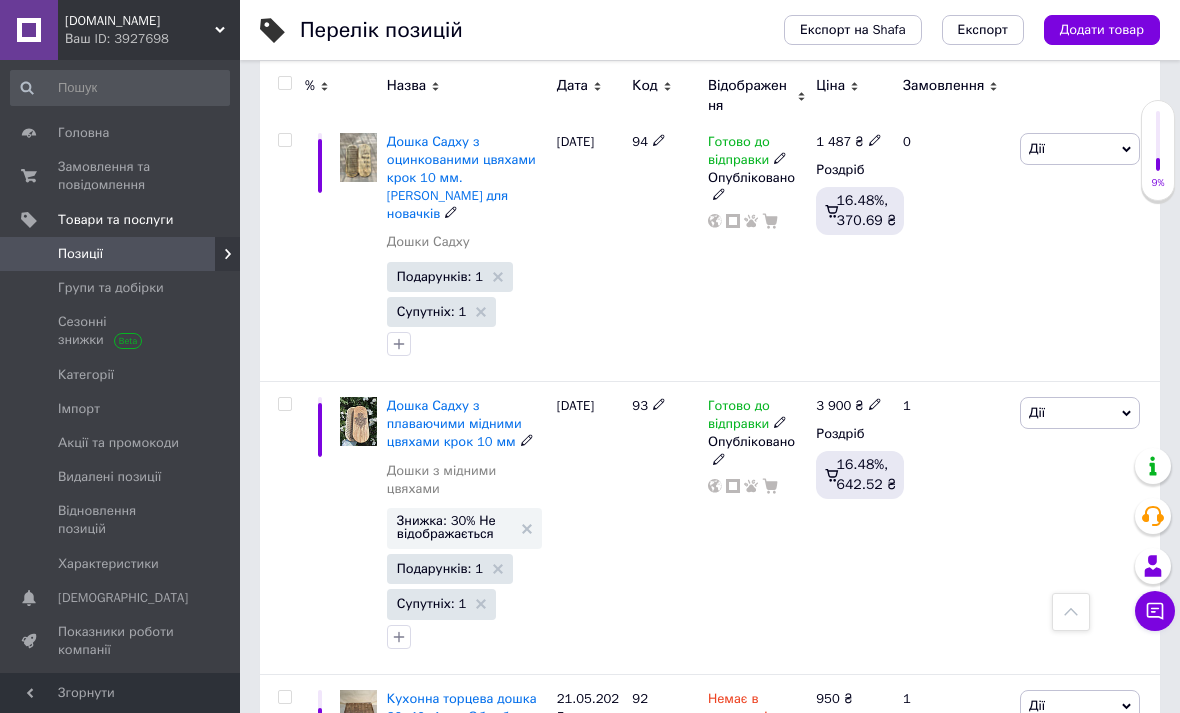click 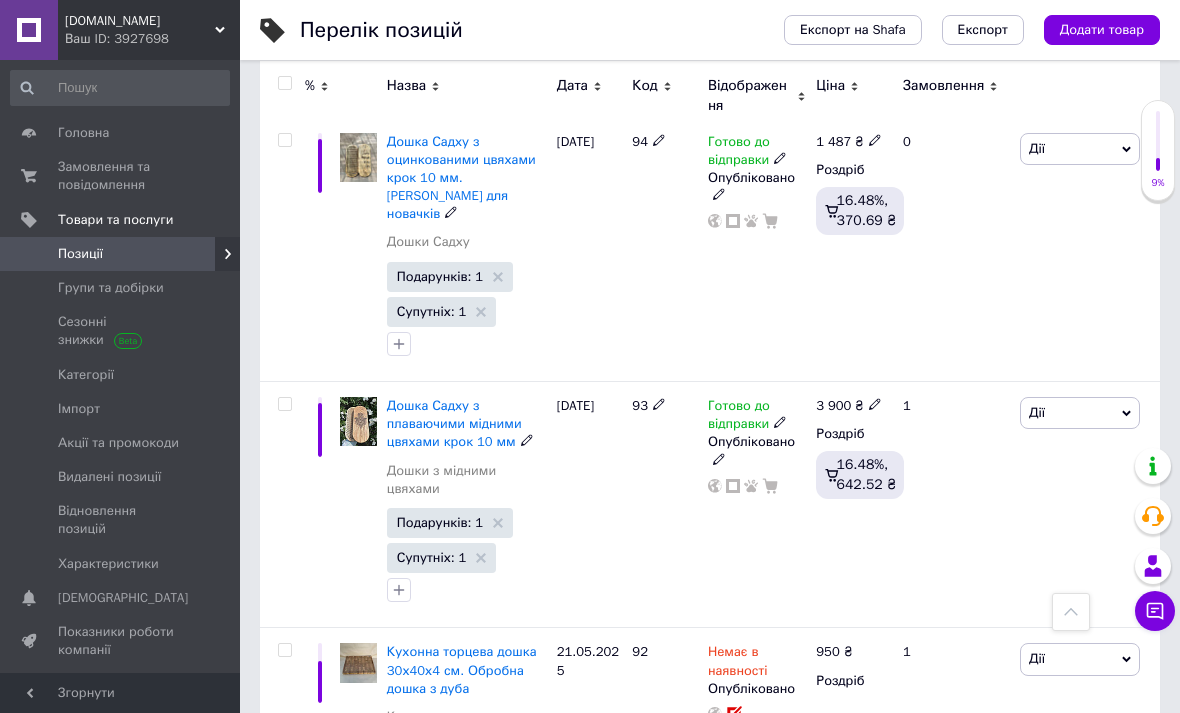 click 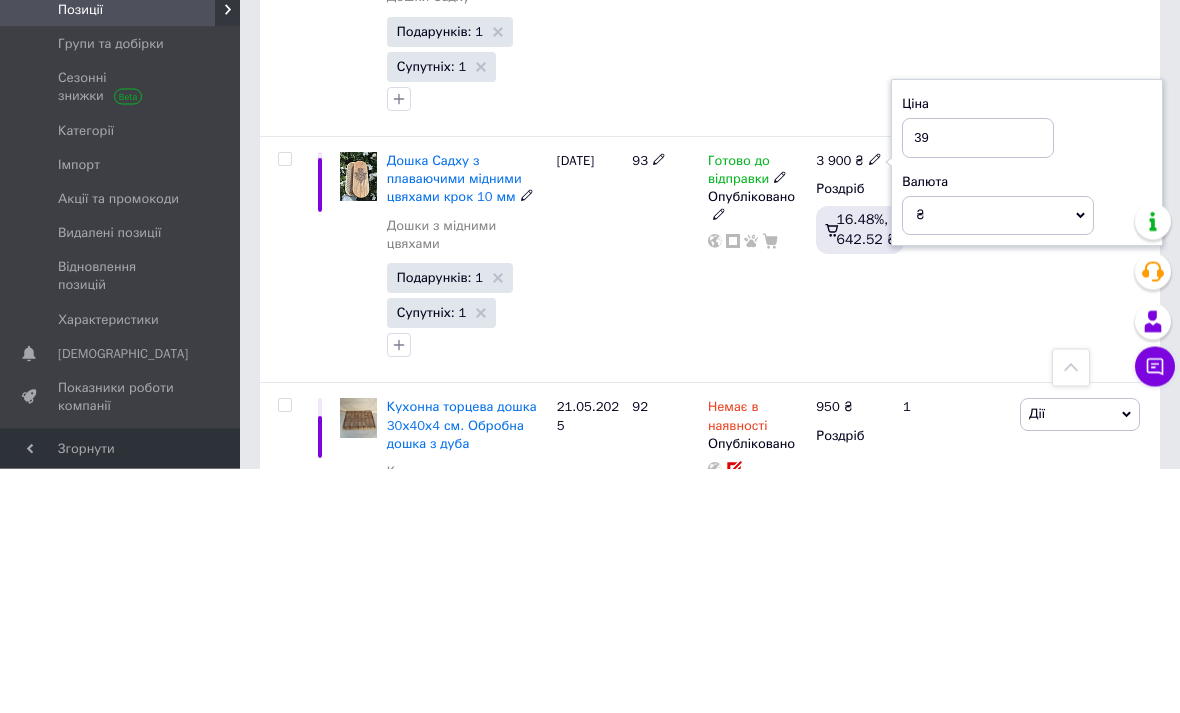type on "3" 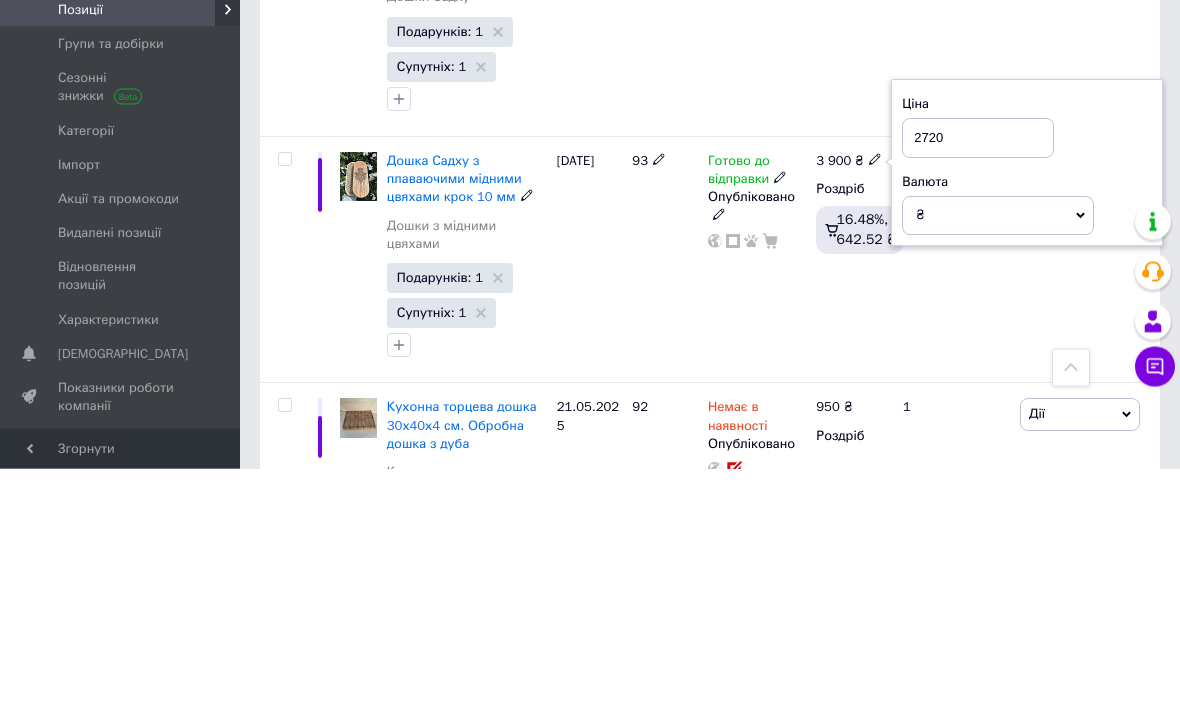scroll, scrollTop: 1211, scrollLeft: 0, axis: vertical 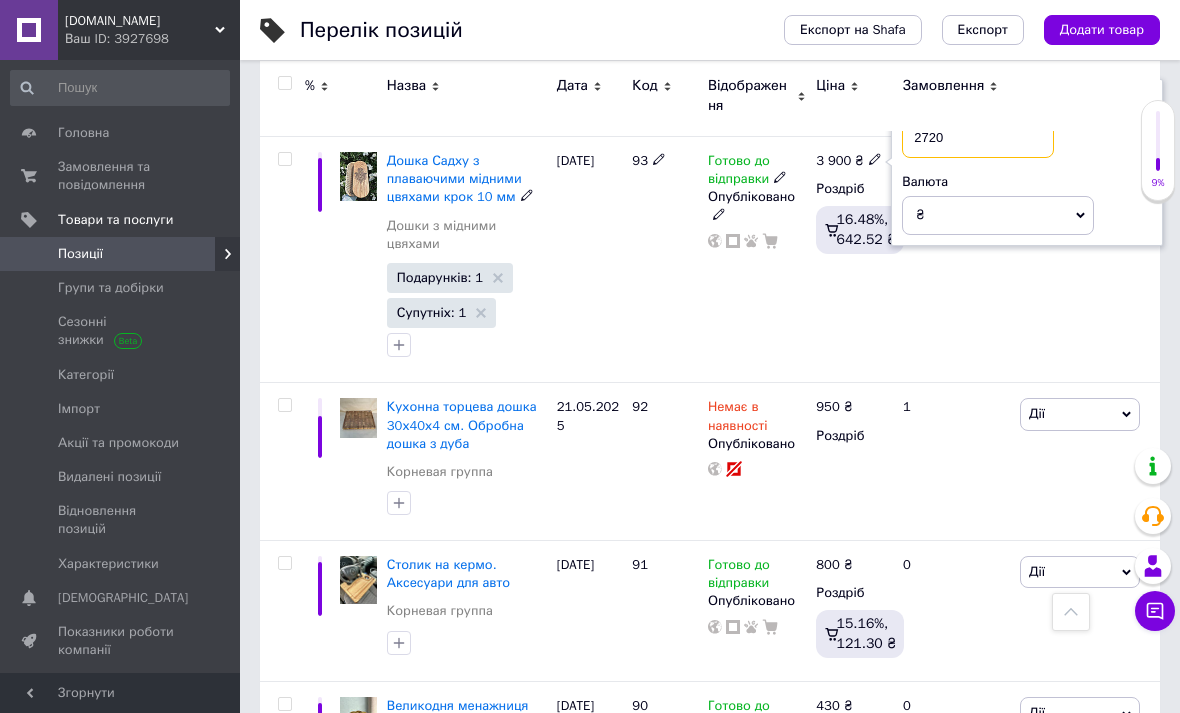 type on "2720" 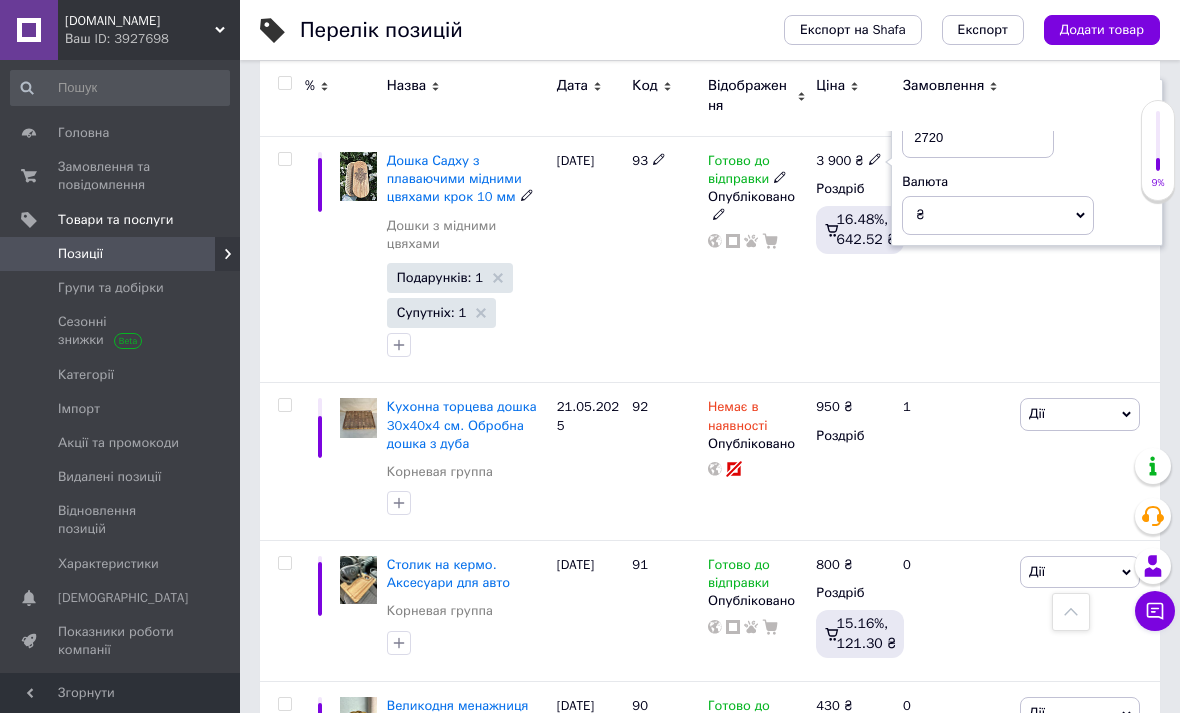 click on "[PERSON_NAME] Підняти на початок групи Копіювати Знижка Подарунок Супутні Приховати Ярлик Додати на вітрину Додати в кампанію Каталог ProSale Видалити" at bounding box center (1087, 260) 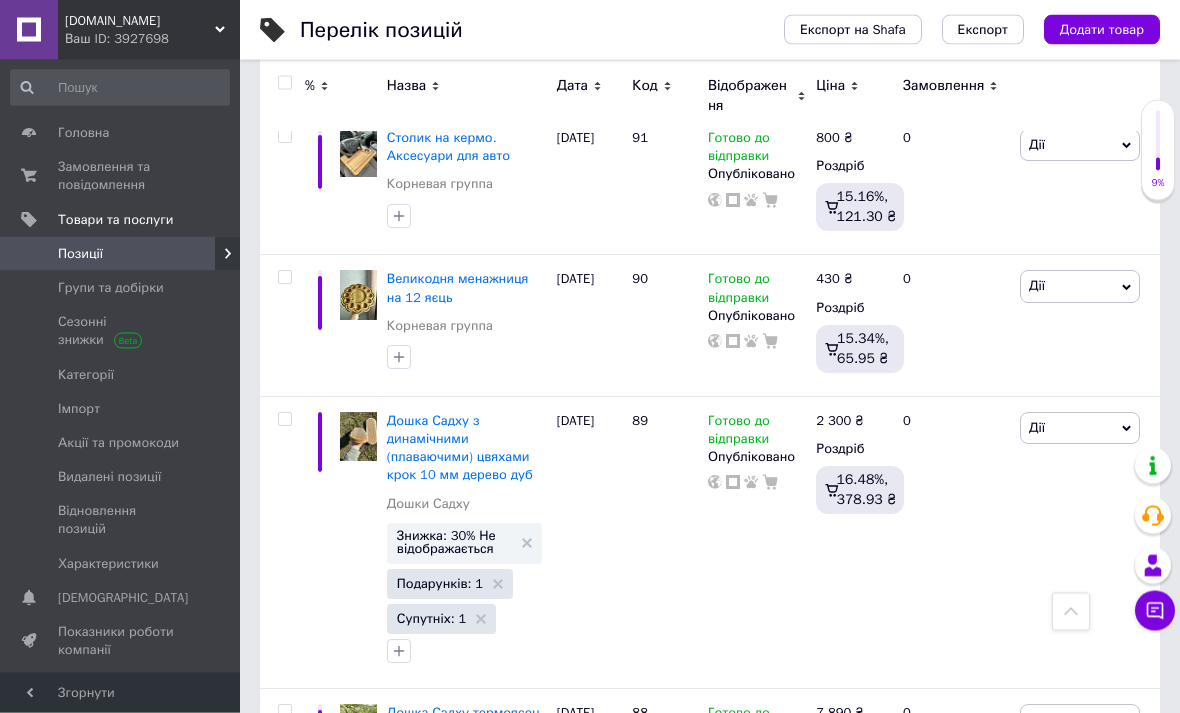 scroll, scrollTop: 1638, scrollLeft: 0, axis: vertical 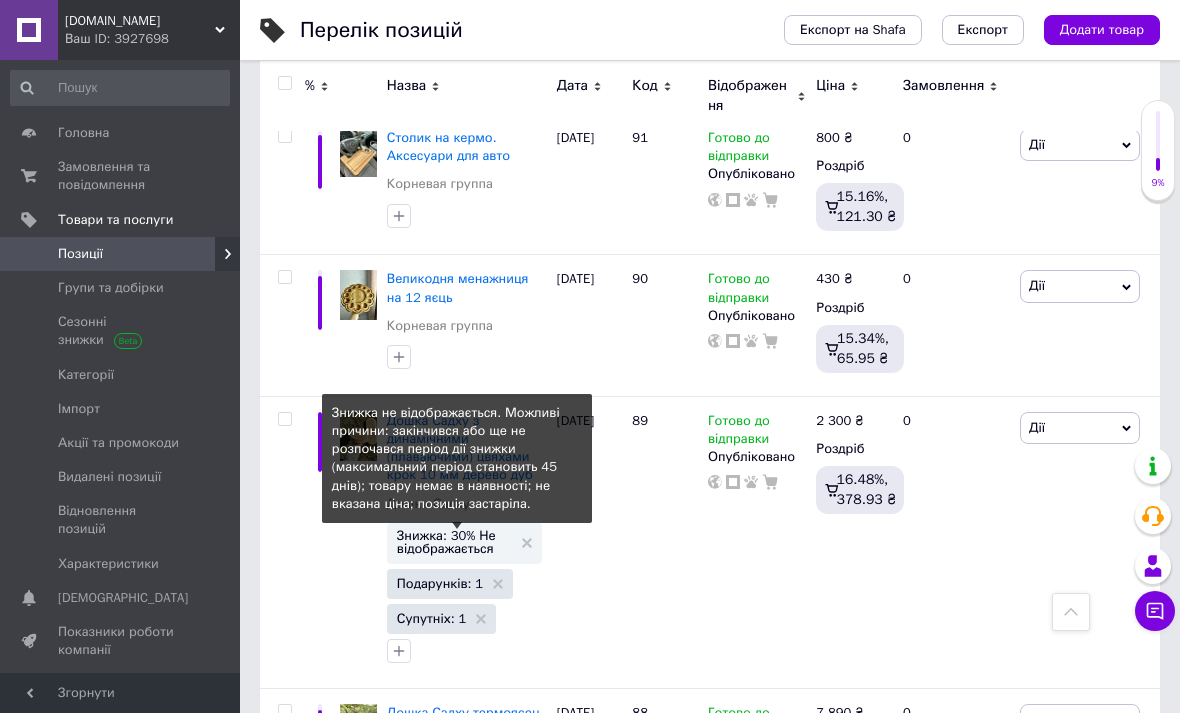 click on "Знижка: 30% Не відображається" at bounding box center (464, 542) 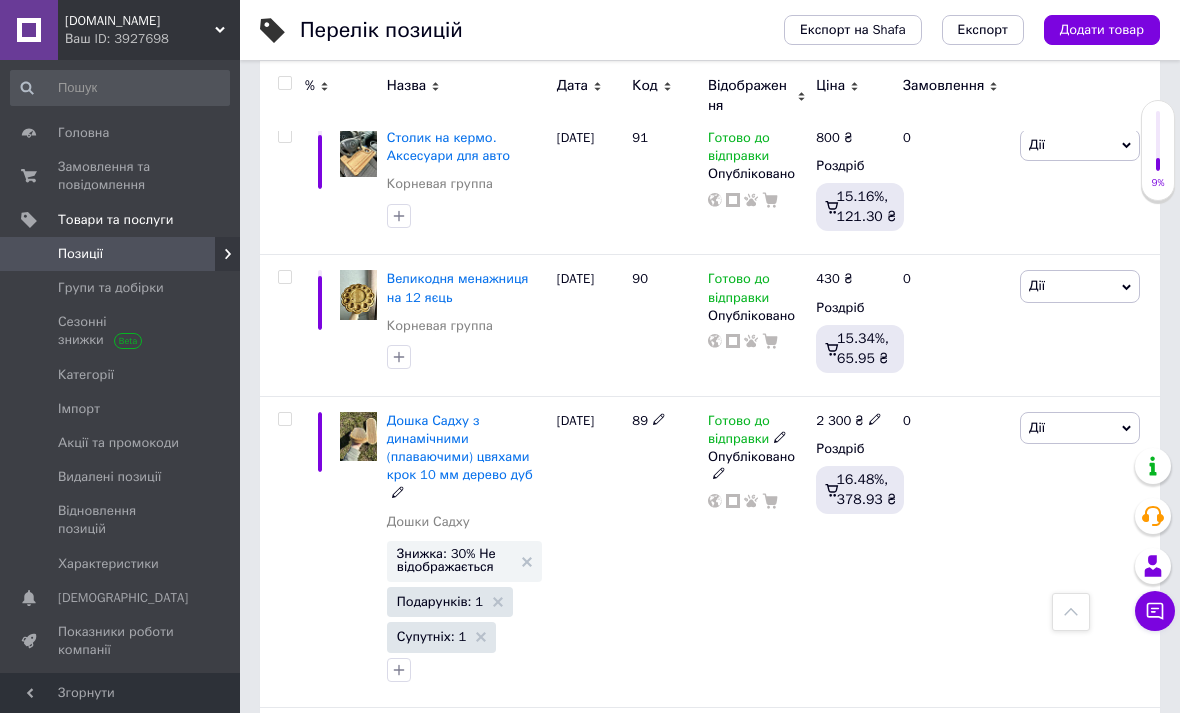 click 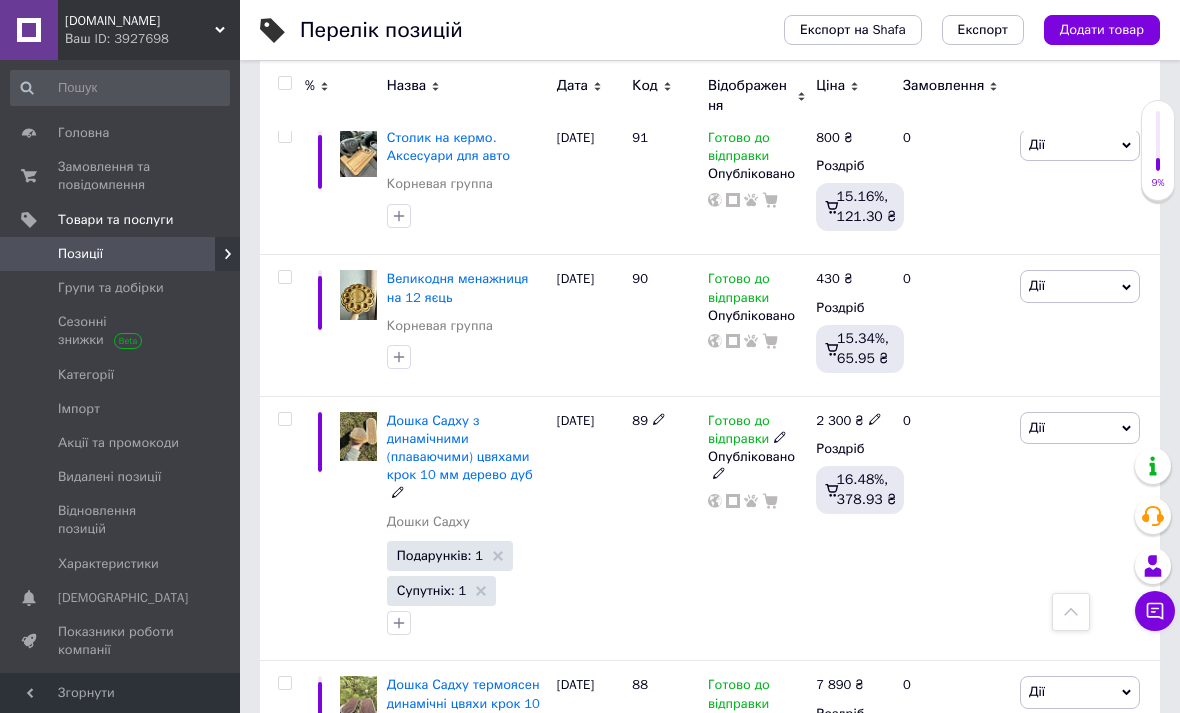 click 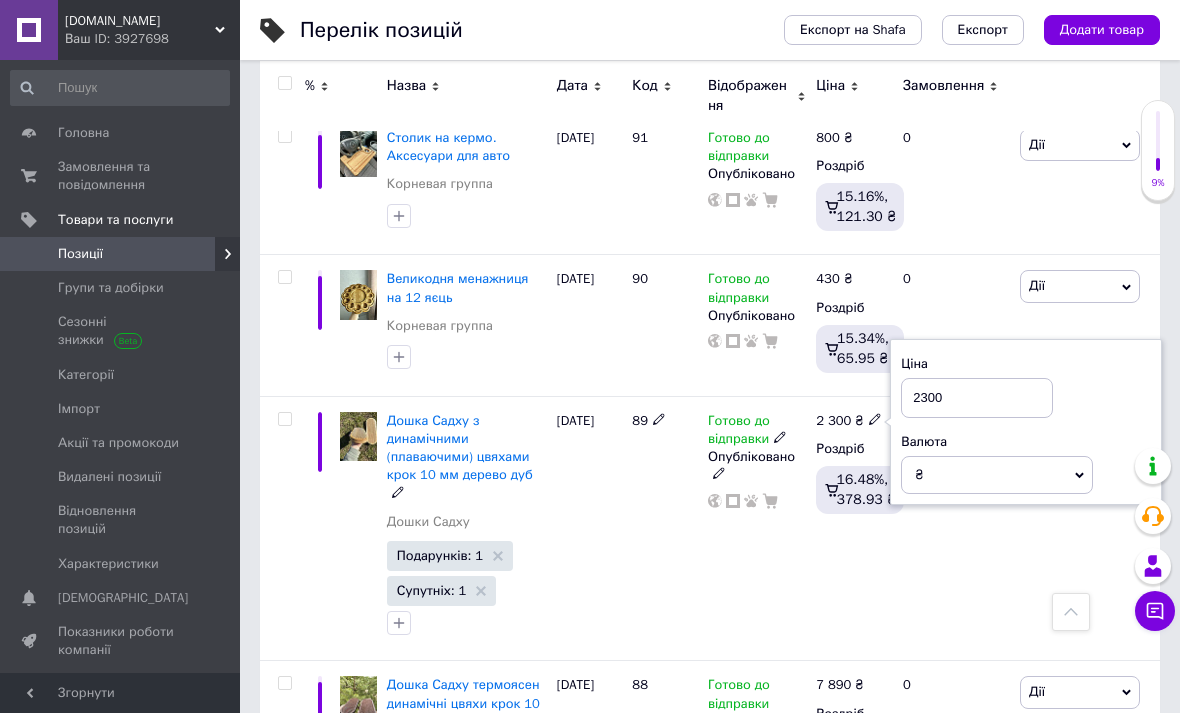 scroll, scrollTop: 1637, scrollLeft: 0, axis: vertical 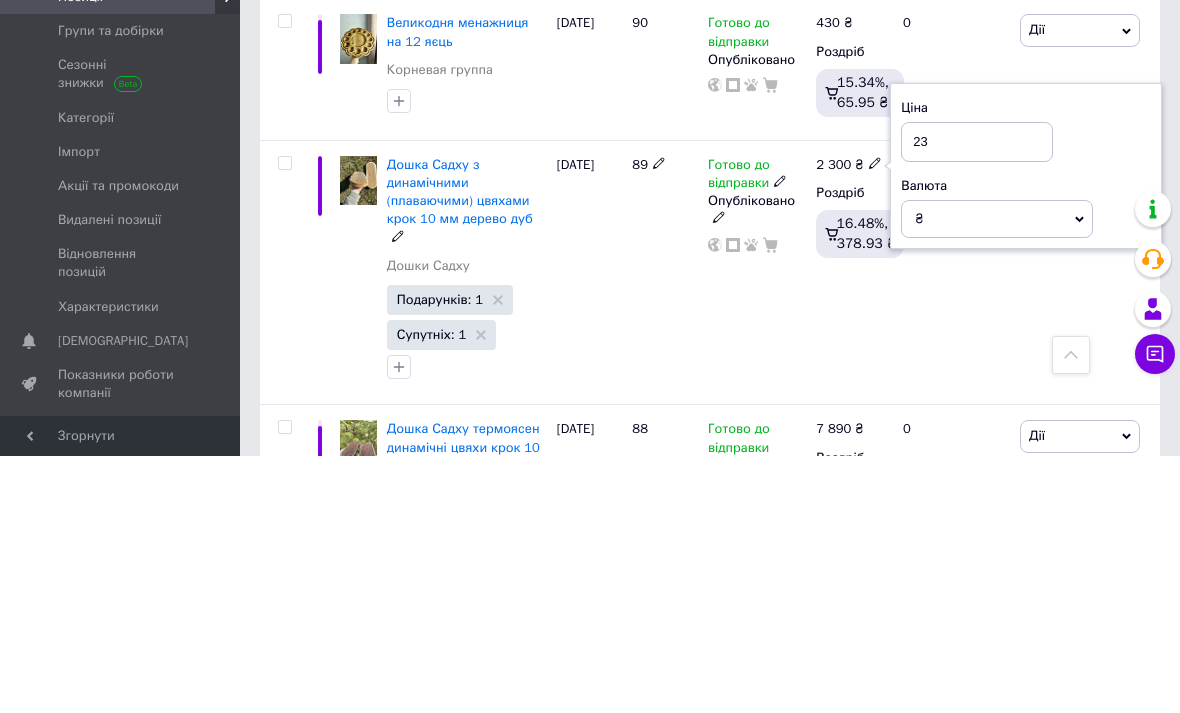type on "2" 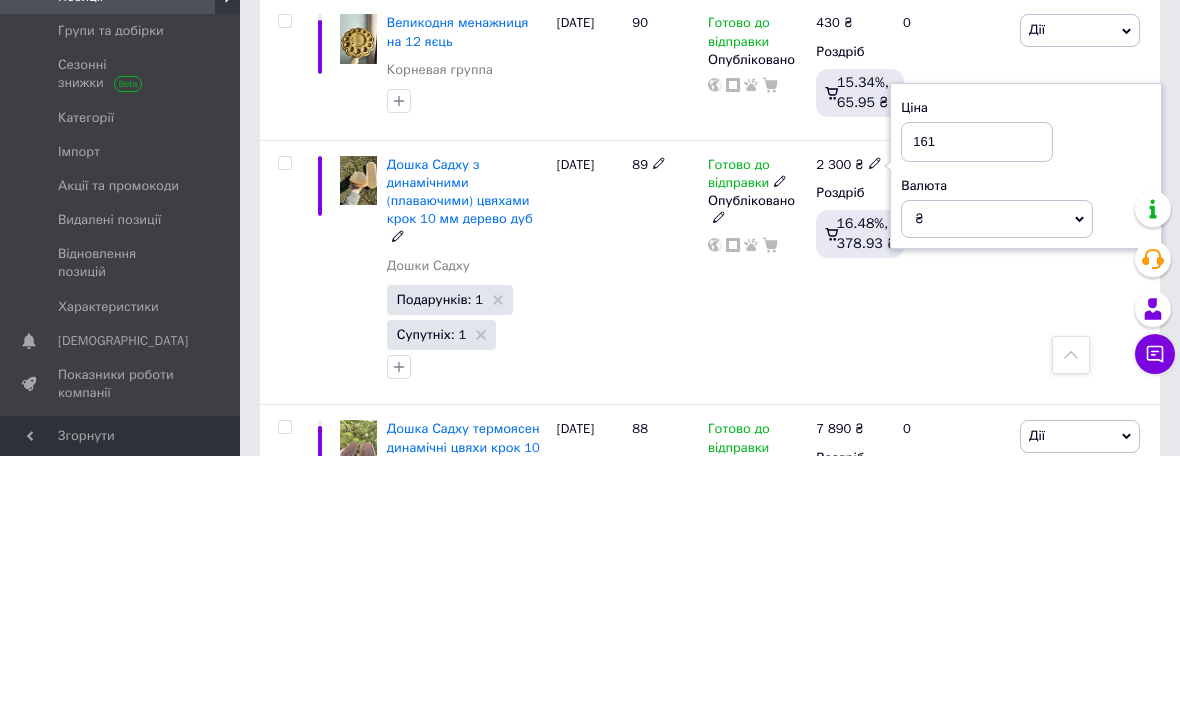 type on "1615" 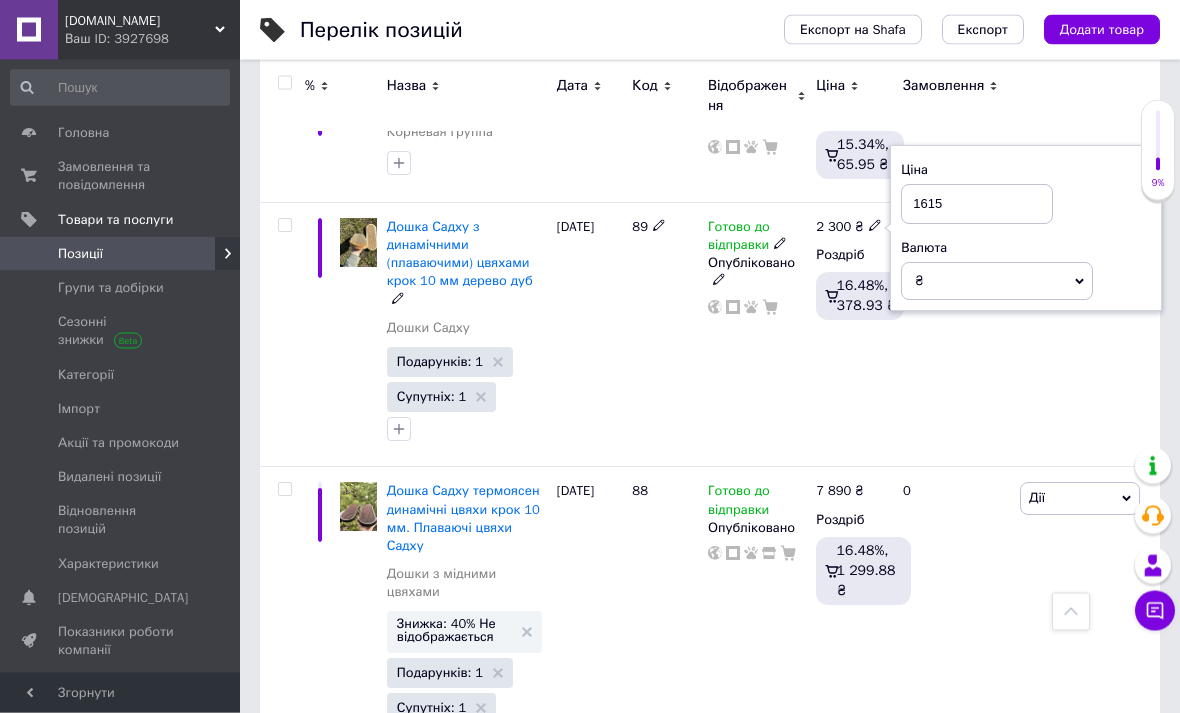 scroll, scrollTop: 1825, scrollLeft: 0, axis: vertical 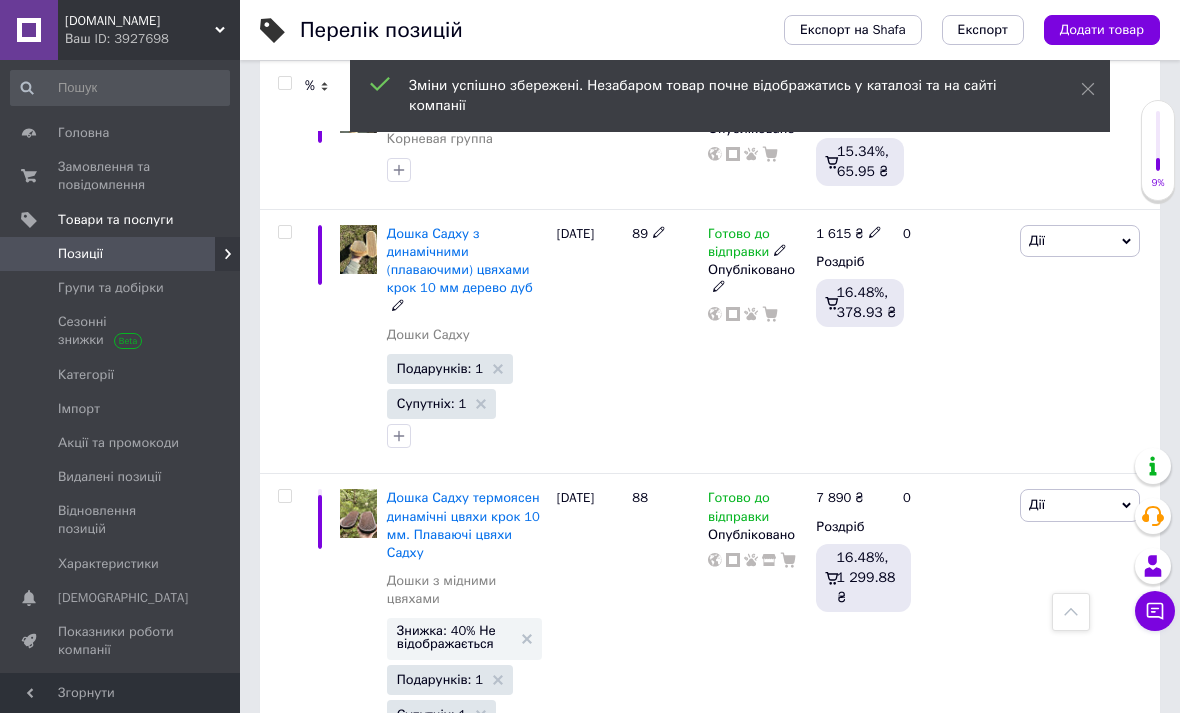 click on "[PERSON_NAME] Підняти на початок групи Копіювати Знижка Подарунок Супутні Приховати Ярлик Додати на вітрину Додати в кампанію Каталог ProSale Видалити" at bounding box center (1087, 341) 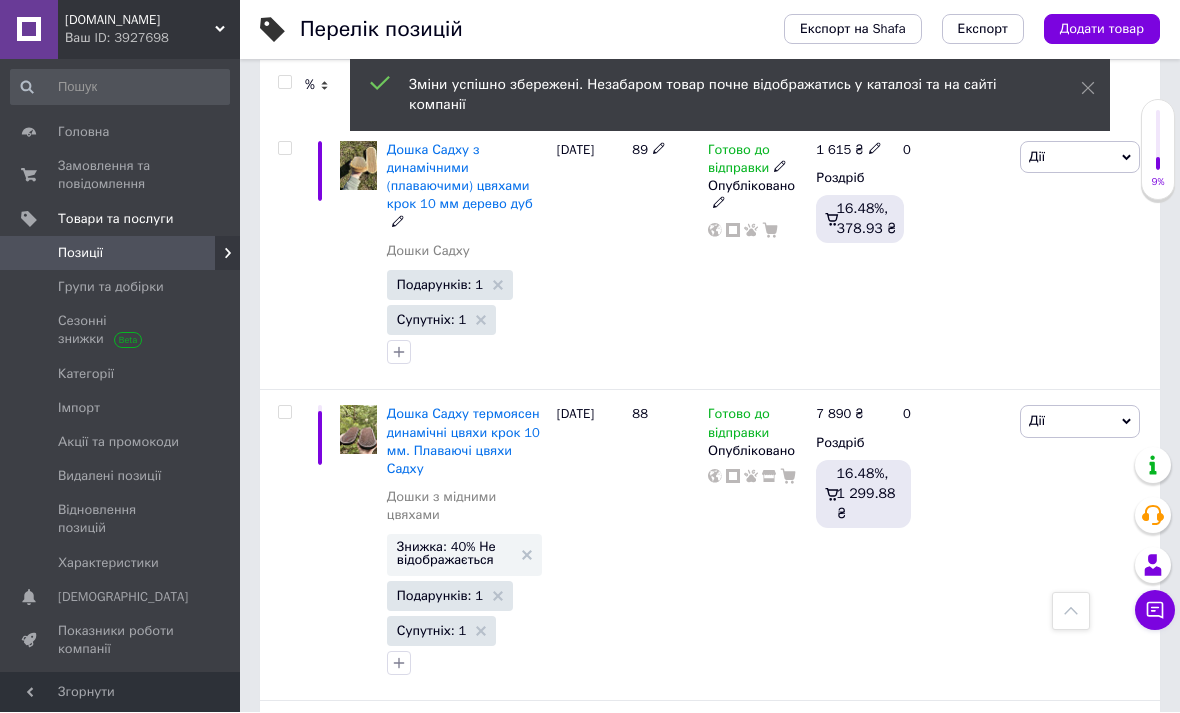 scroll, scrollTop: 1909, scrollLeft: 0, axis: vertical 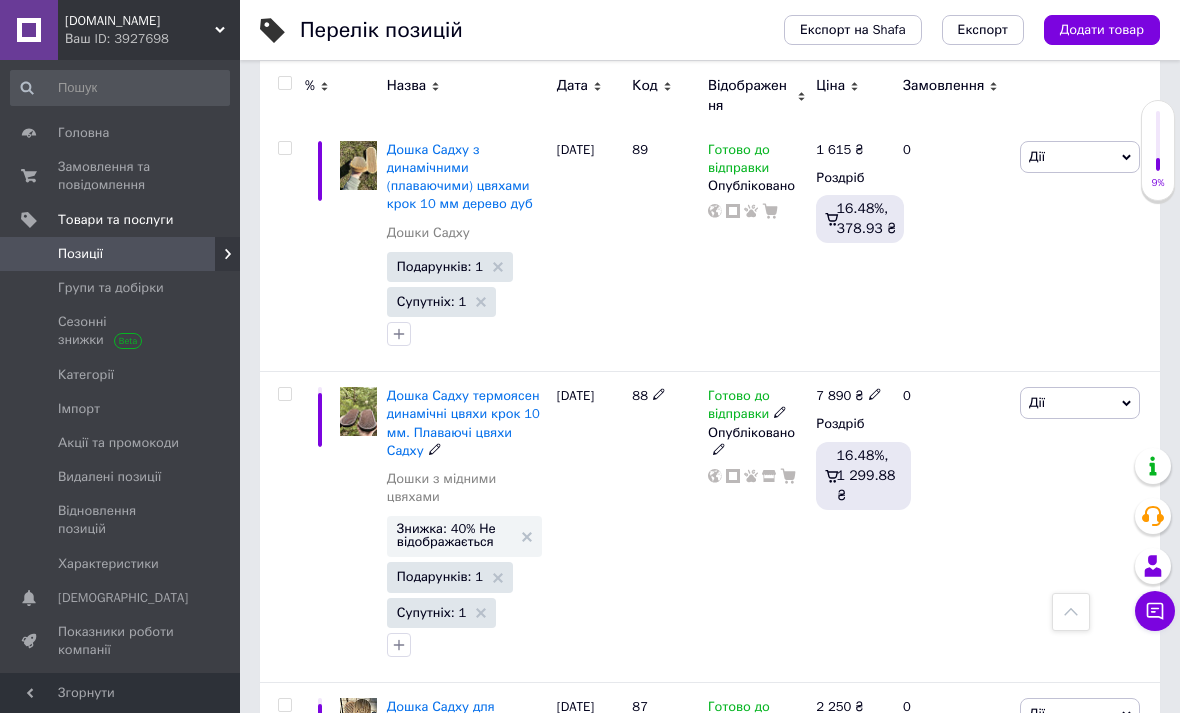 click 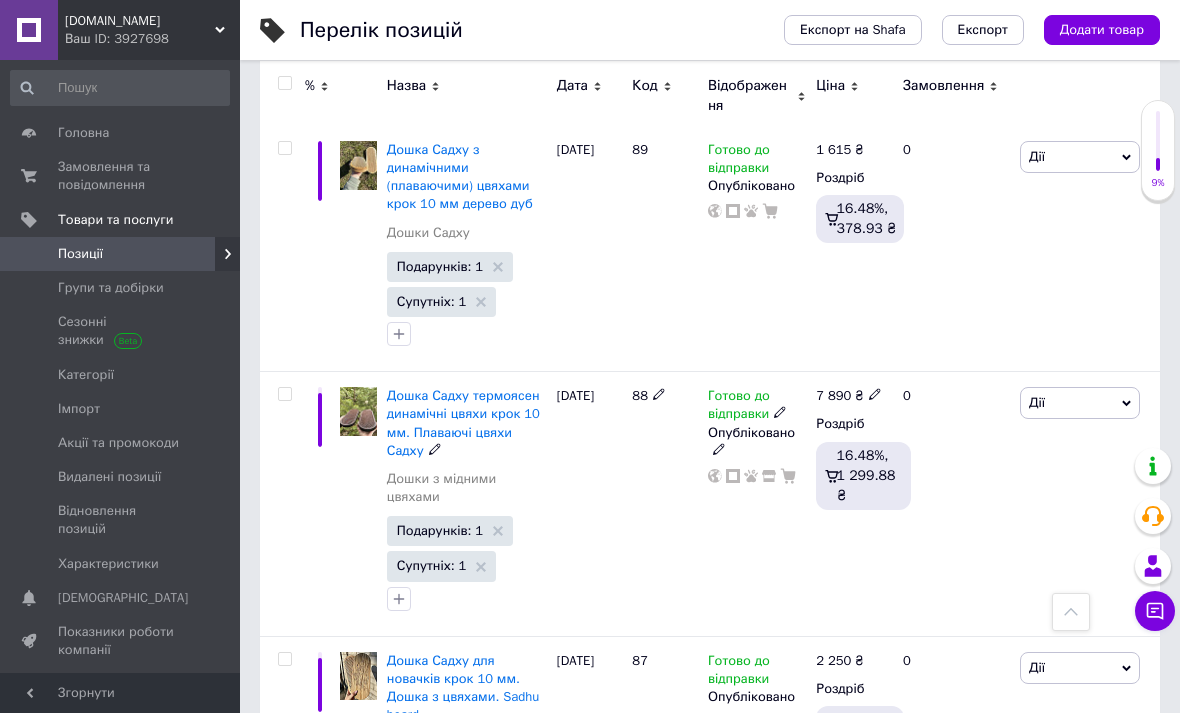 click 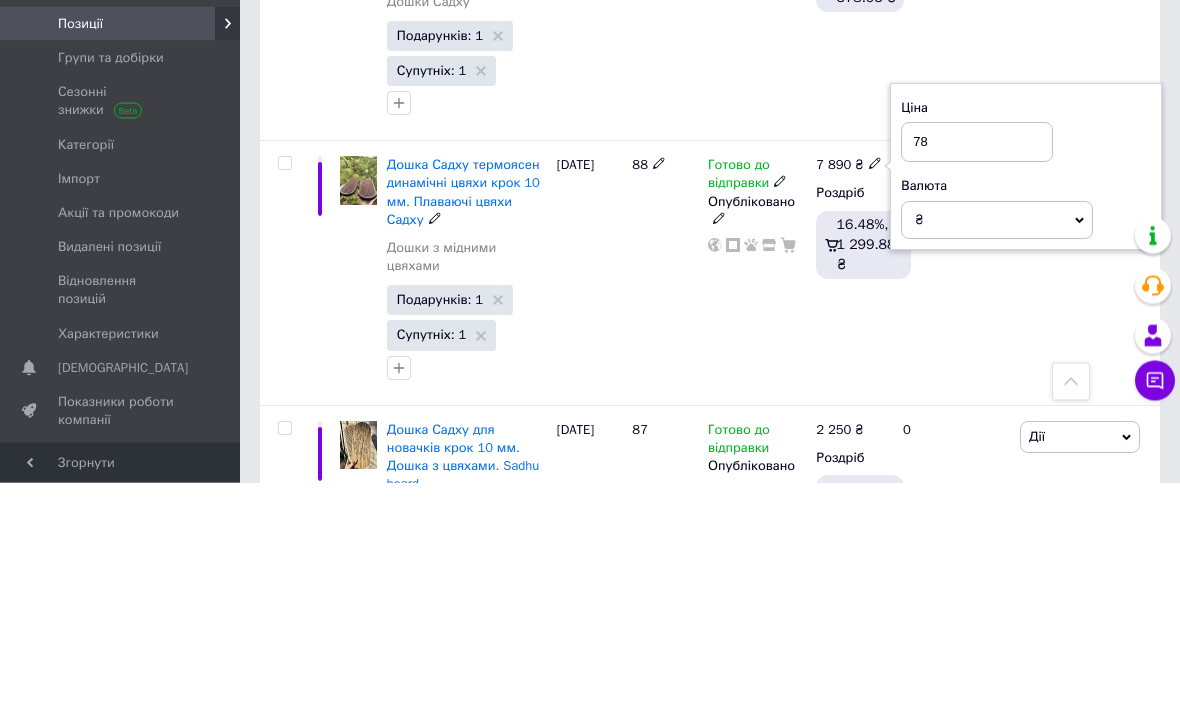 type on "7" 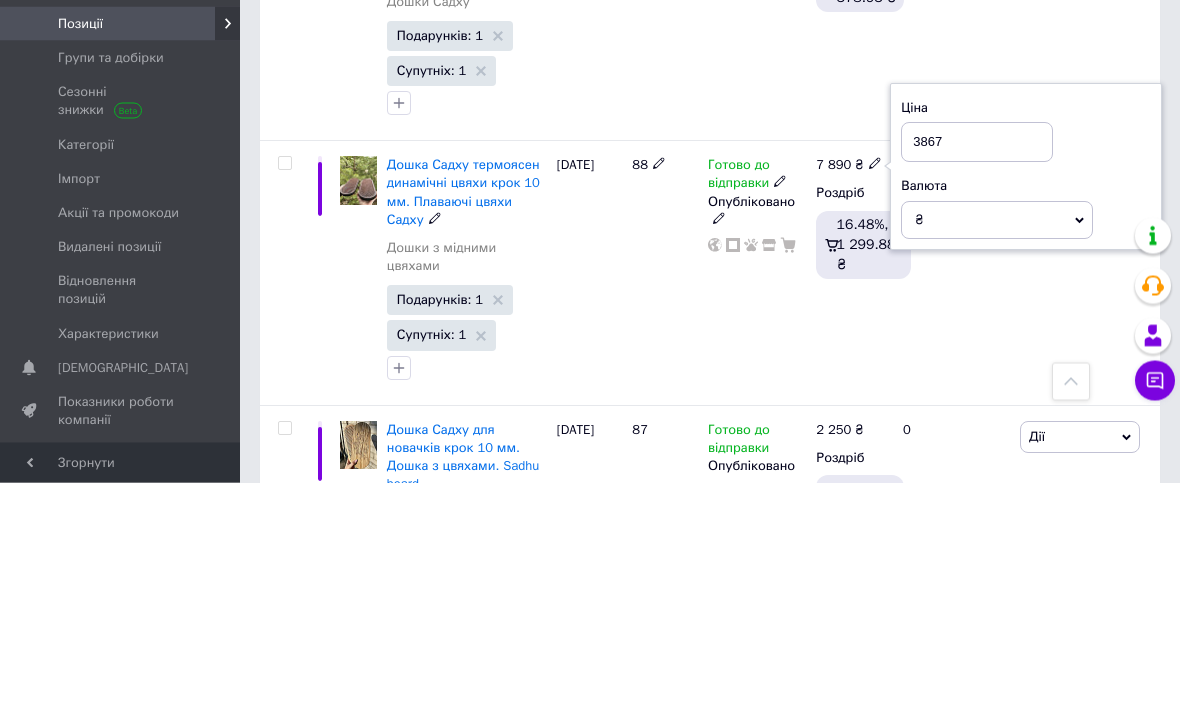 scroll, scrollTop: 2140, scrollLeft: 0, axis: vertical 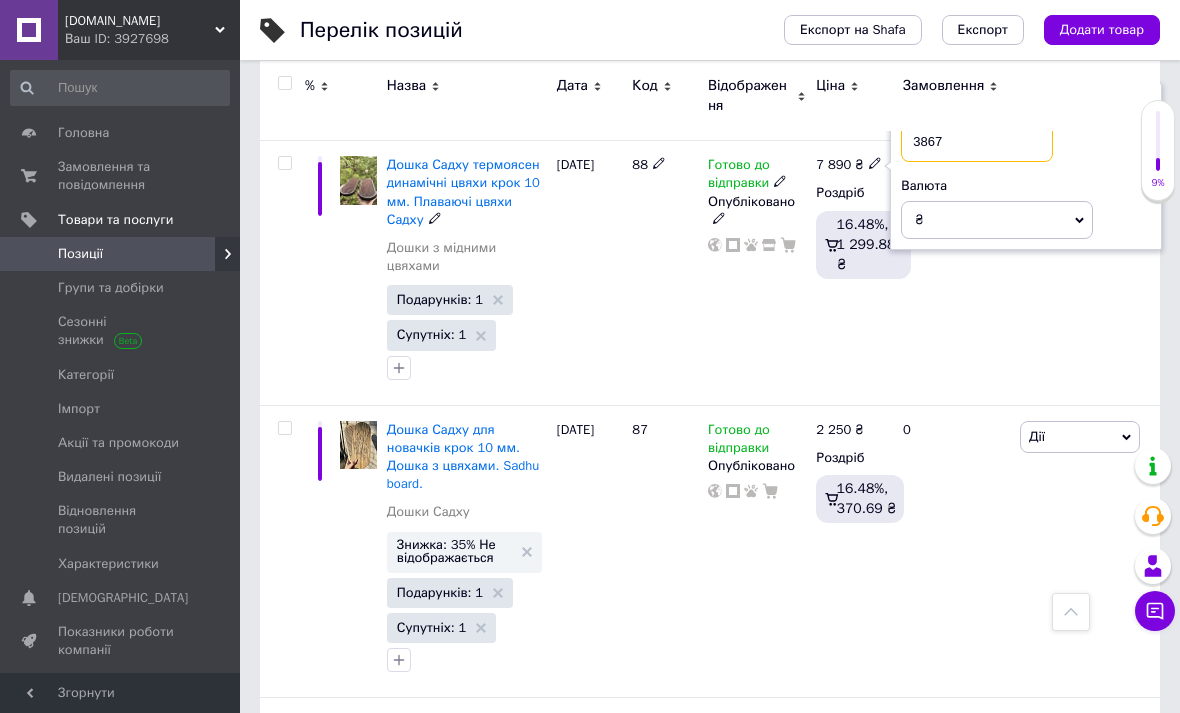 type on "3867" 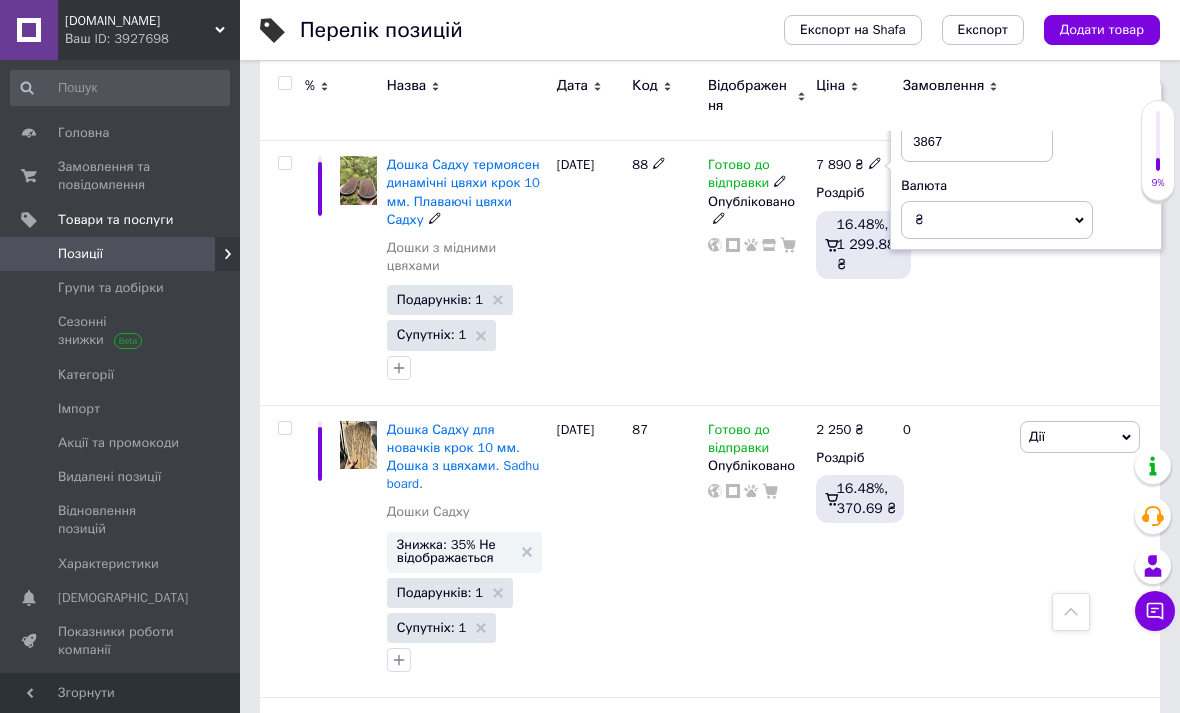 click on "[PERSON_NAME] Підняти на початок групи Копіювати Знижка Подарунок Супутні Приховати Ярлик Додати на вітрину Додати в кампанію Каталог ProSale Видалити" at bounding box center (1087, 273) 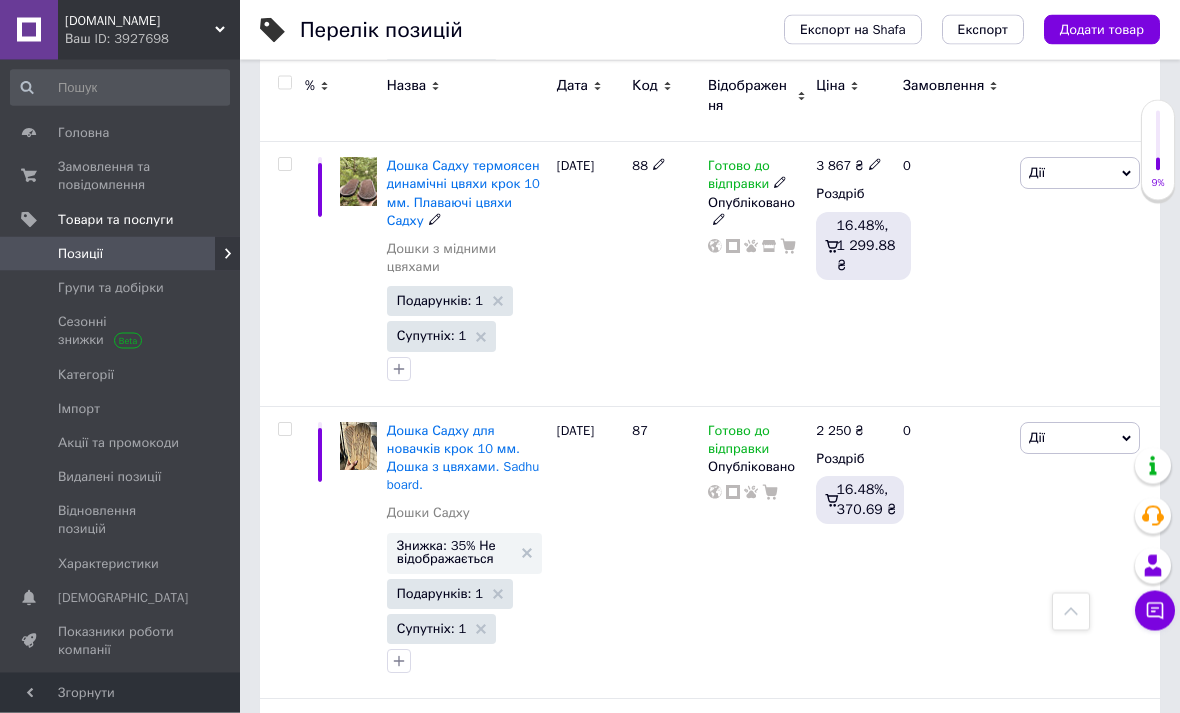 scroll, scrollTop: 2139, scrollLeft: 0, axis: vertical 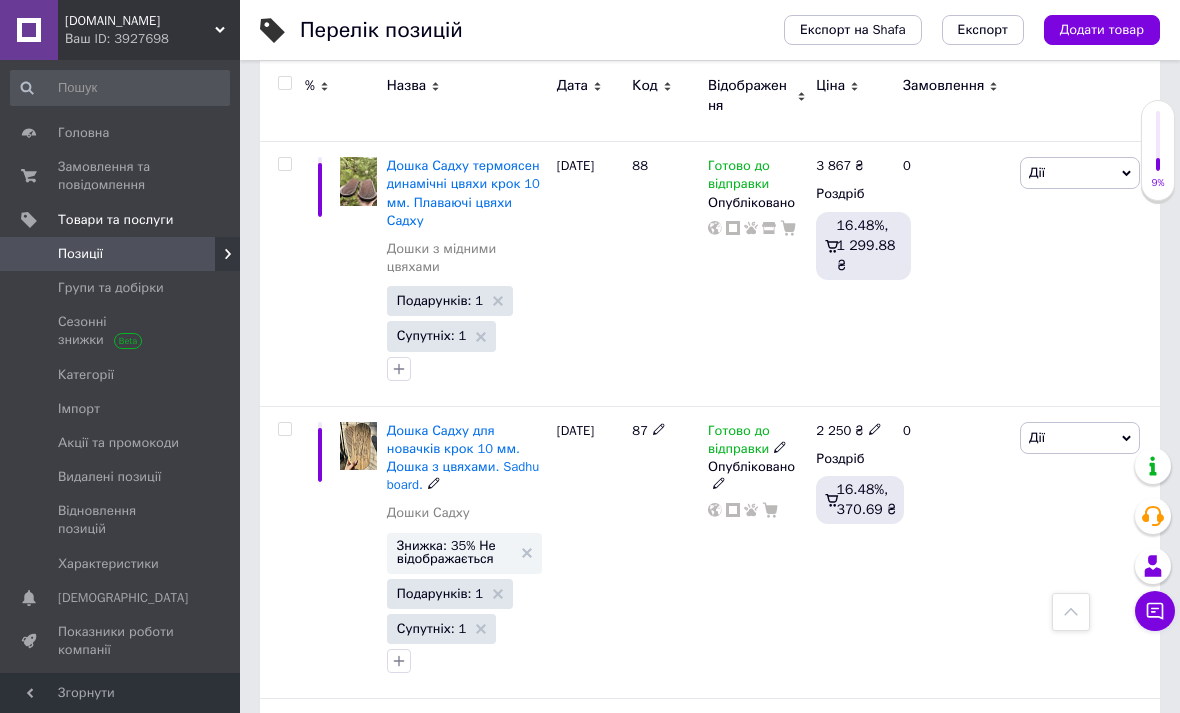 click 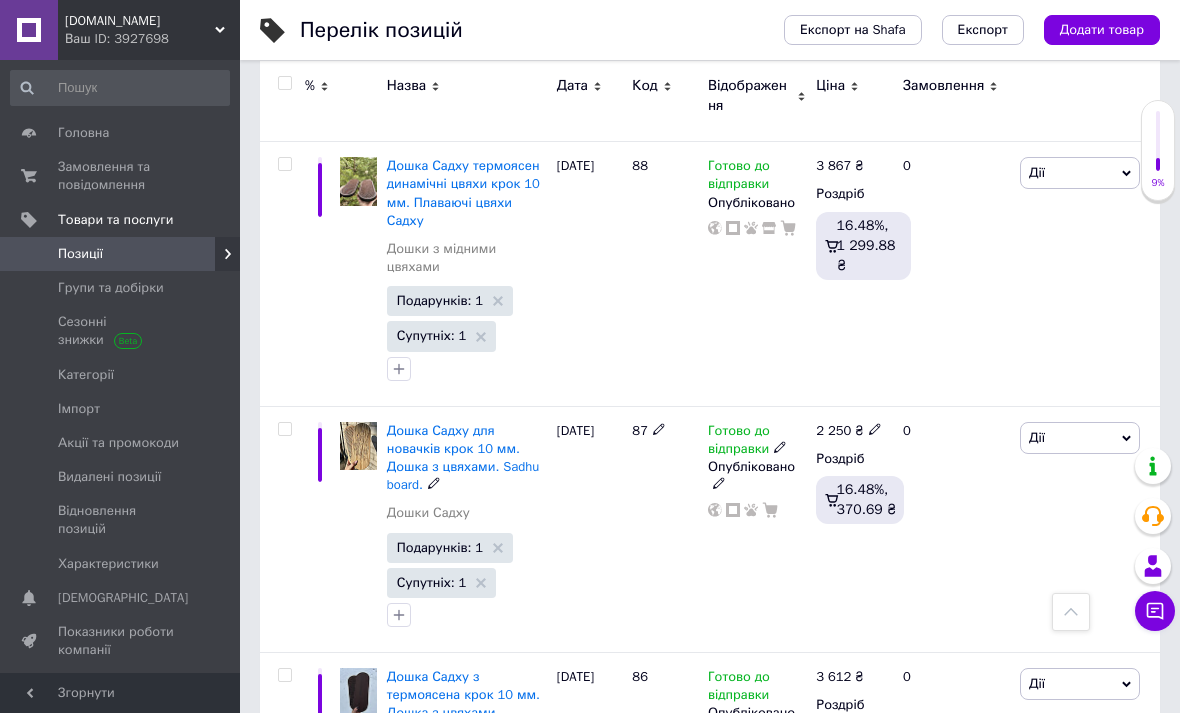 click at bounding box center (875, 428) 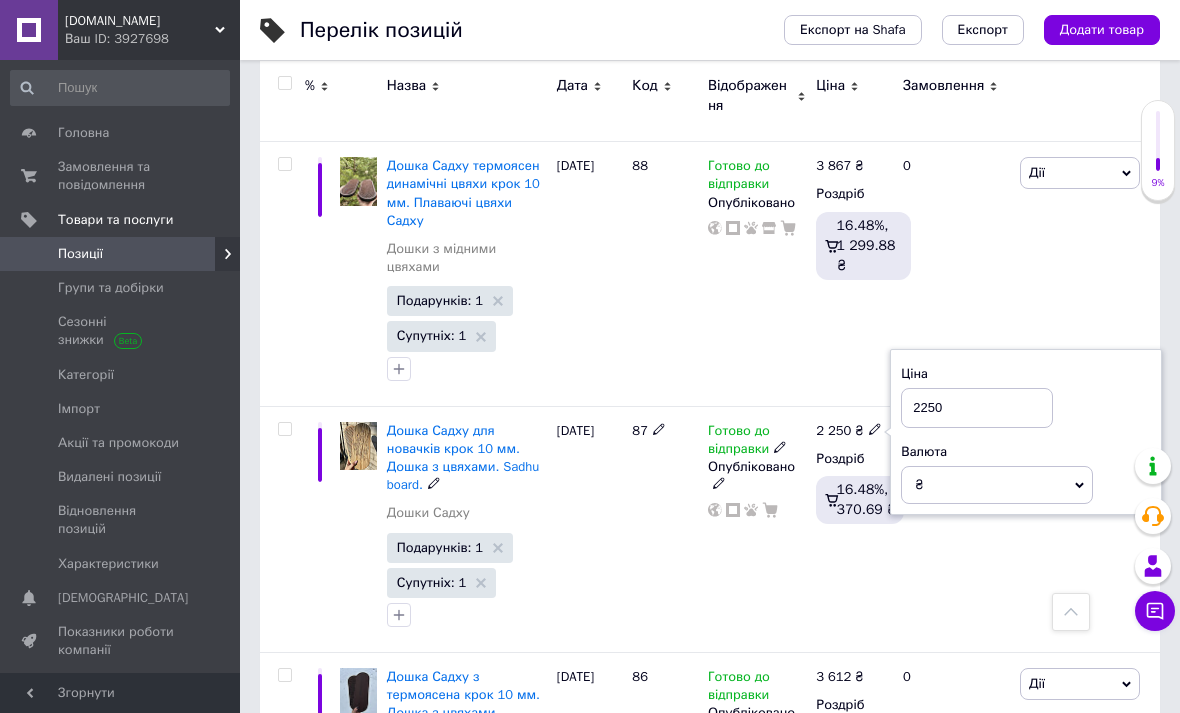 scroll, scrollTop: 2138, scrollLeft: 0, axis: vertical 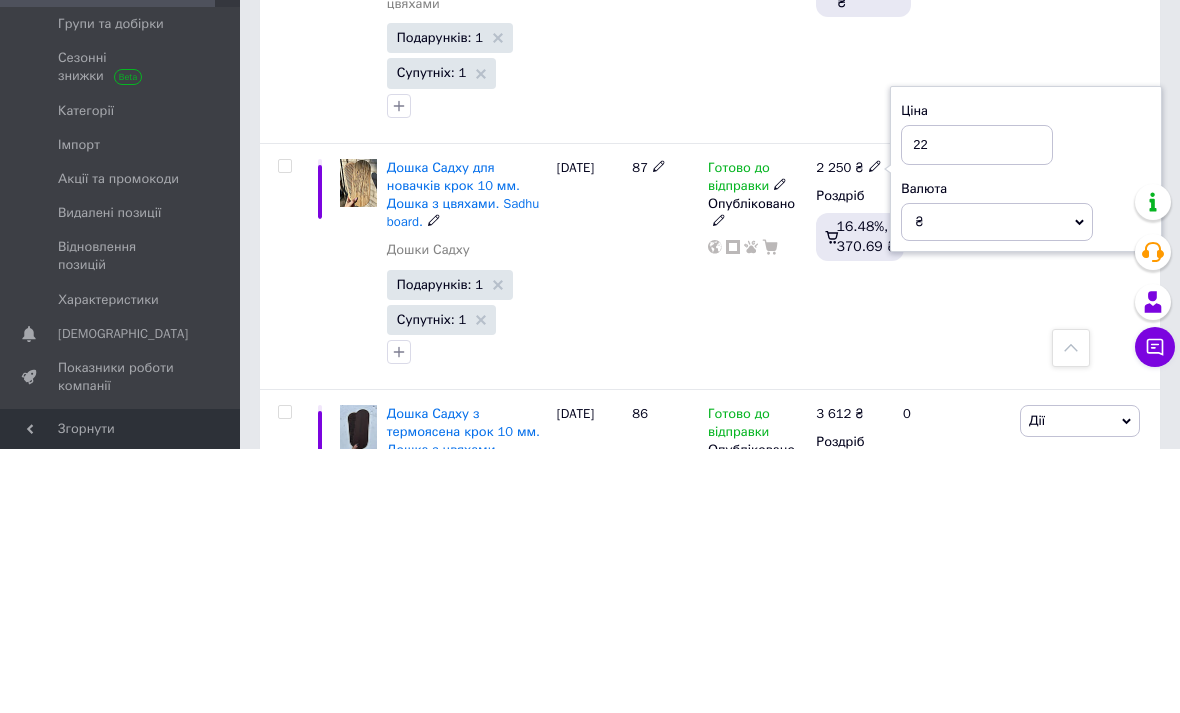 type on "2" 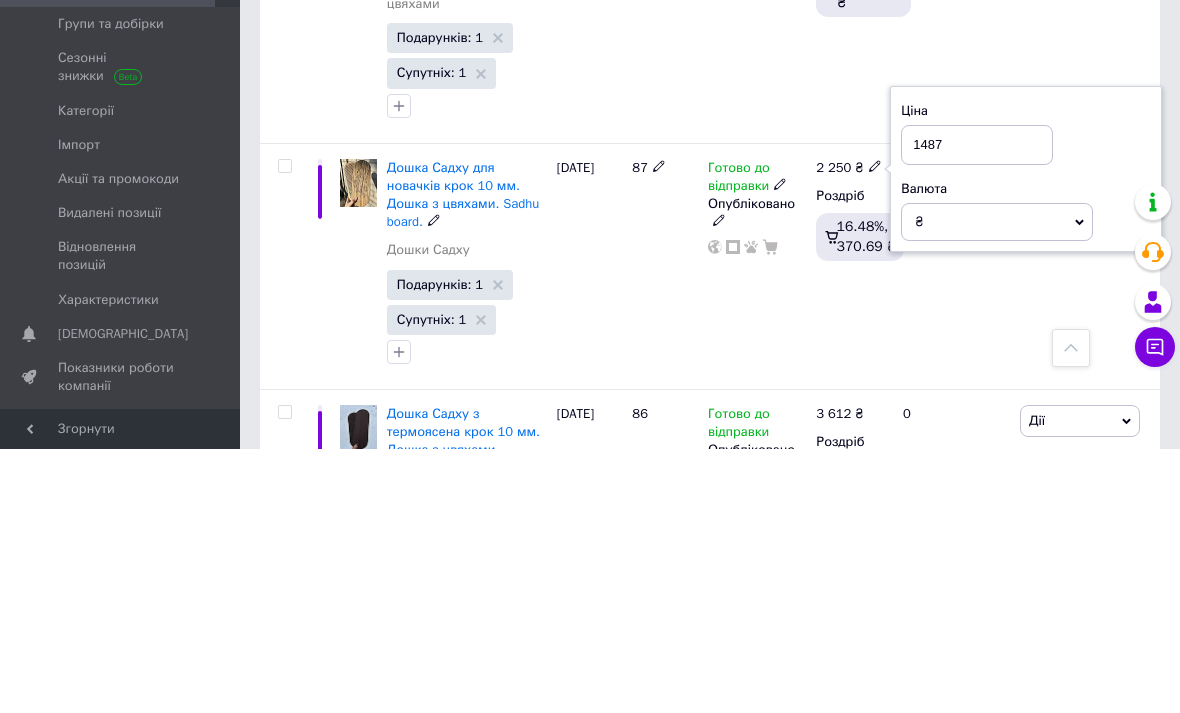 scroll, scrollTop: 2403, scrollLeft: 0, axis: vertical 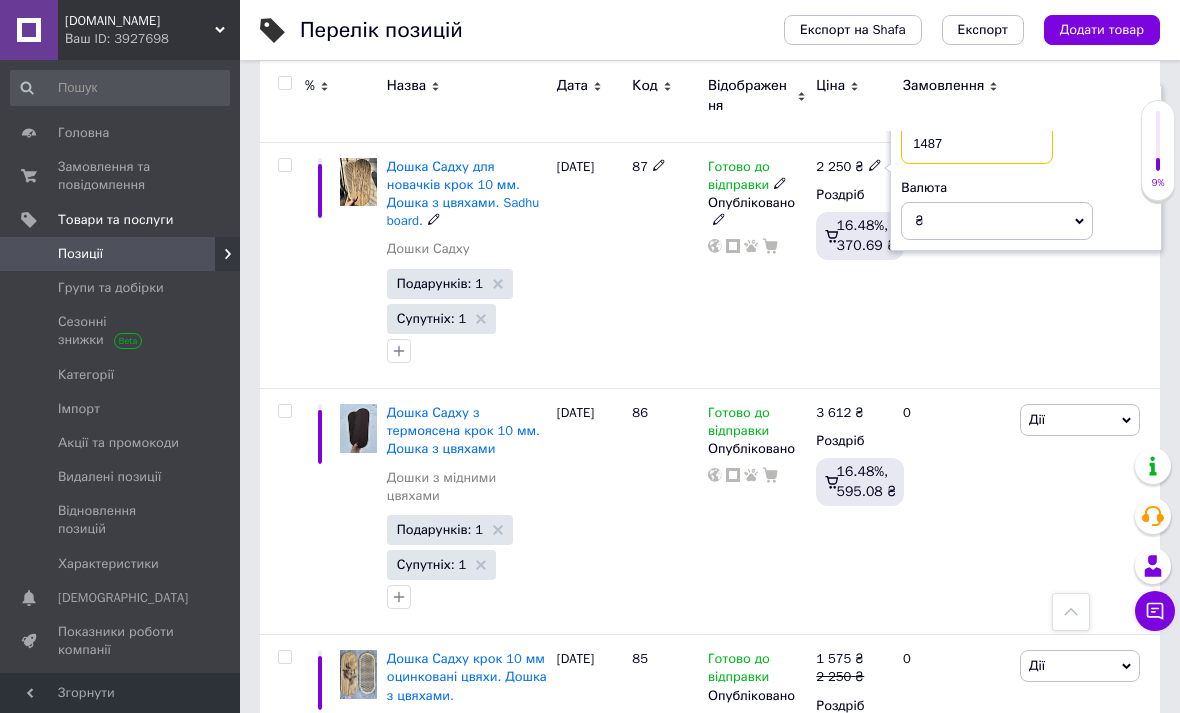 type on "1487" 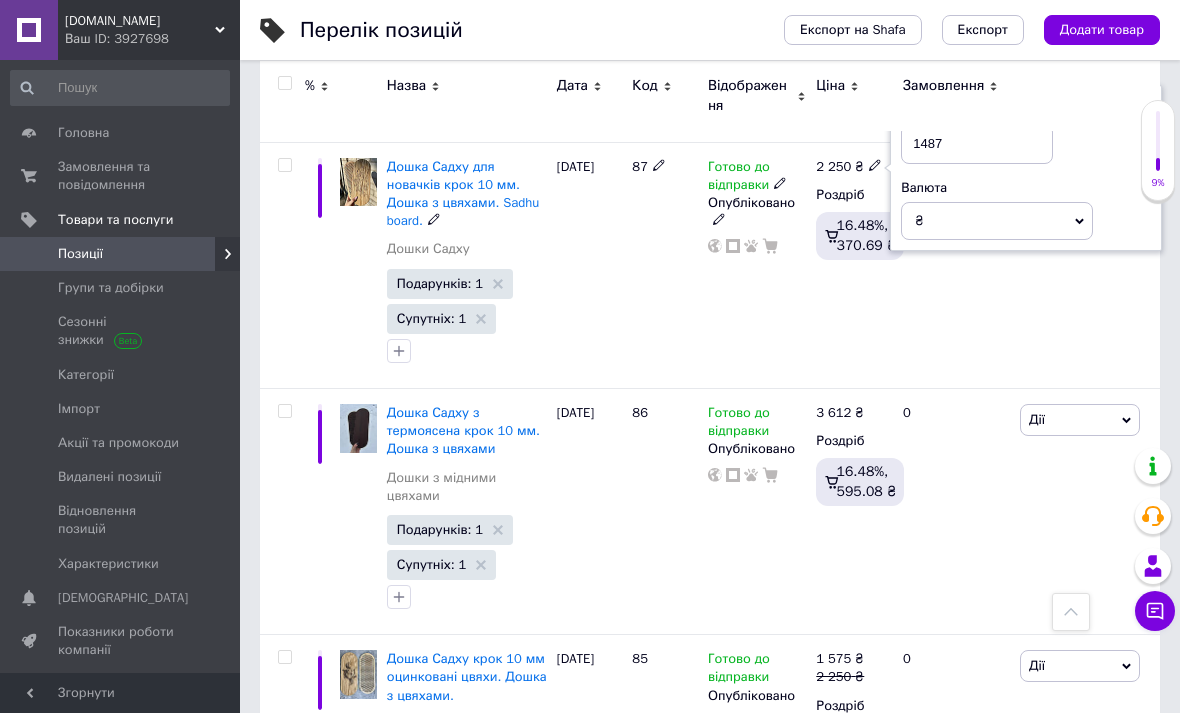 click on "[PERSON_NAME] Підняти на початок групи Копіювати Знижка Подарунок Супутні Приховати Ярлик Додати на вітрину Додати в кампанію Каталог ProSale Видалити" at bounding box center (1087, 265) 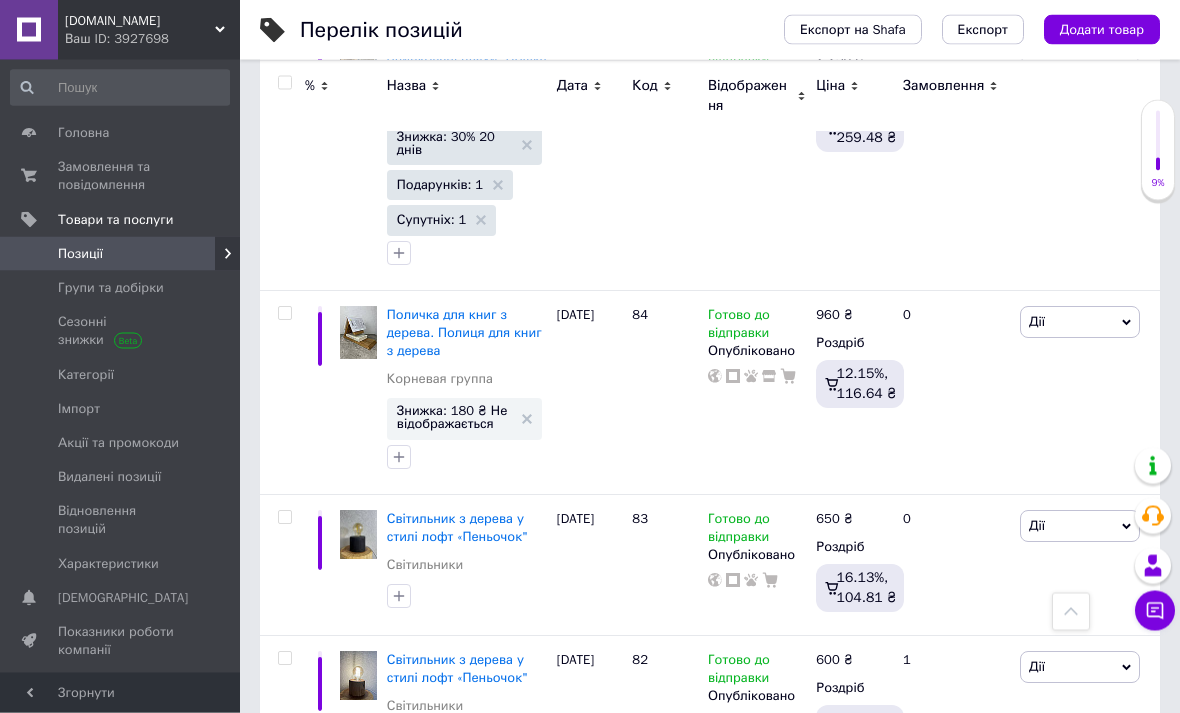 scroll, scrollTop: 3026, scrollLeft: 0, axis: vertical 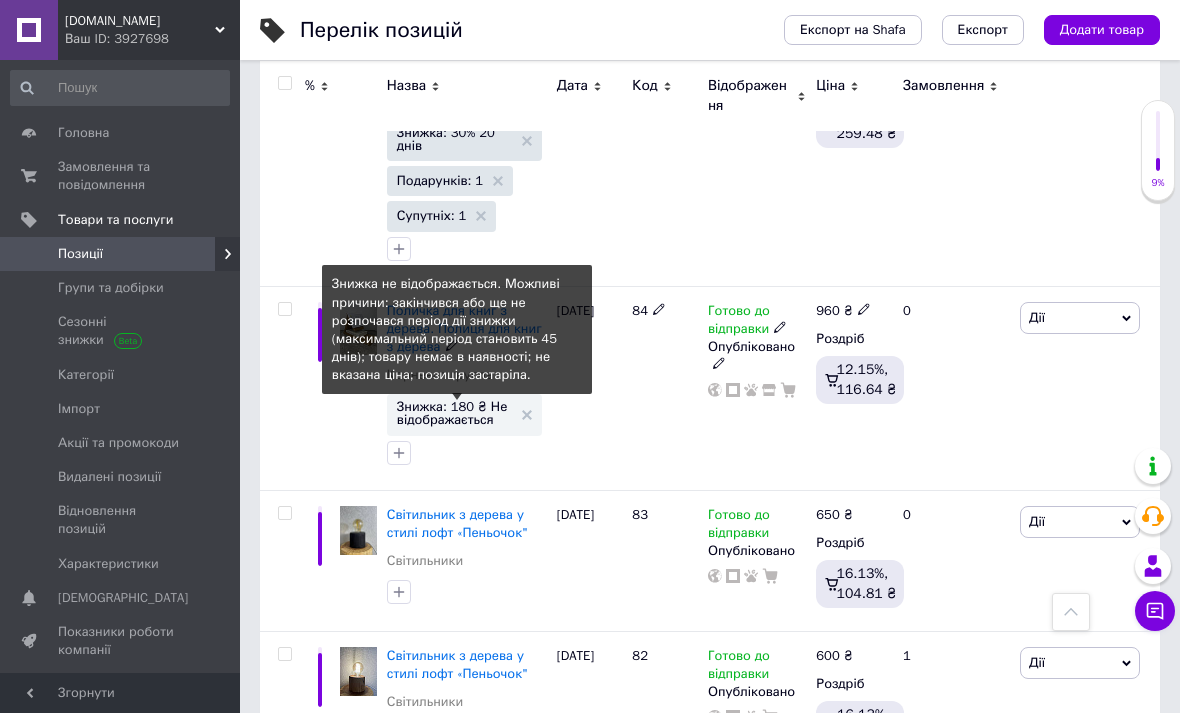 click on "Знижка: 180 ₴ Не відображається" at bounding box center (464, 413) 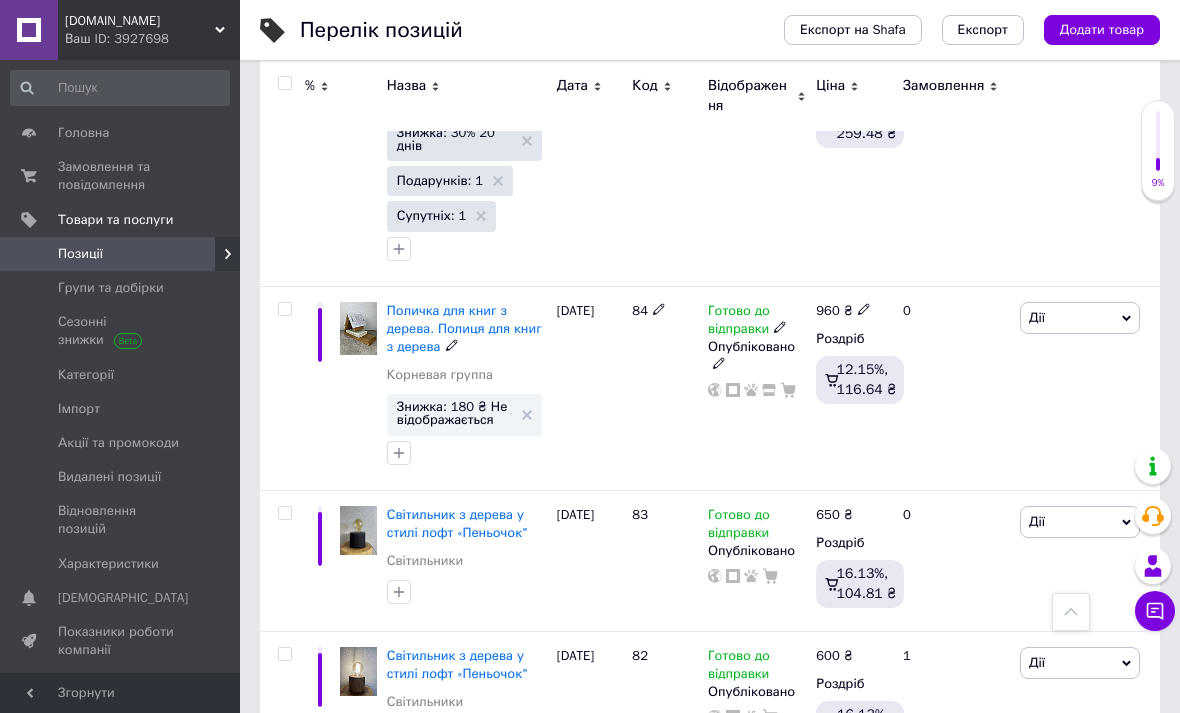click 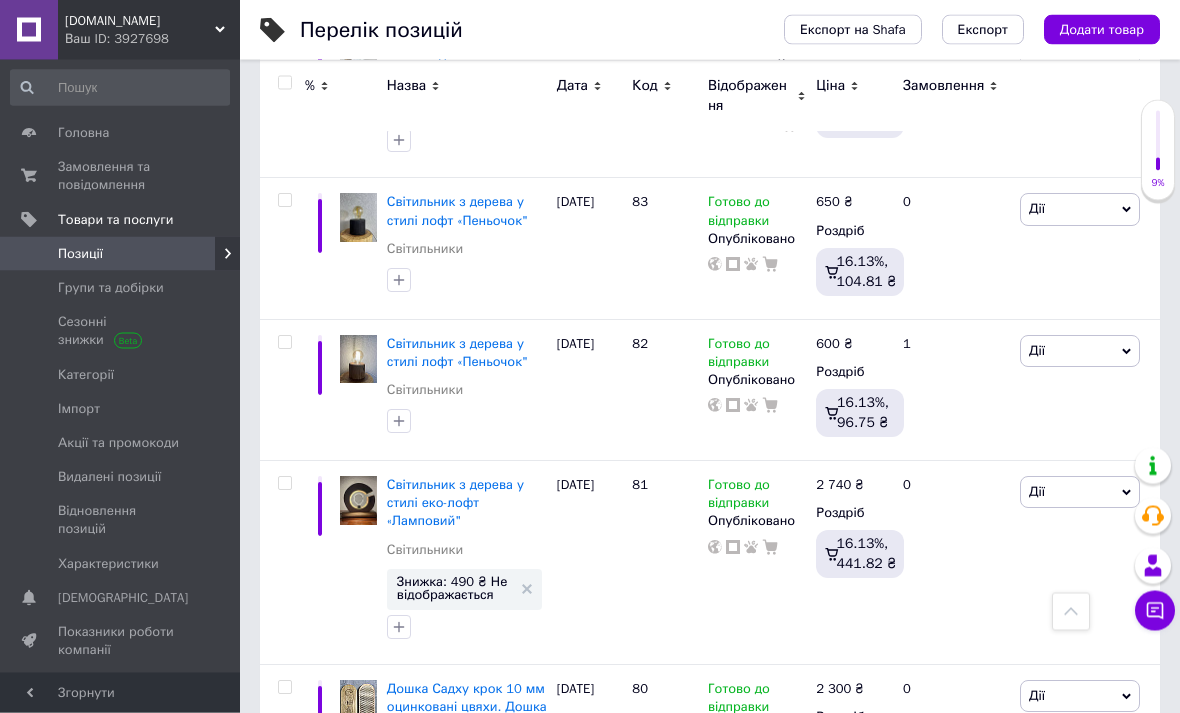 scroll, scrollTop: 3292, scrollLeft: 0, axis: vertical 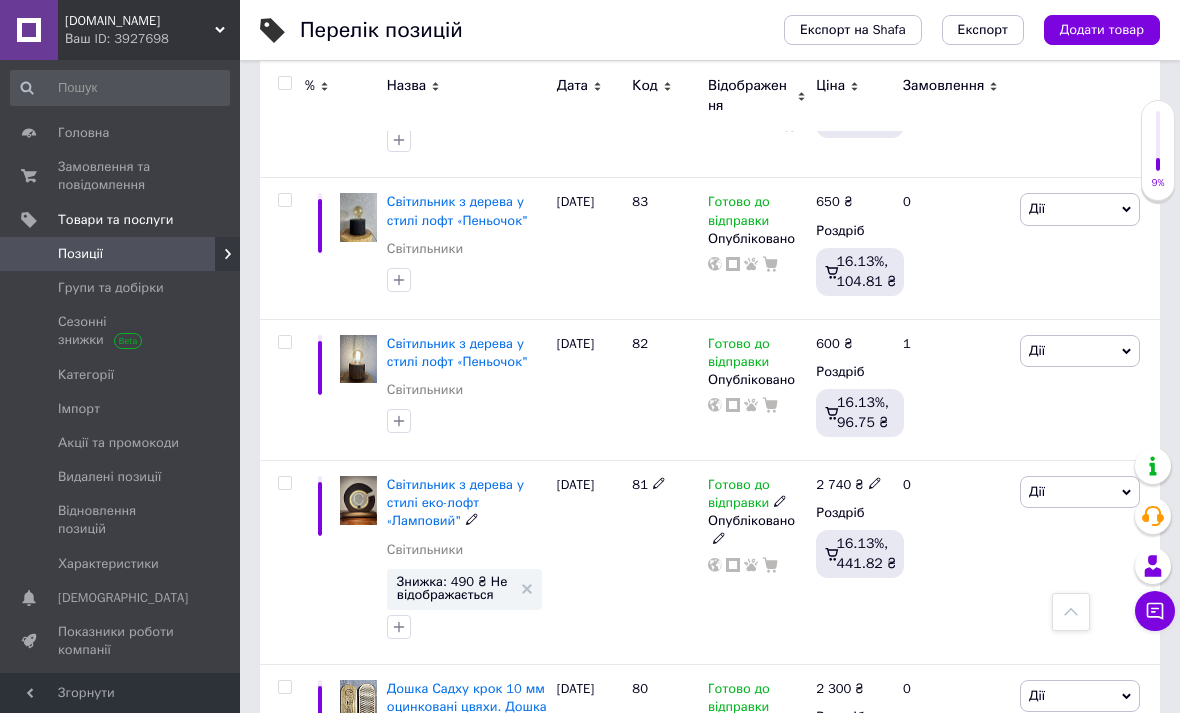 click 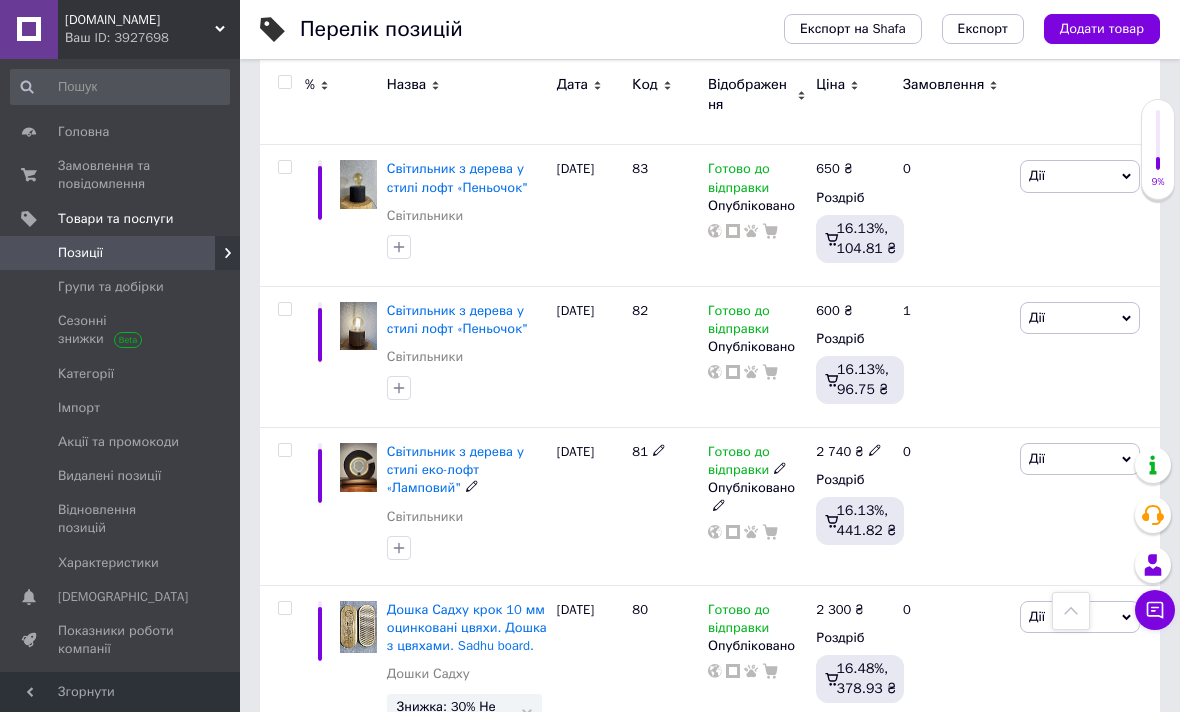 scroll, scrollTop: 3325, scrollLeft: 0, axis: vertical 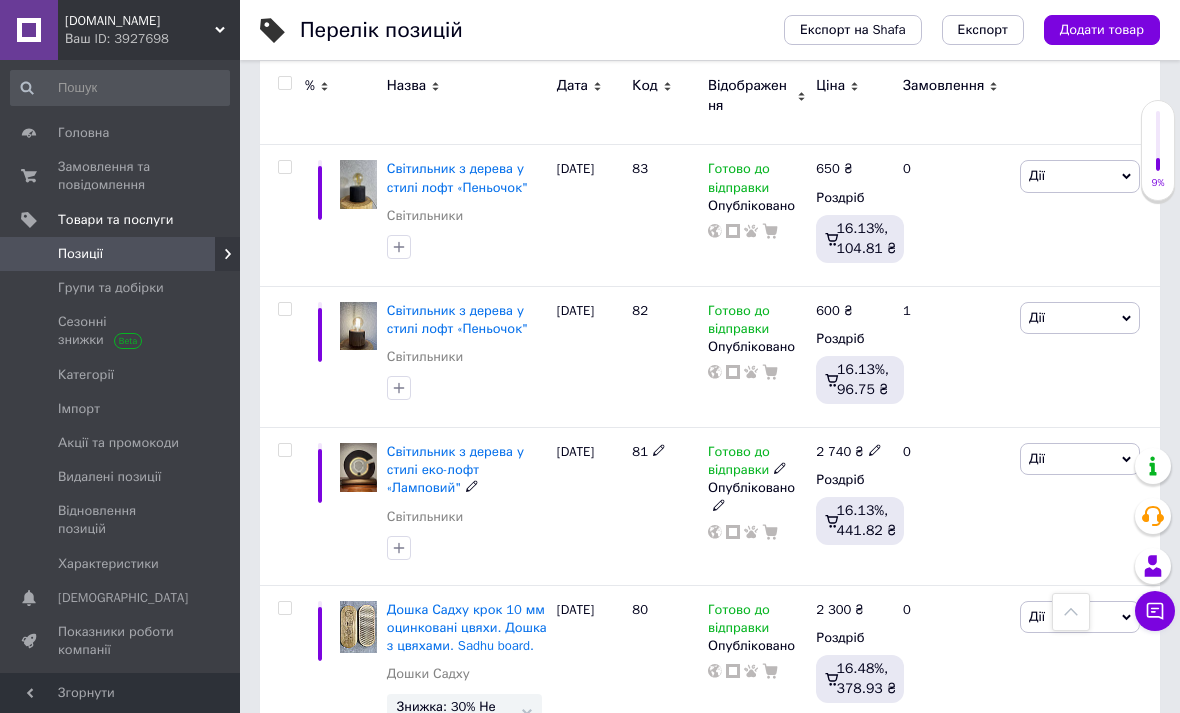 click 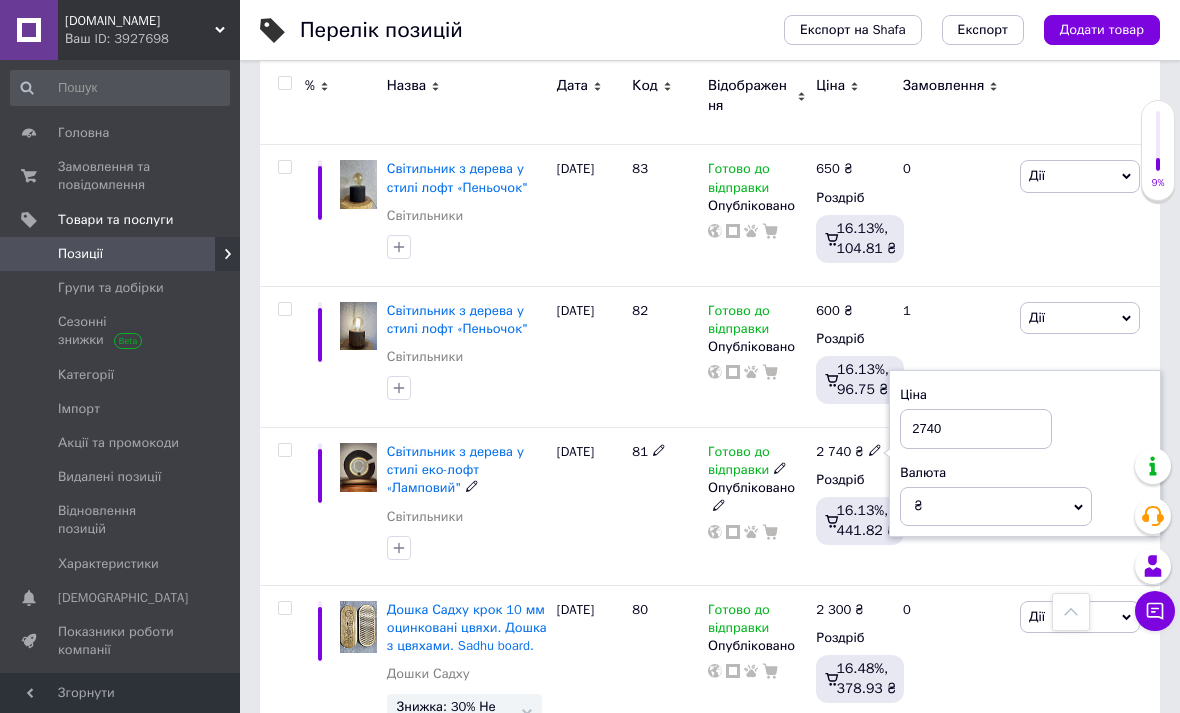 scroll, scrollTop: 3324, scrollLeft: 0, axis: vertical 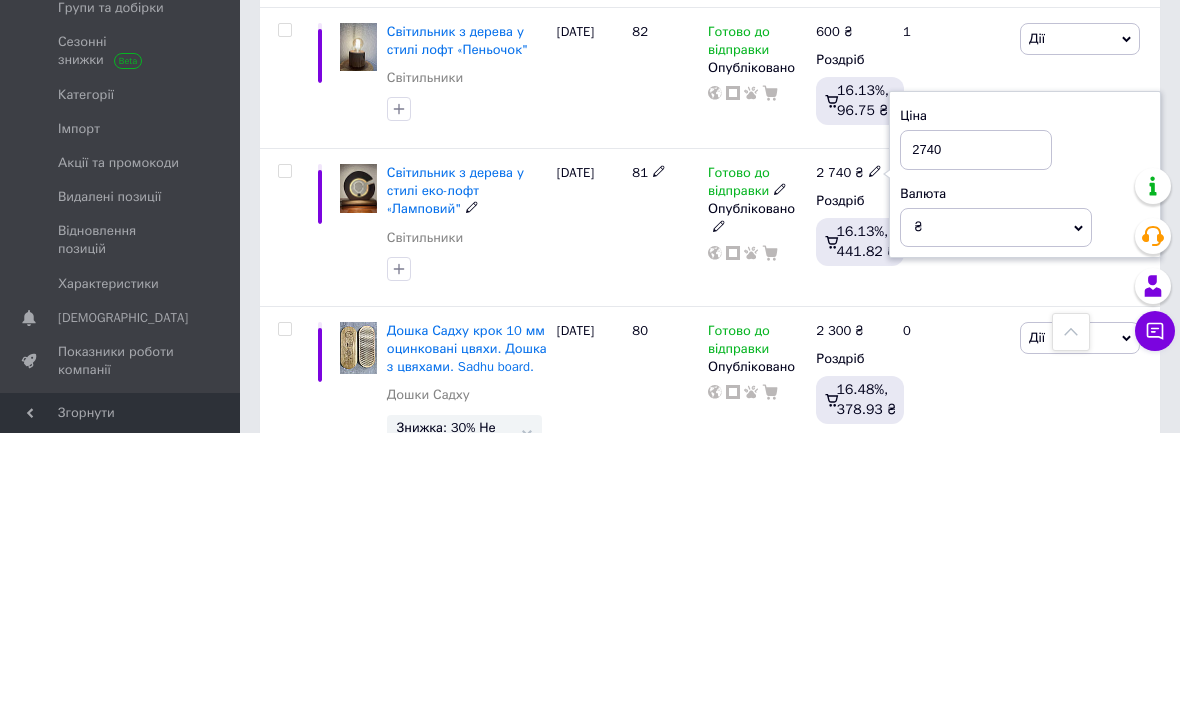click on "0" at bounding box center (953, 508) 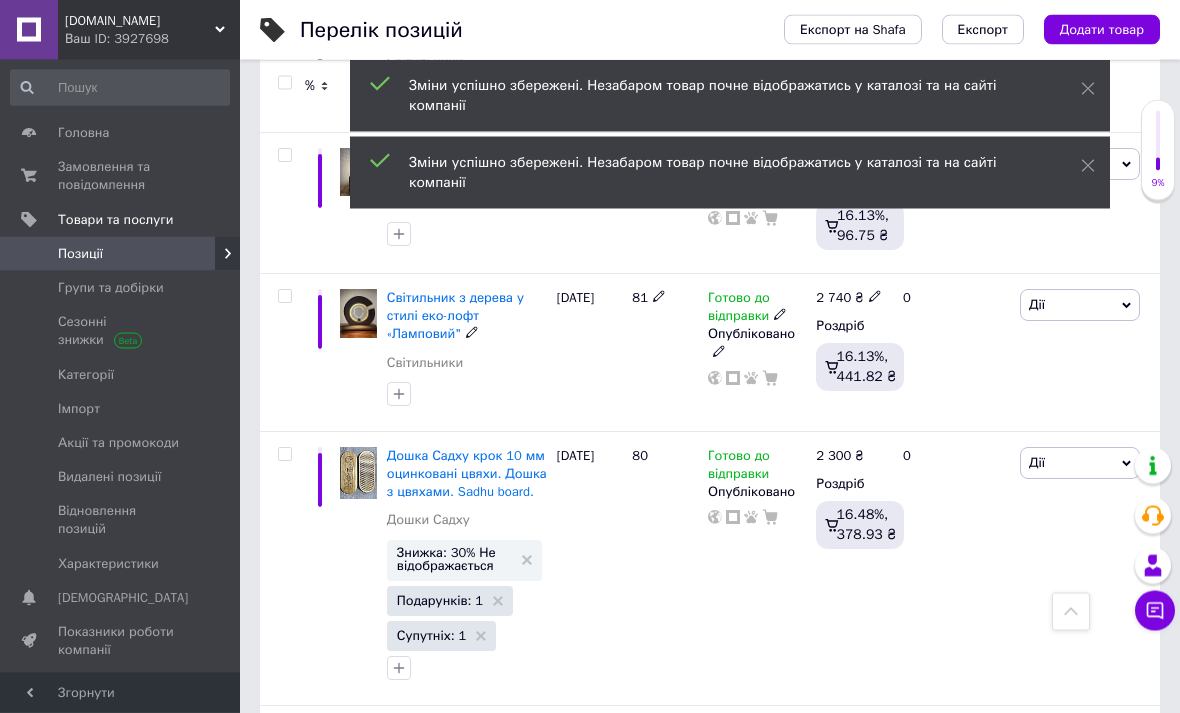 scroll, scrollTop: 3398, scrollLeft: 0, axis: vertical 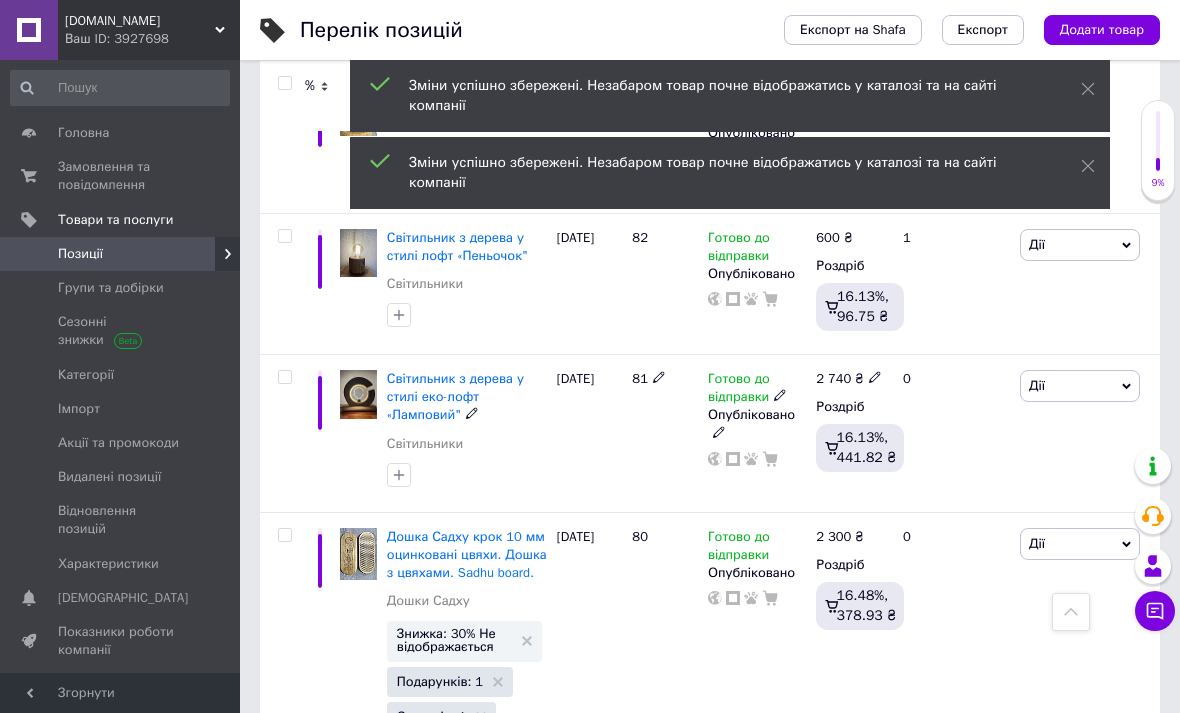 click on "Дії" at bounding box center (1080, 386) 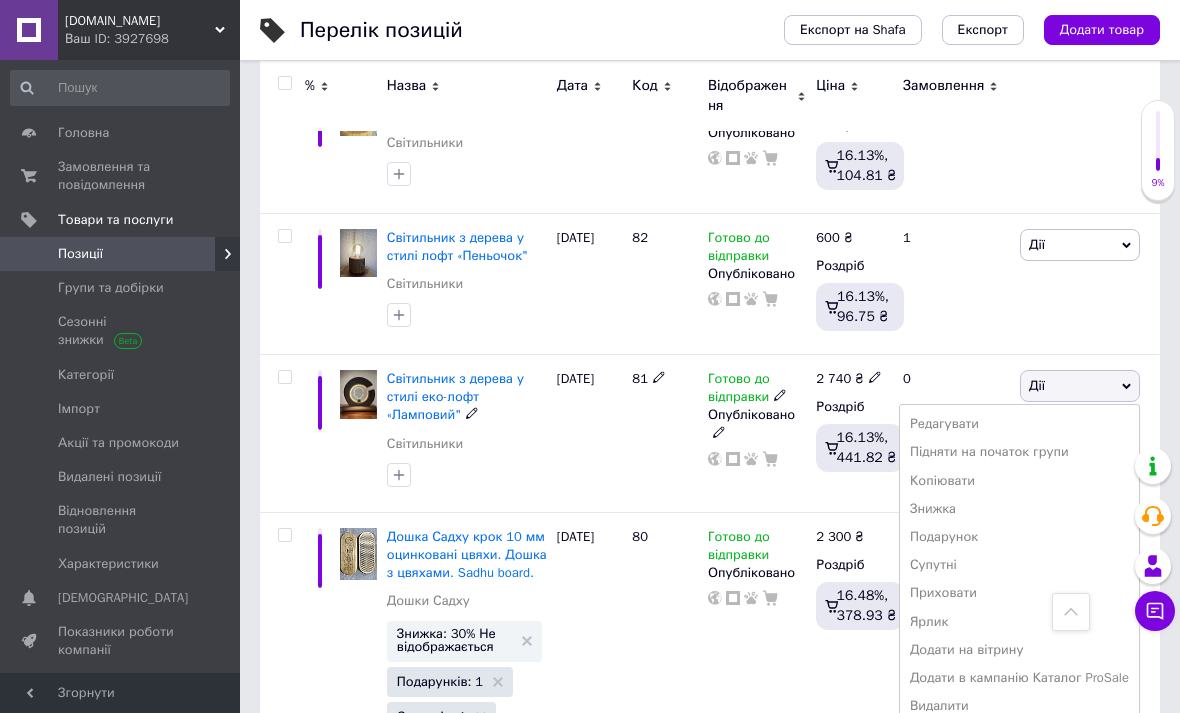 click on "Знижка" at bounding box center (1019, 509) 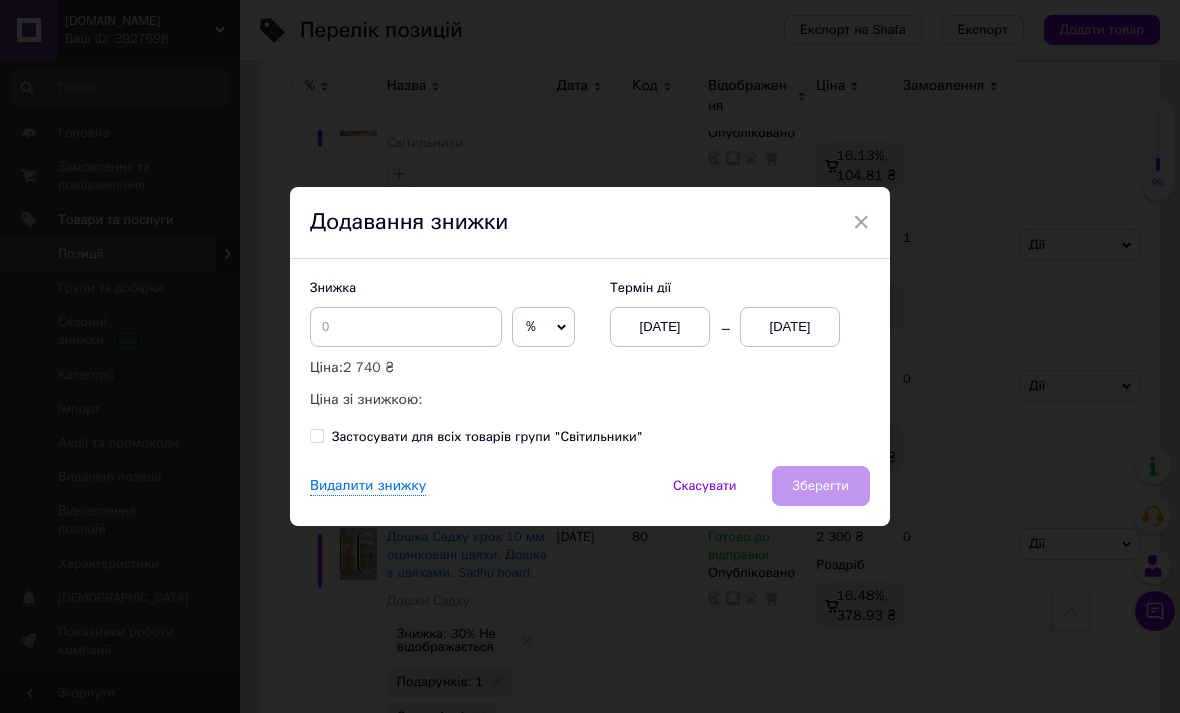 click on "%" at bounding box center [531, 326] 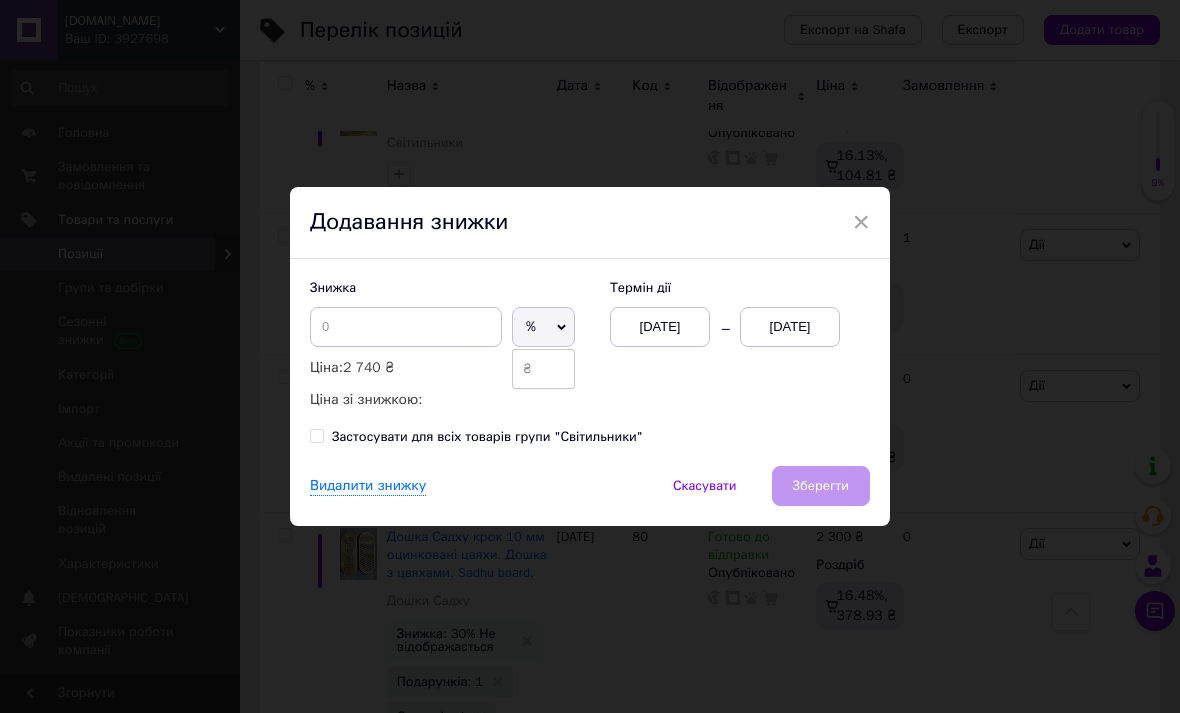 click on "₴" at bounding box center (543, 369) 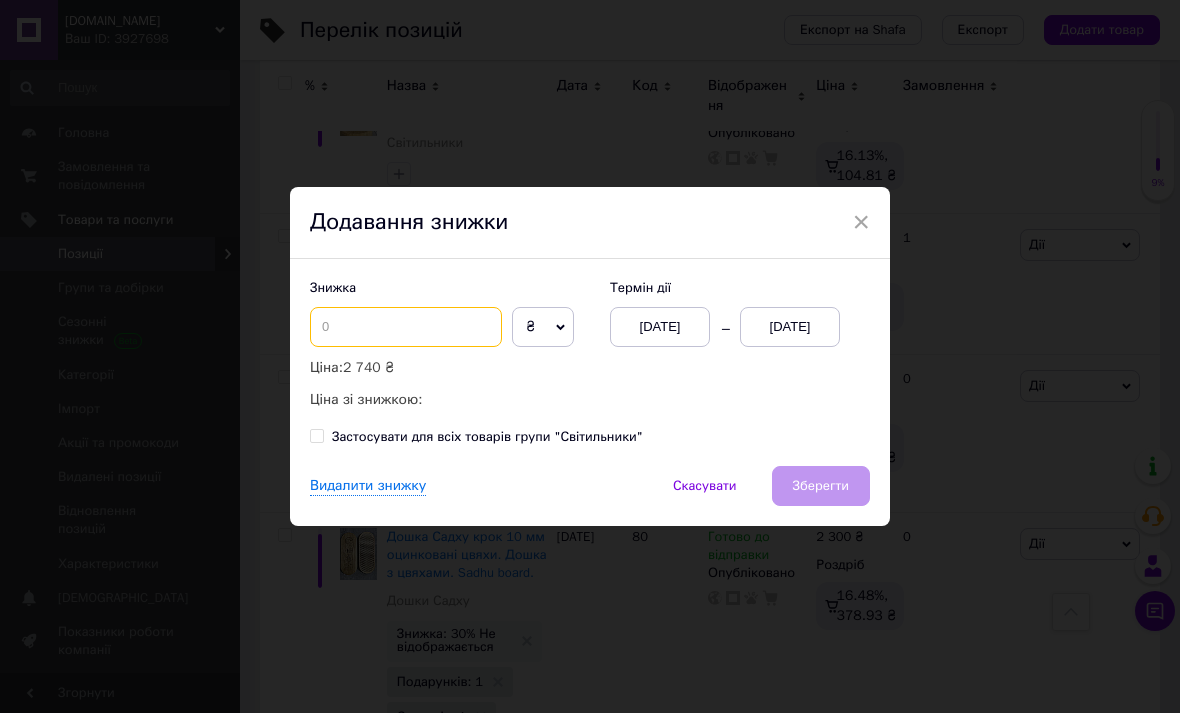 click at bounding box center (406, 327) 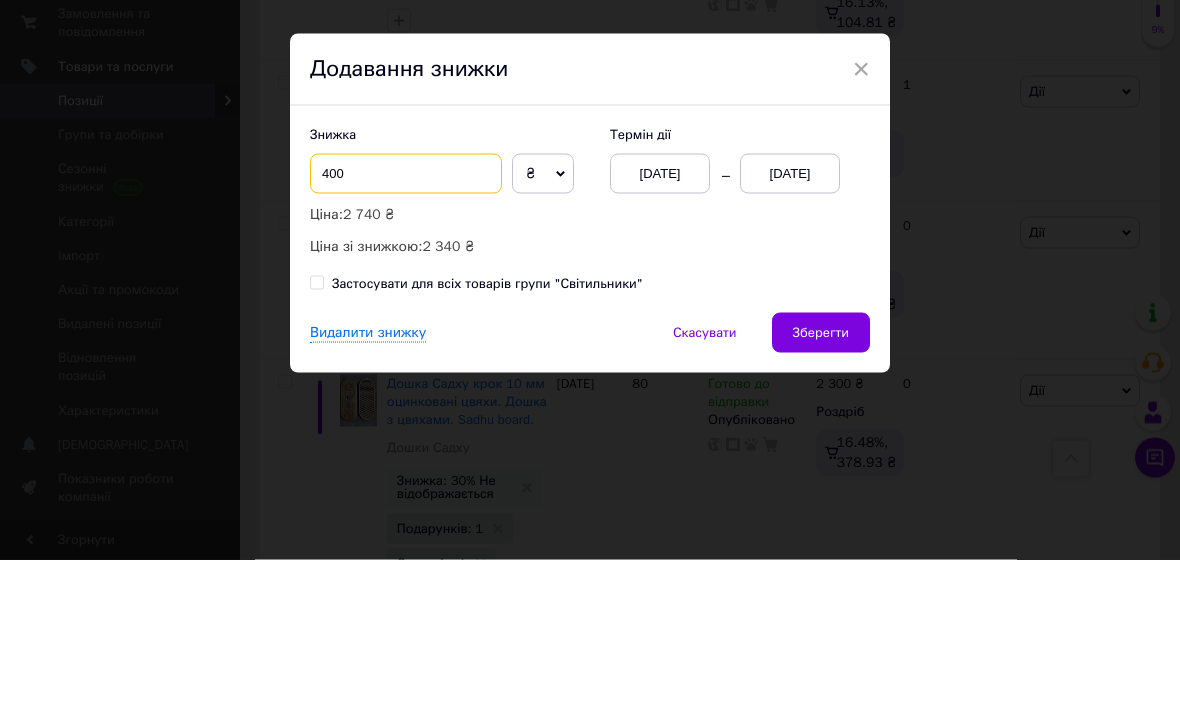 type on "400" 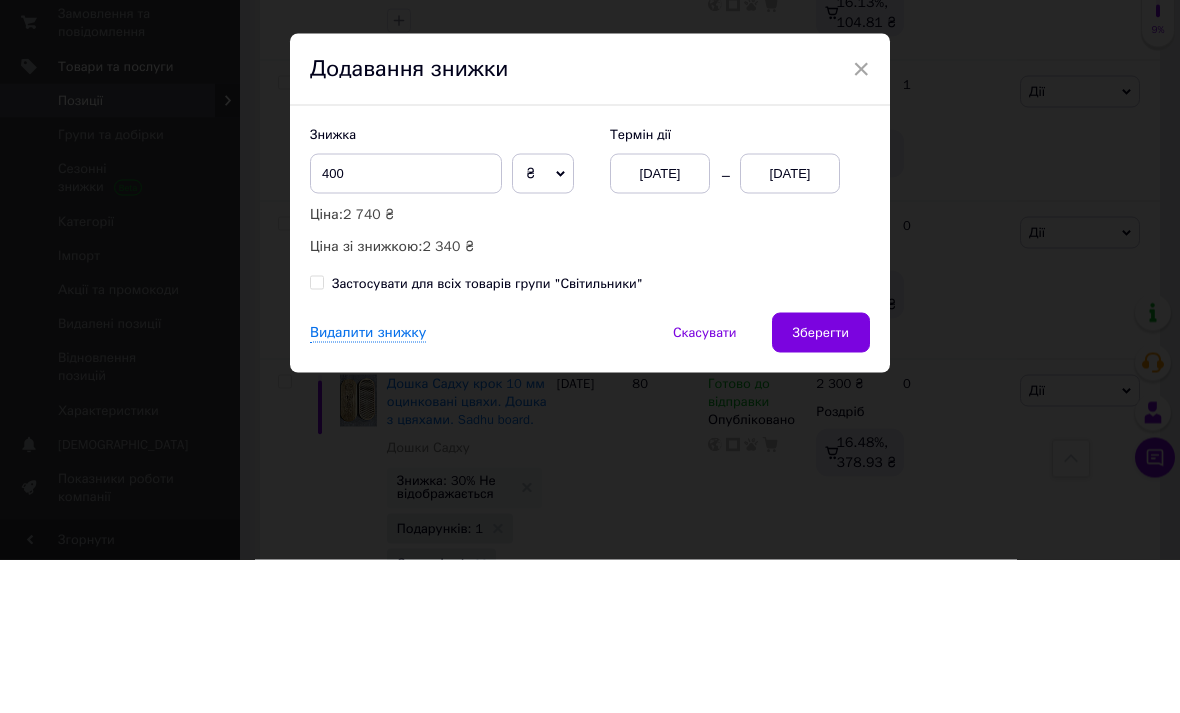 click on "[DATE]" at bounding box center (790, 327) 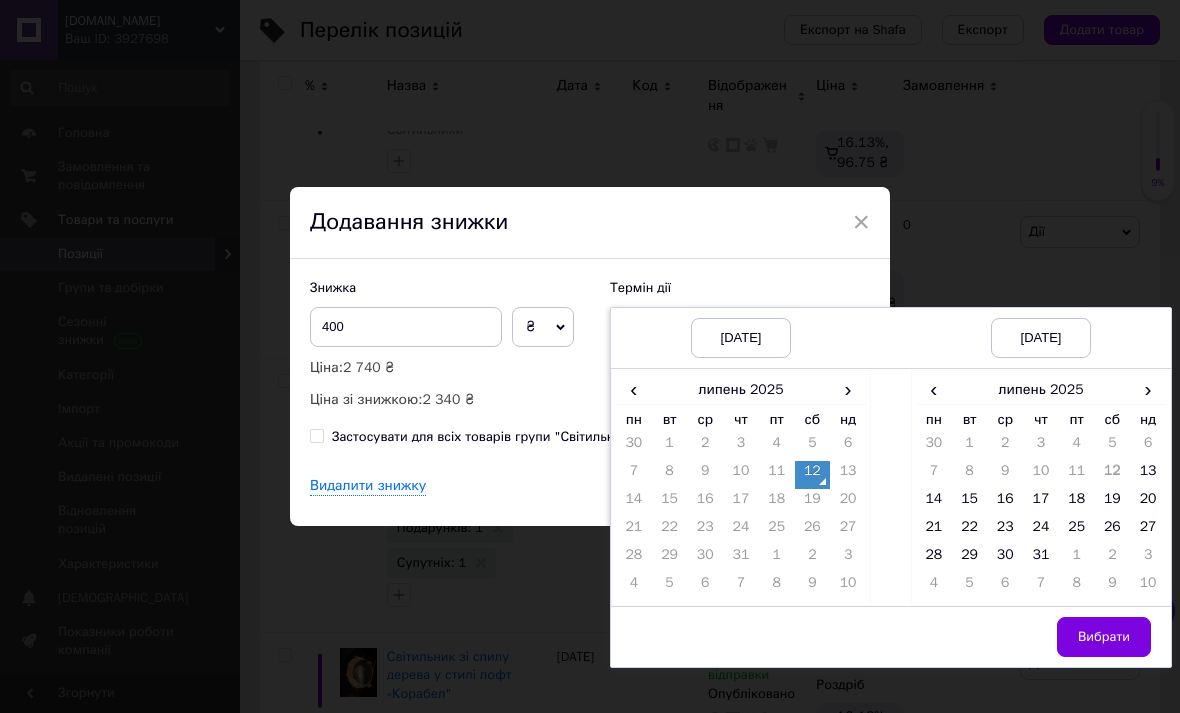 click on "31" at bounding box center [1041, 559] 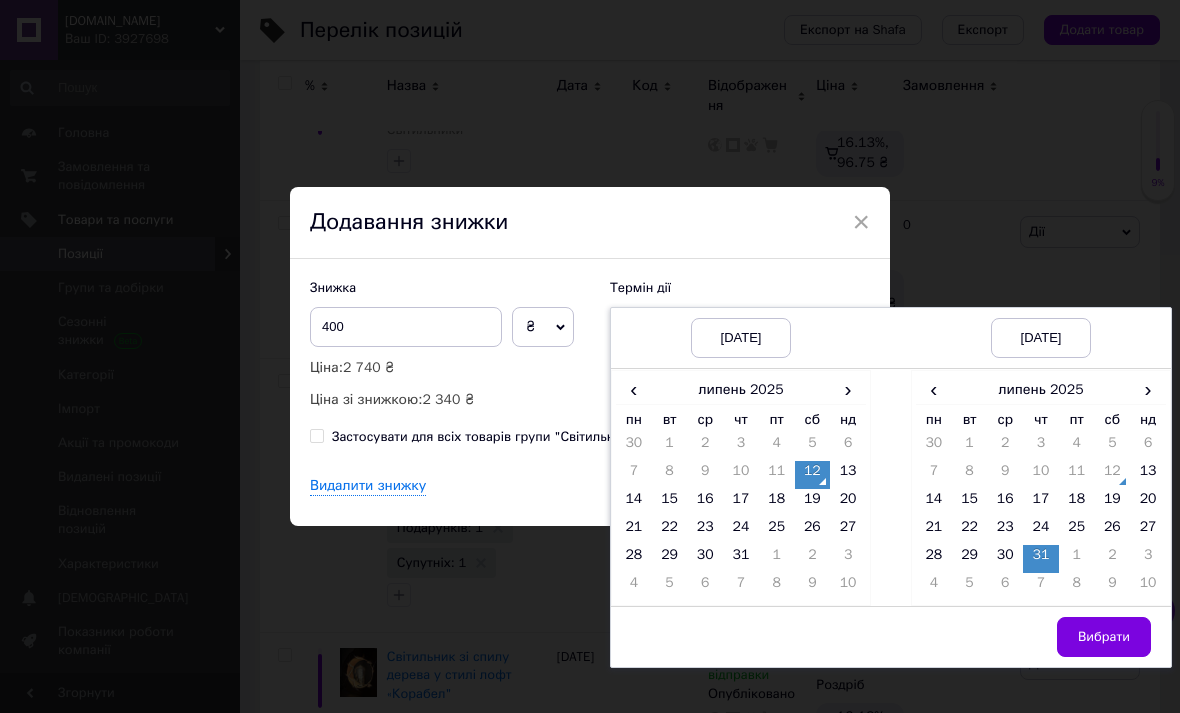 click on "Вибрати" at bounding box center [1104, 637] 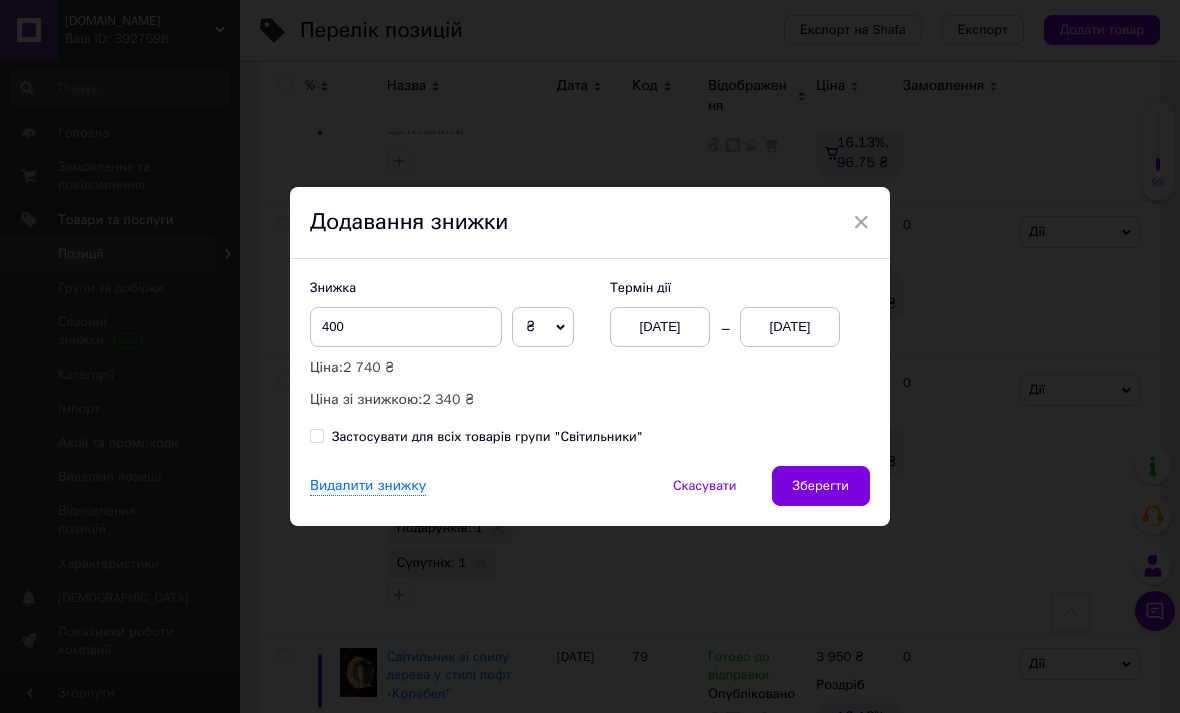 click on "Зберегти" at bounding box center (821, 486) 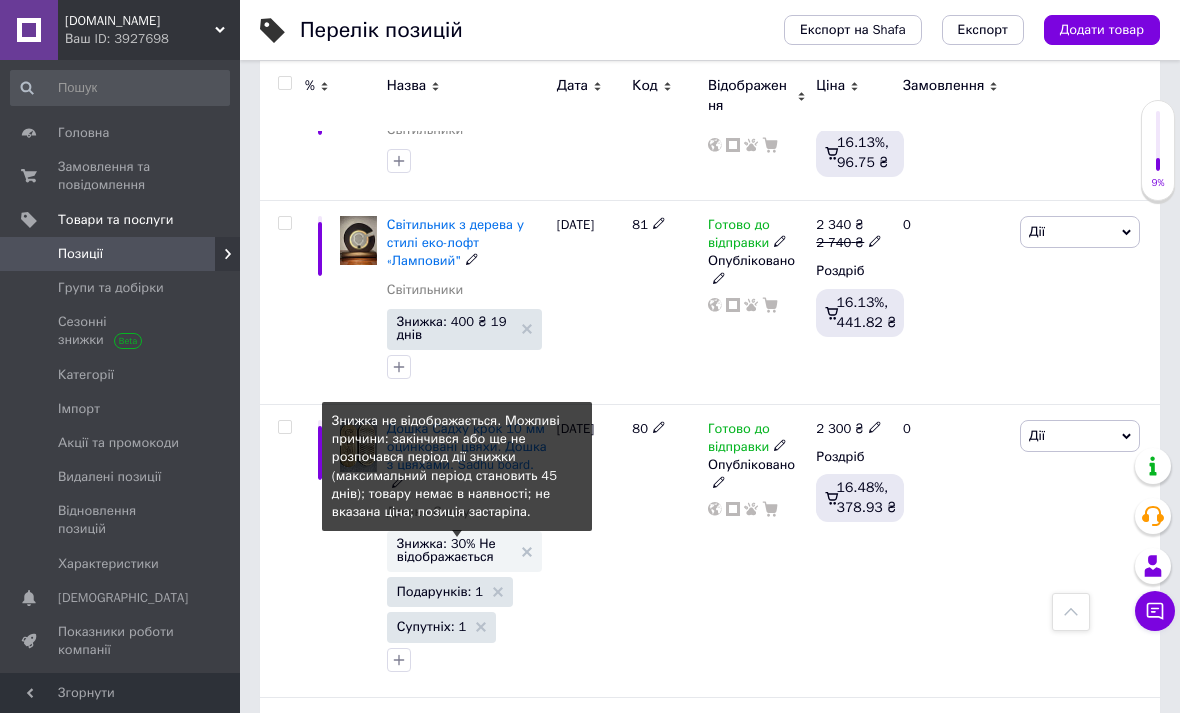 click on "Знижка: 30% Не відображається" at bounding box center [454, 550] 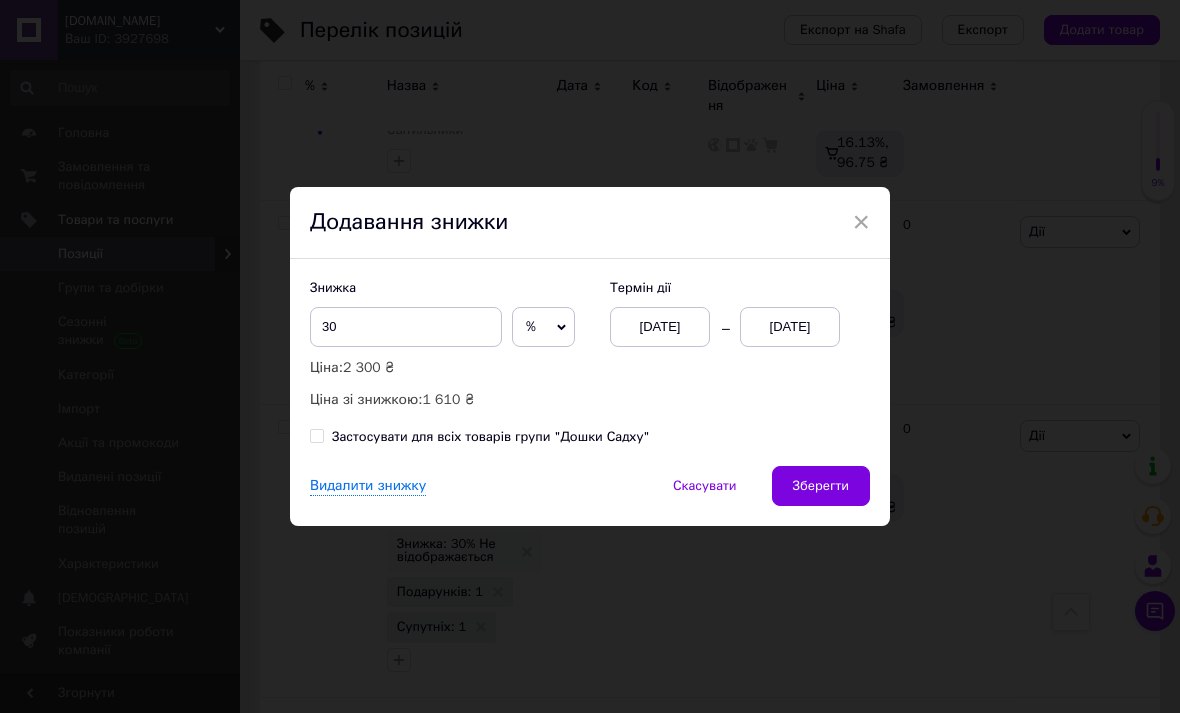 click on "×" at bounding box center [861, 222] 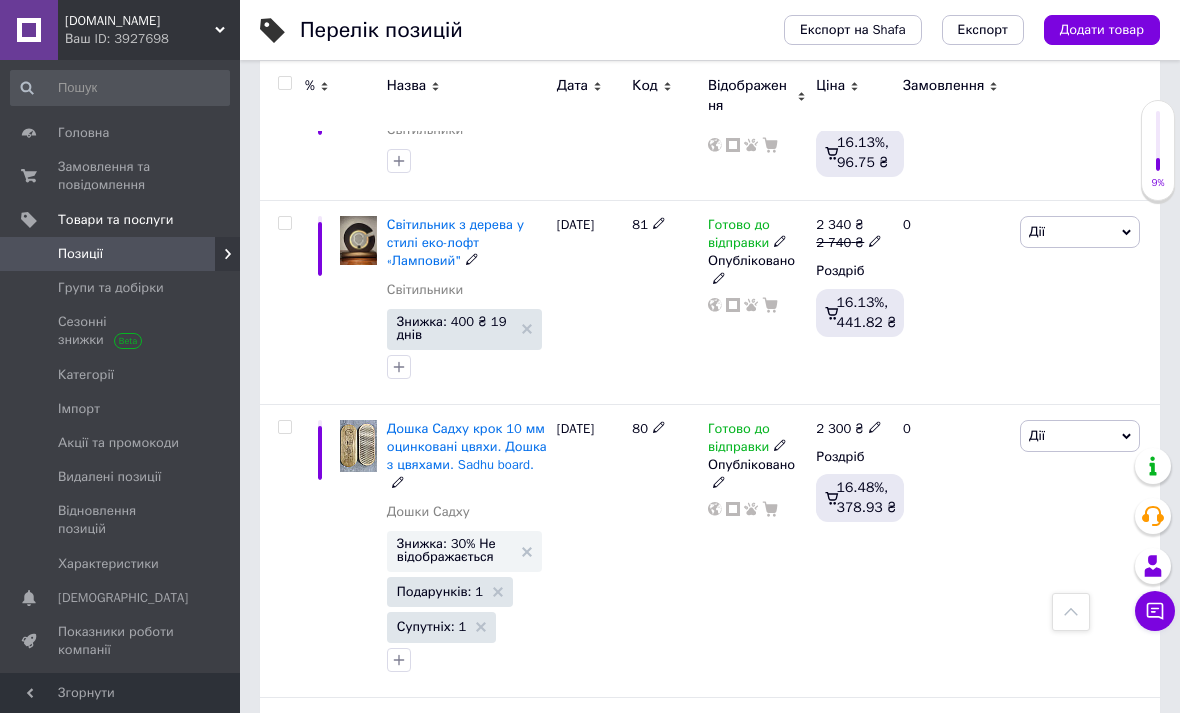 click 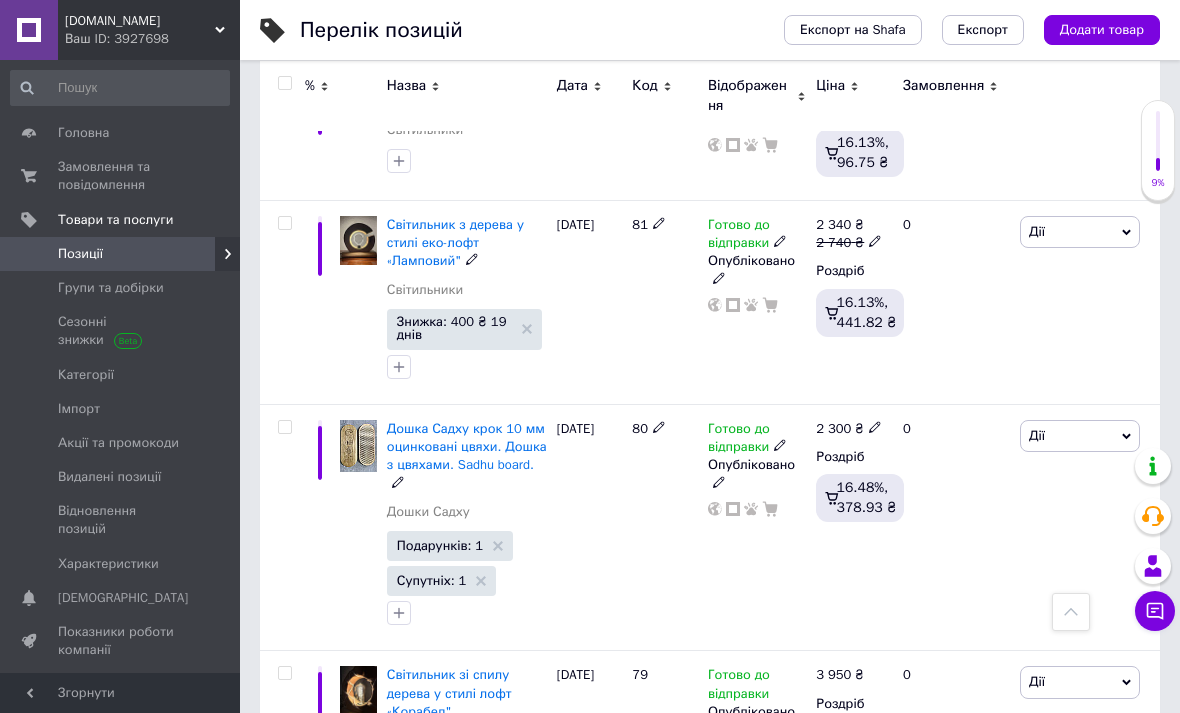 click 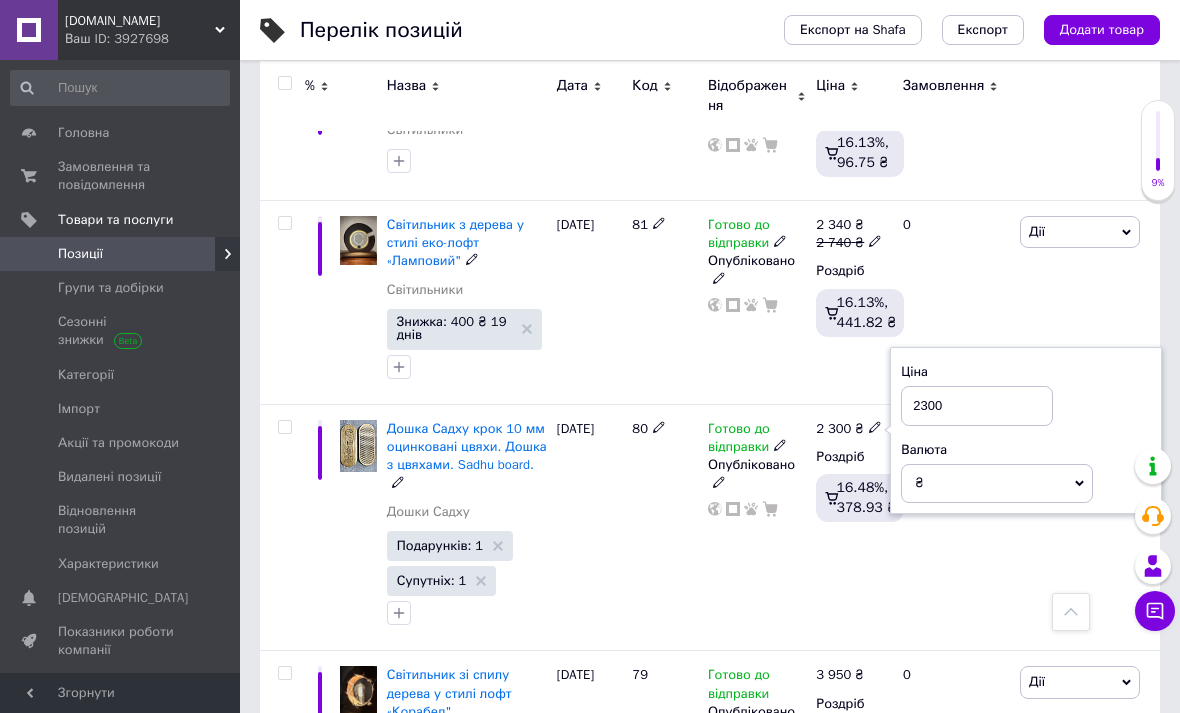 scroll, scrollTop: 3551, scrollLeft: 0, axis: vertical 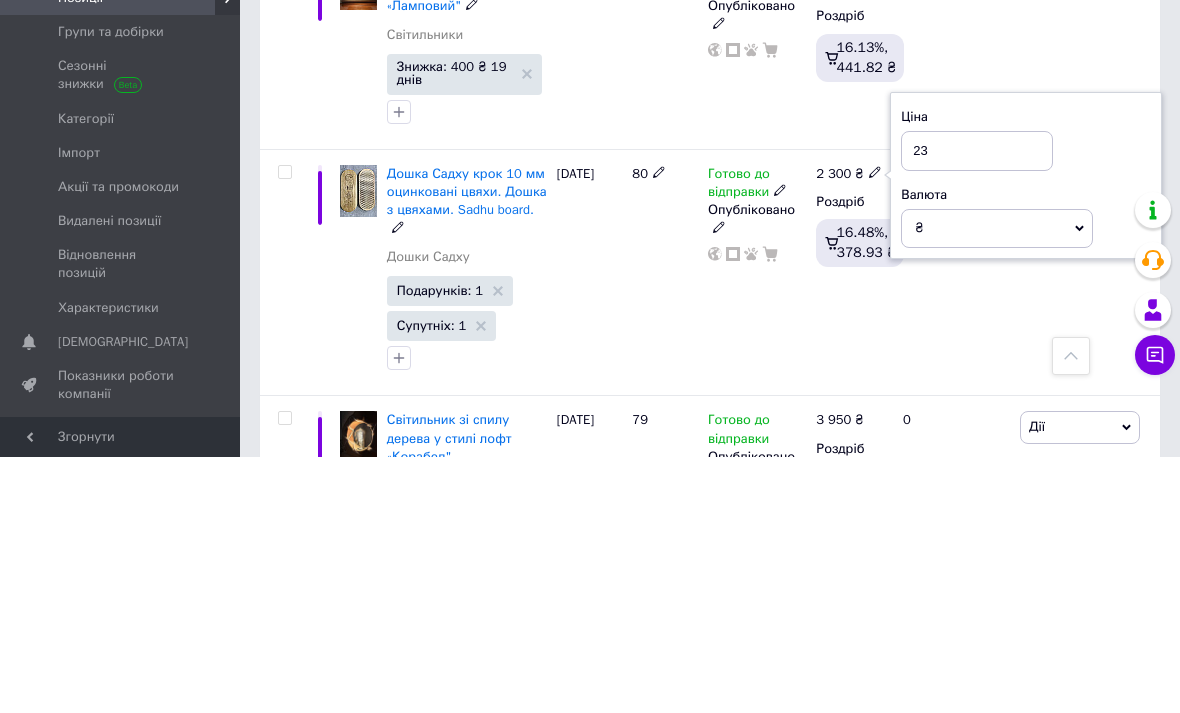 type on "2" 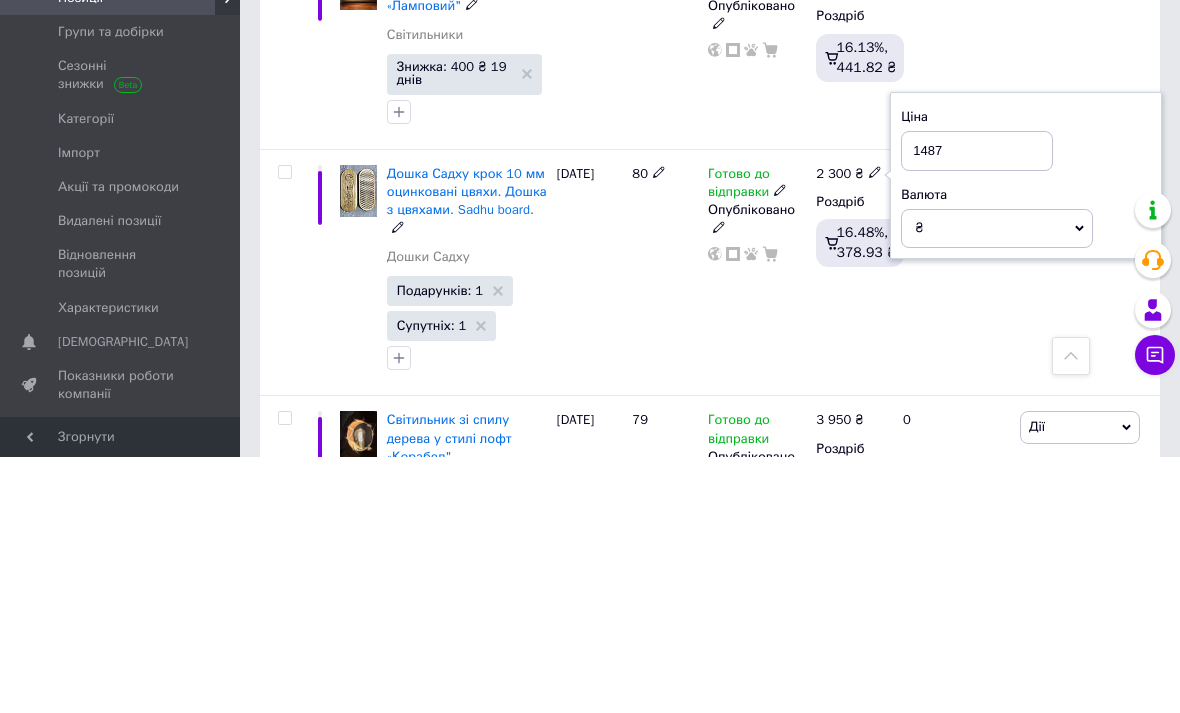 type on "1487" 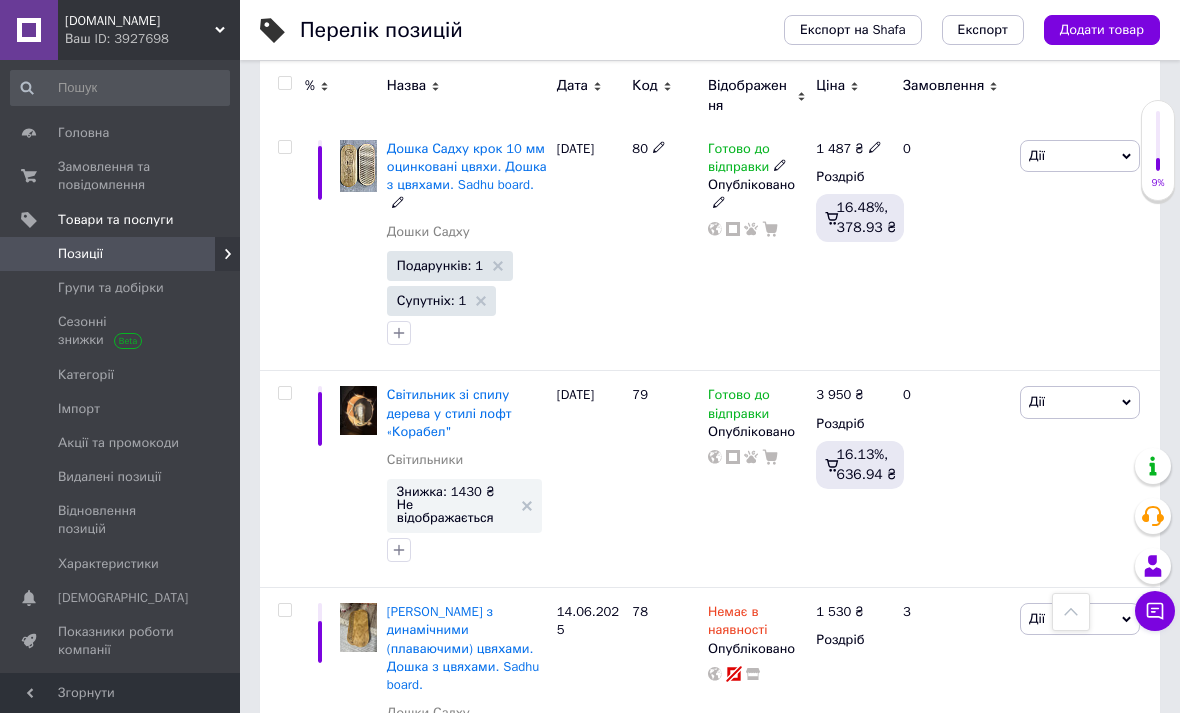 scroll, scrollTop: 3833, scrollLeft: 0, axis: vertical 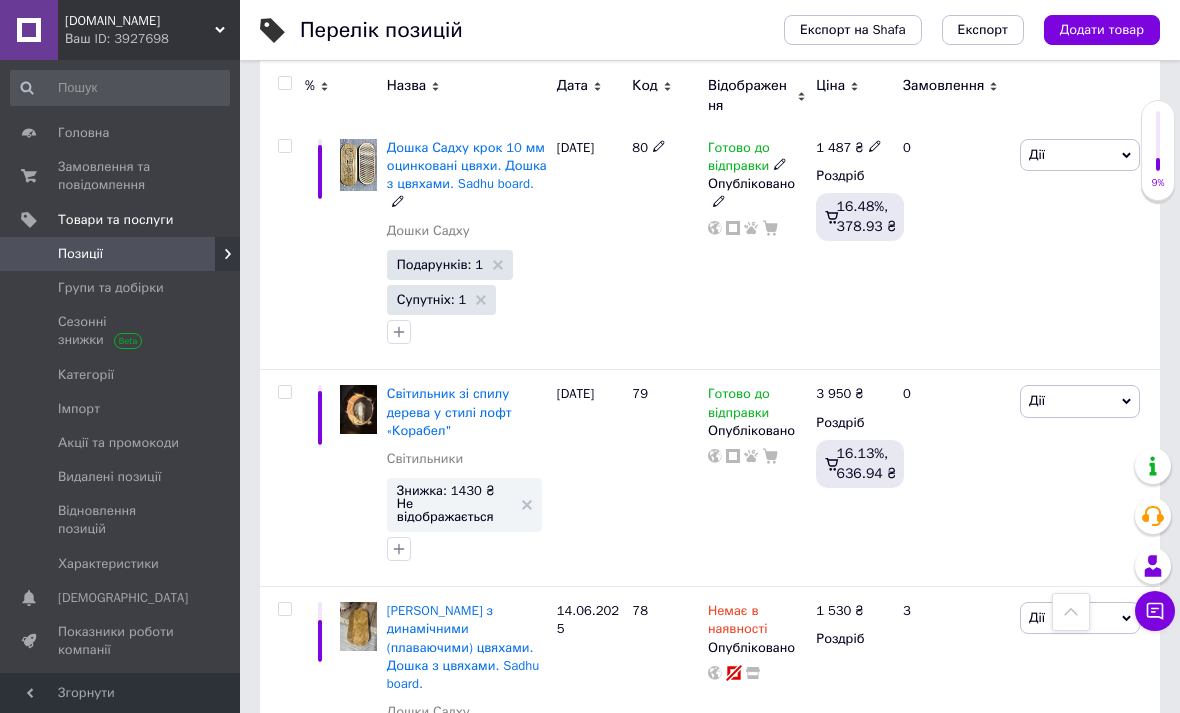 click on "Знижка: 1430 ₴ Не відображається" at bounding box center [454, 503] 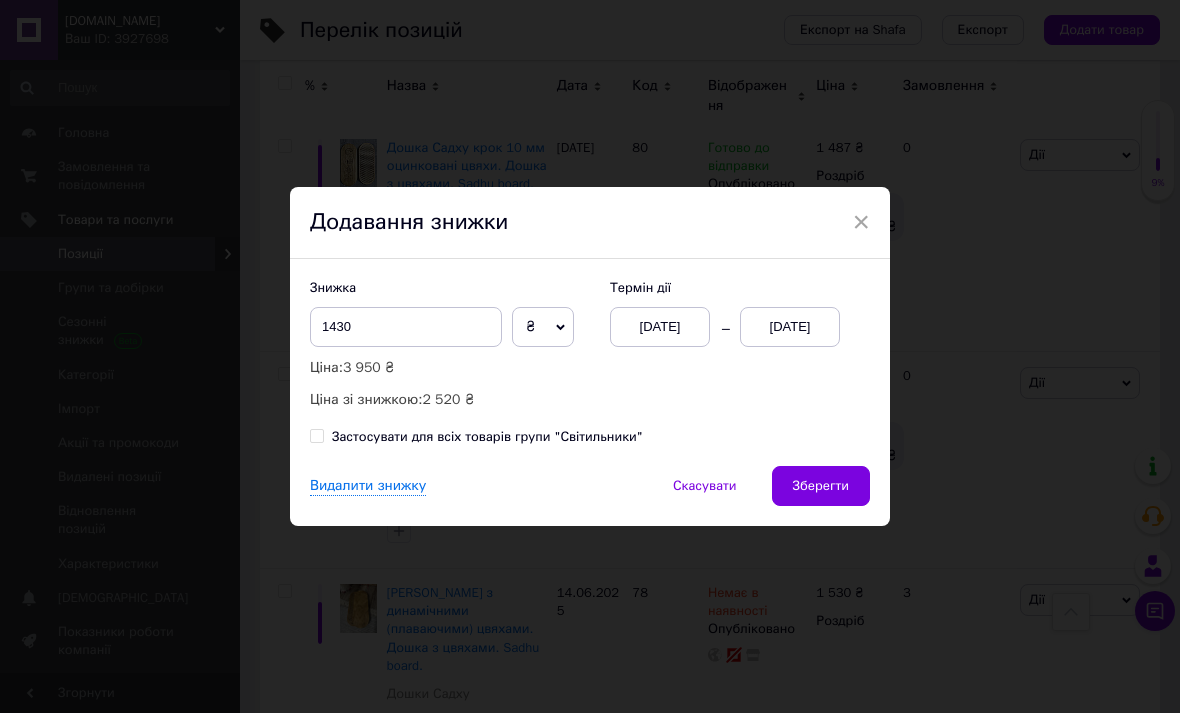 click on "[DATE]" at bounding box center [790, 327] 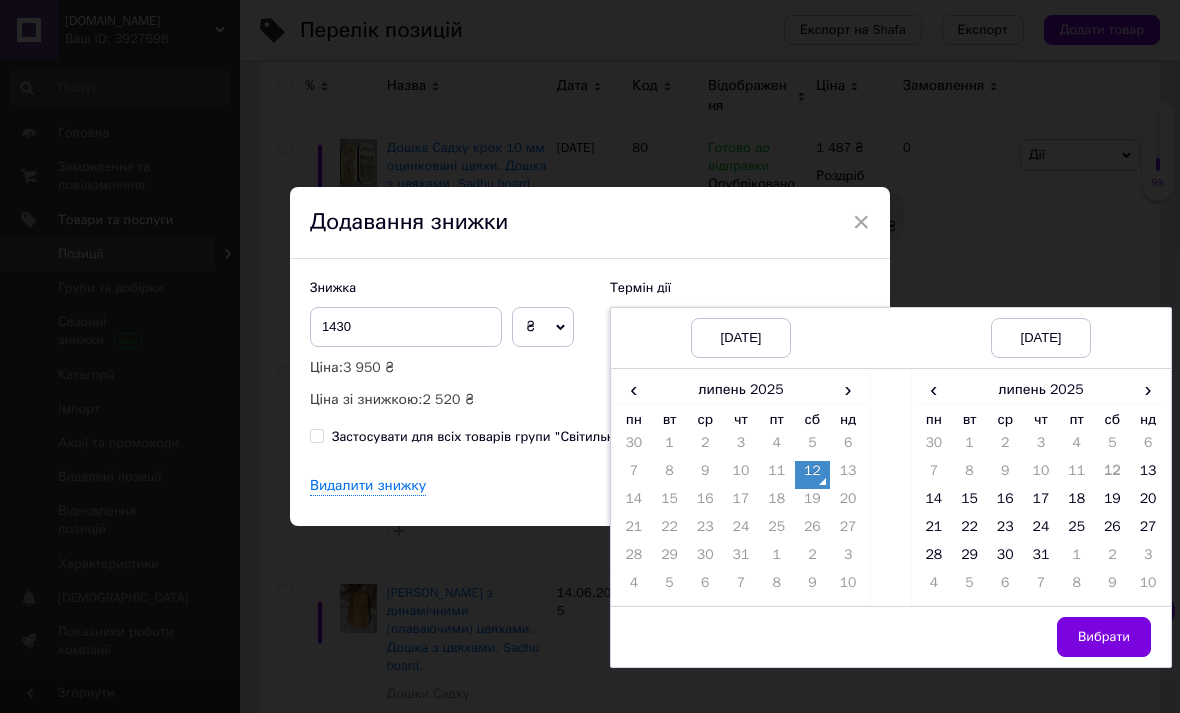 click on "31" at bounding box center (1041, 559) 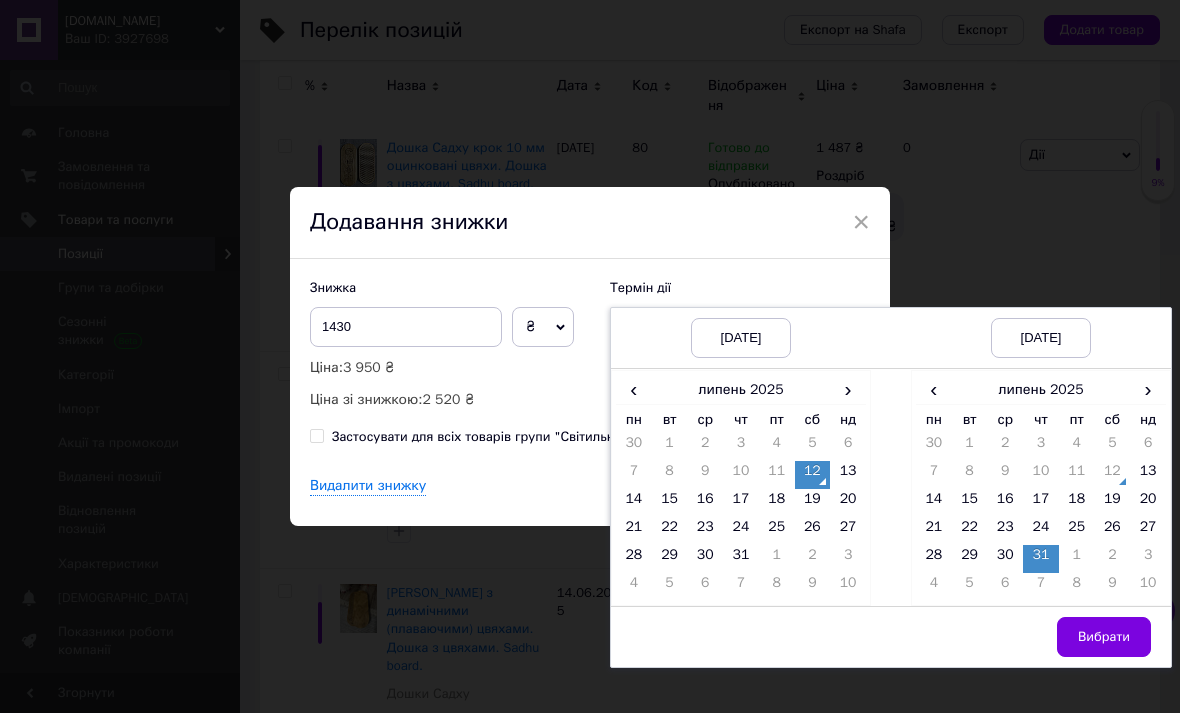 click on "Вибрати" at bounding box center [1104, 637] 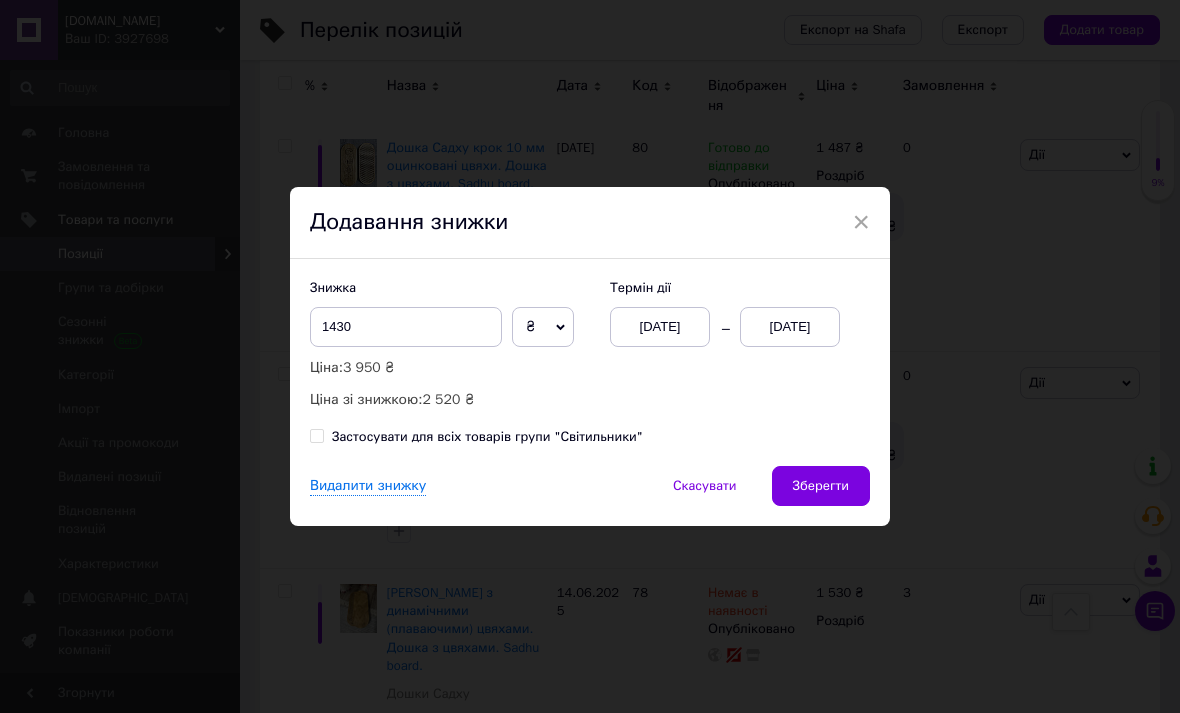 click on "Зберегти" at bounding box center [821, 486] 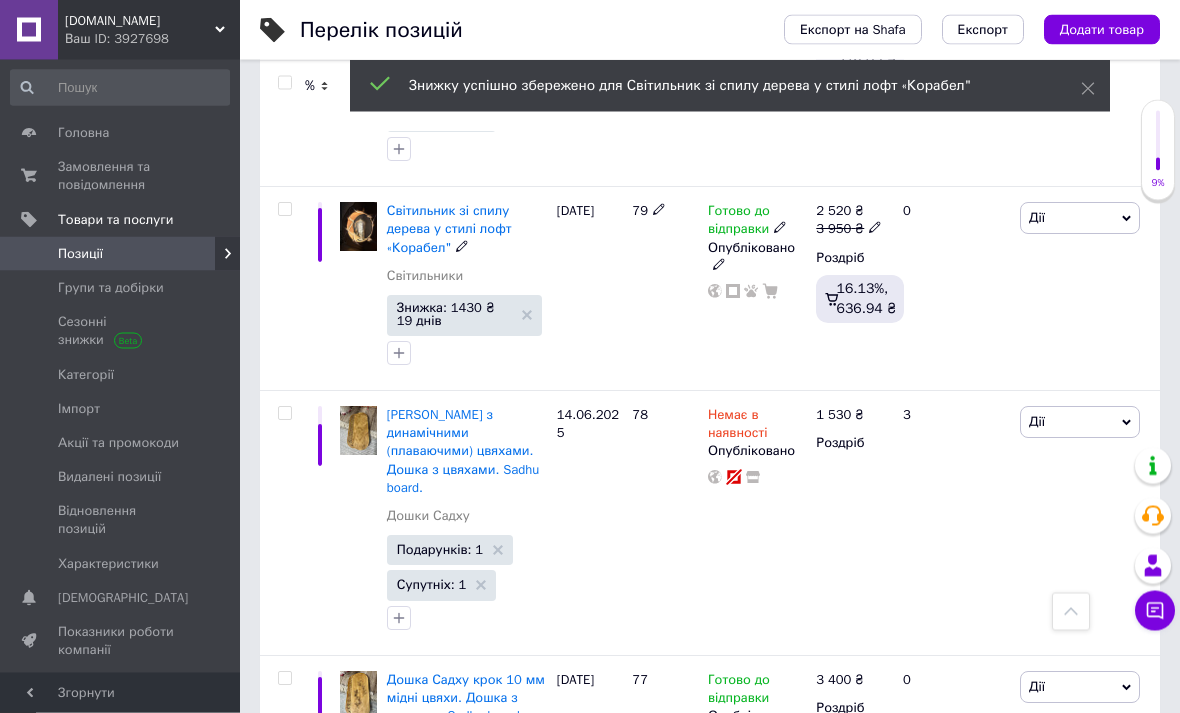 scroll, scrollTop: 3998, scrollLeft: 0, axis: vertical 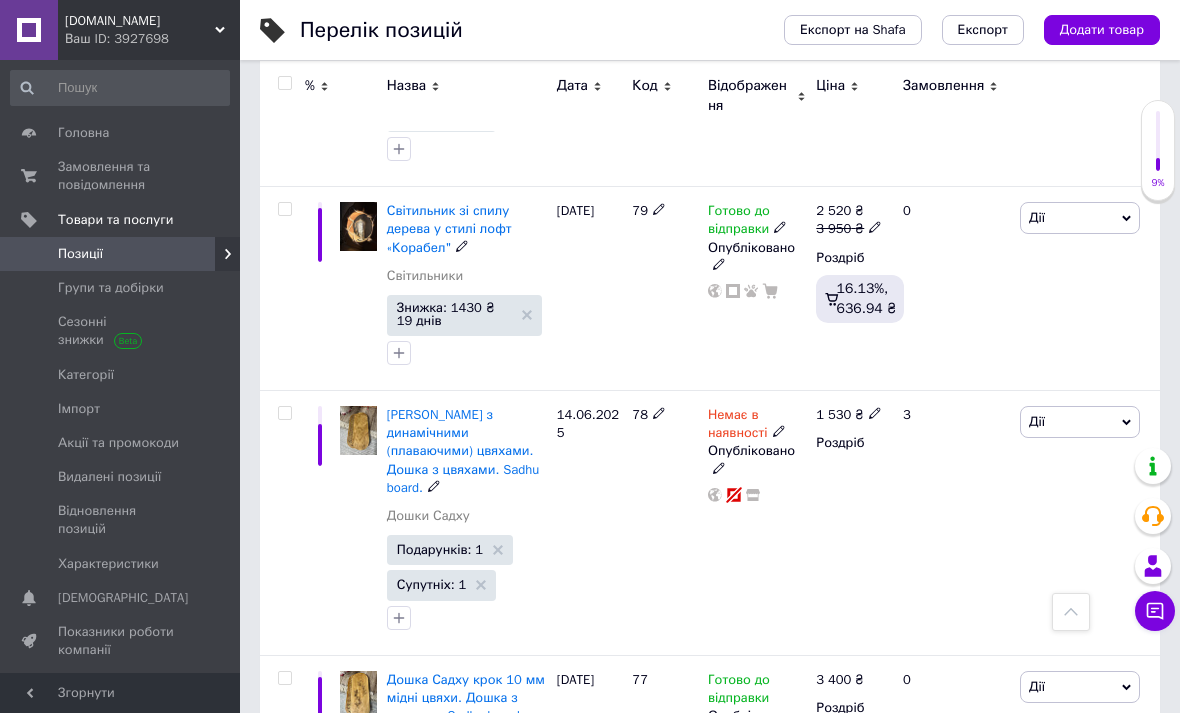 click on "Дії" at bounding box center (1080, 422) 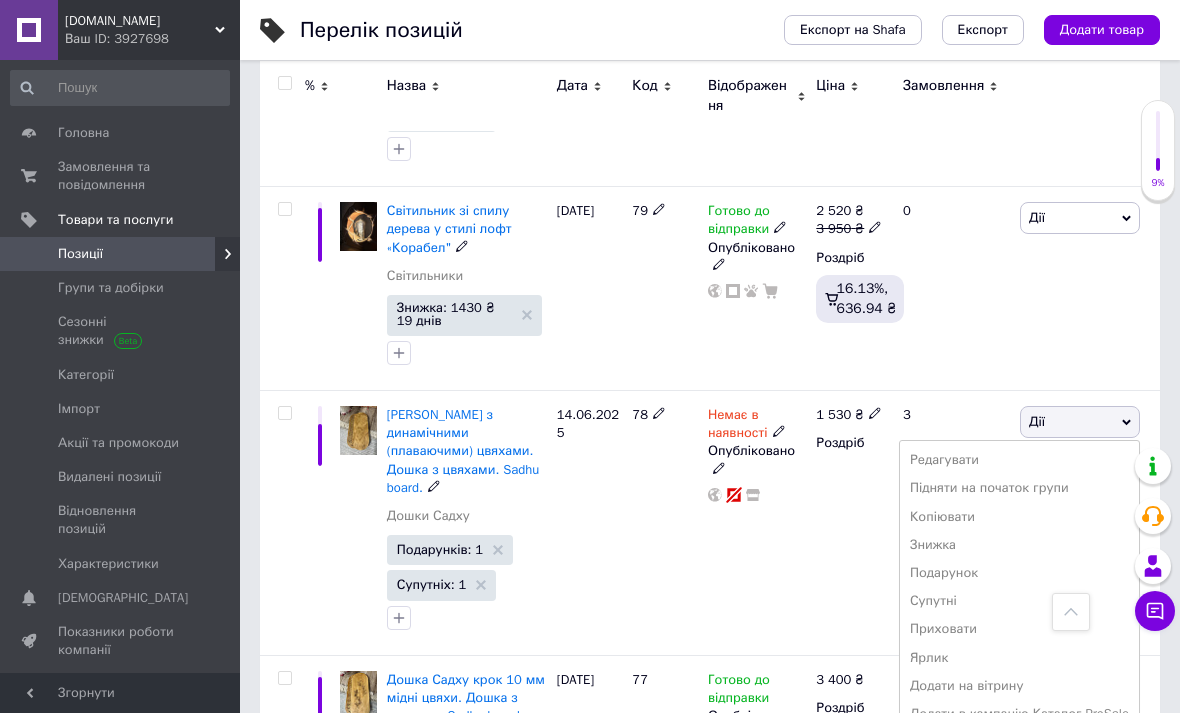 click on "Видалити" at bounding box center [1019, 742] 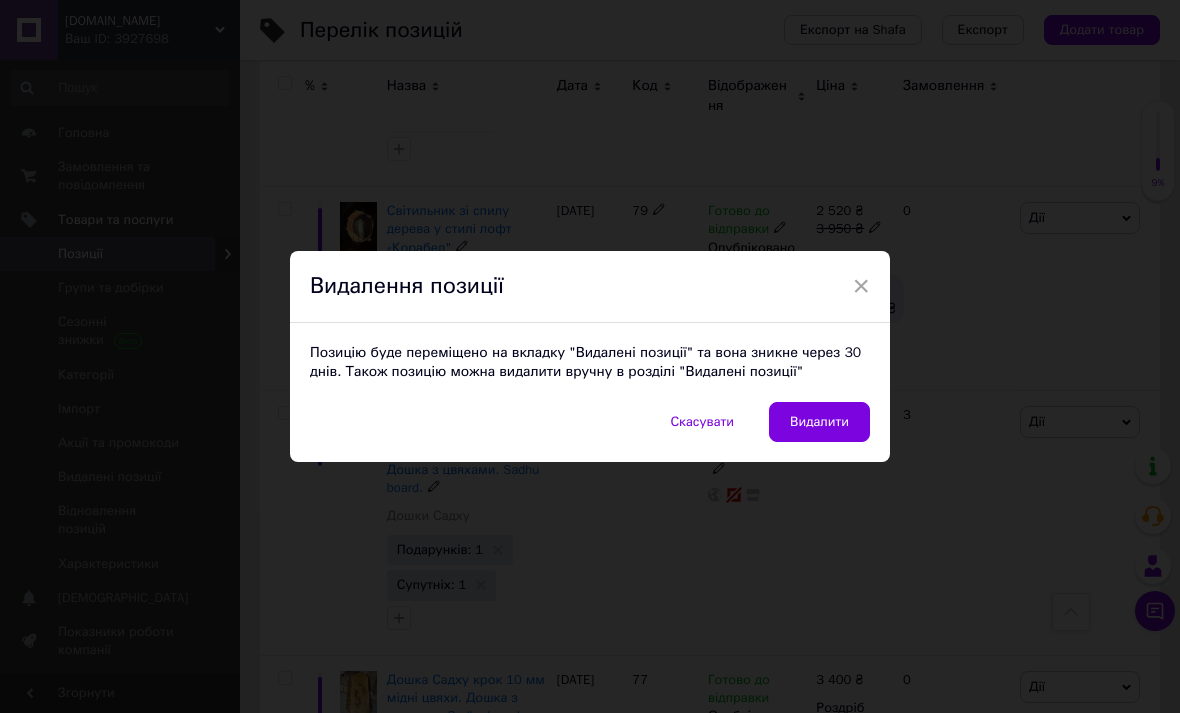 click on "Видалити" at bounding box center [819, 422] 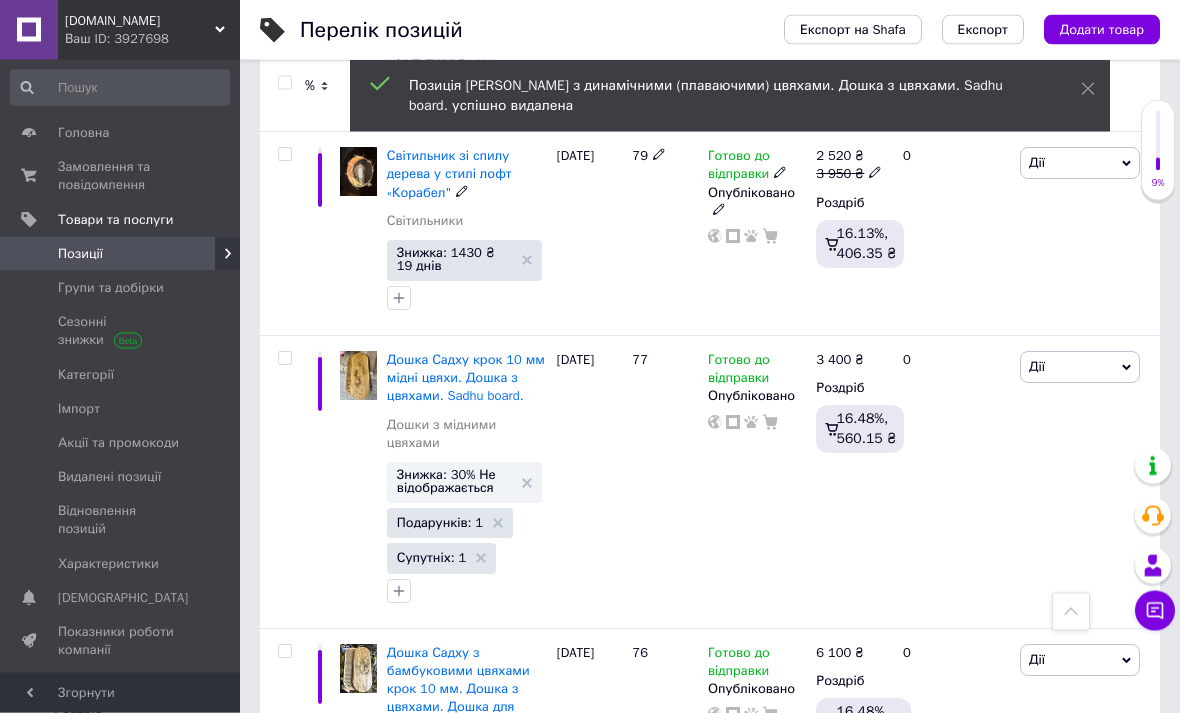scroll, scrollTop: 4053, scrollLeft: 0, axis: vertical 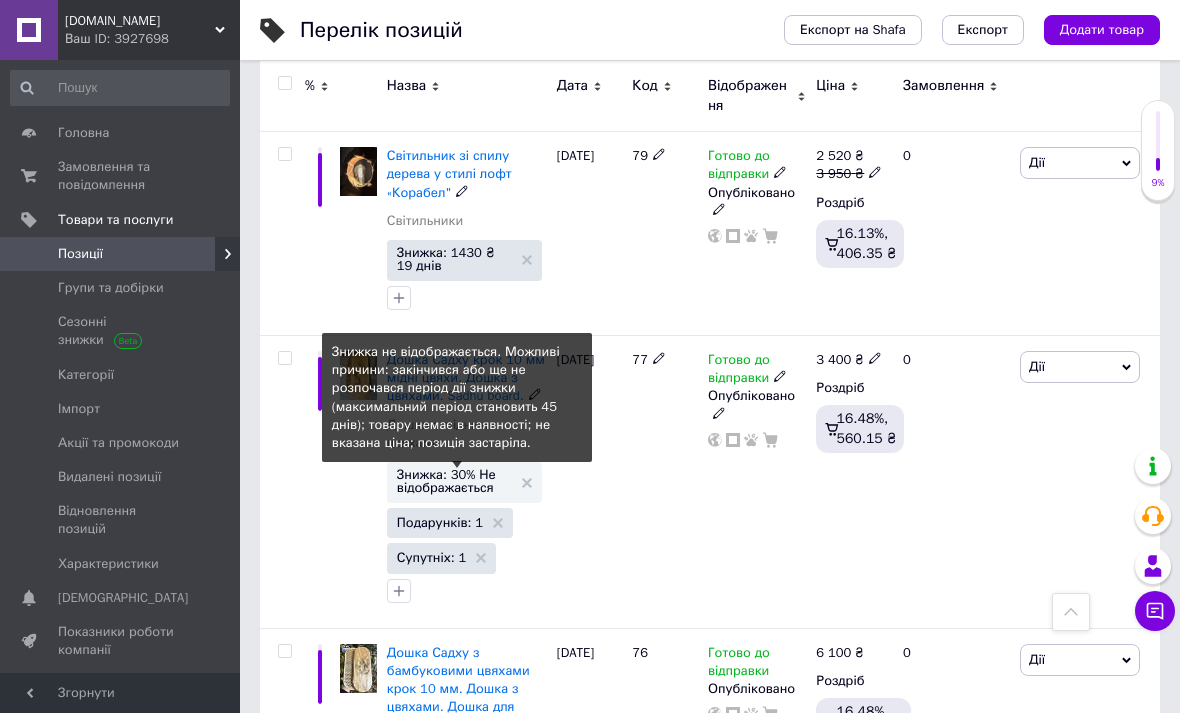click on "Знижка: 30% Не відображається" at bounding box center [464, 481] 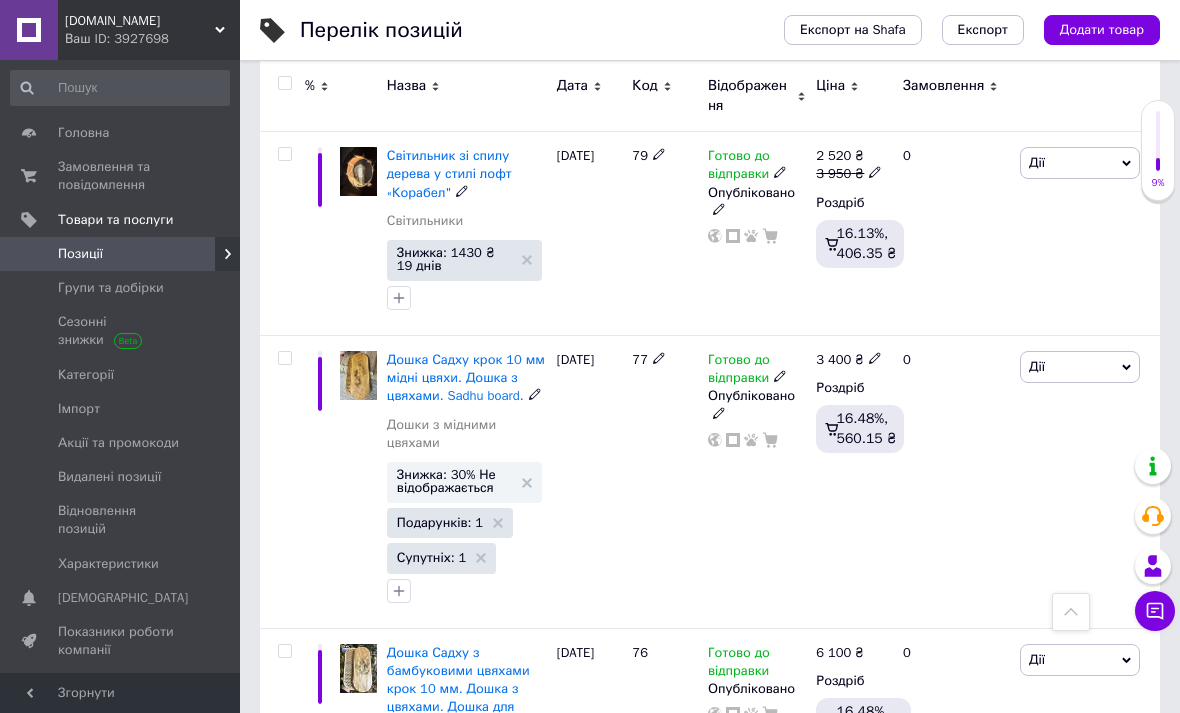 click on "Знижка: 30% Не відображається" at bounding box center [464, 481] 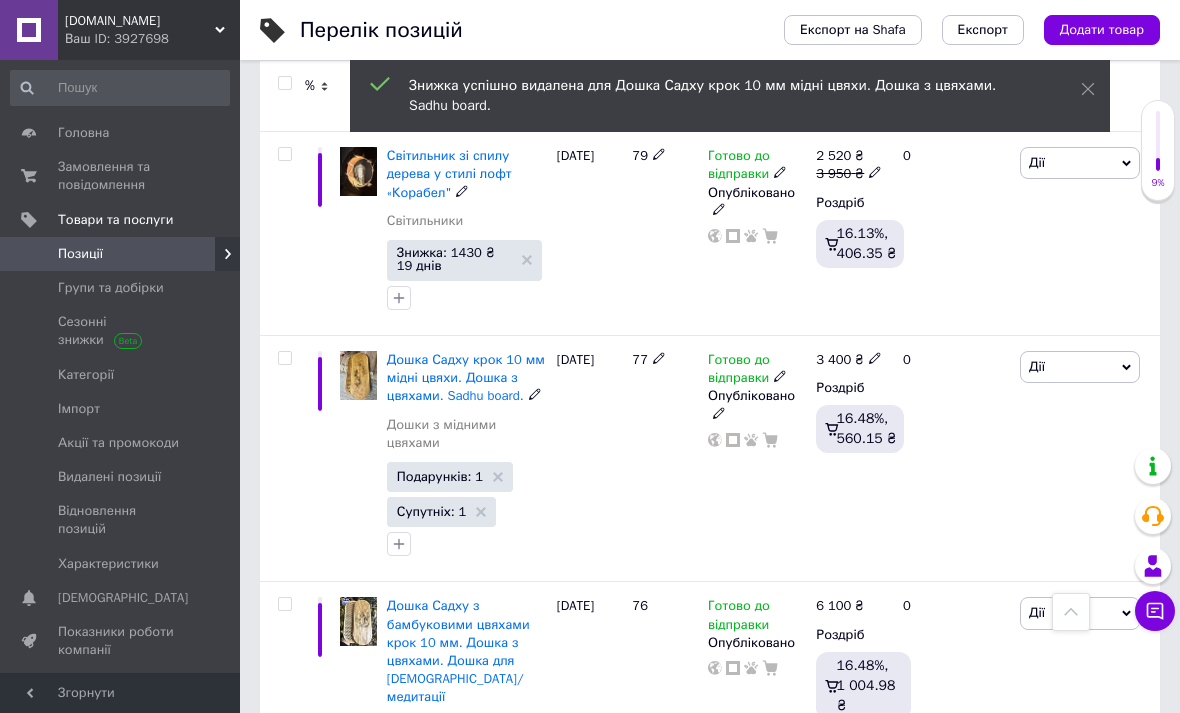 click on "Подарунків: 1 Супутніх: 1" at bounding box center (467, 511) 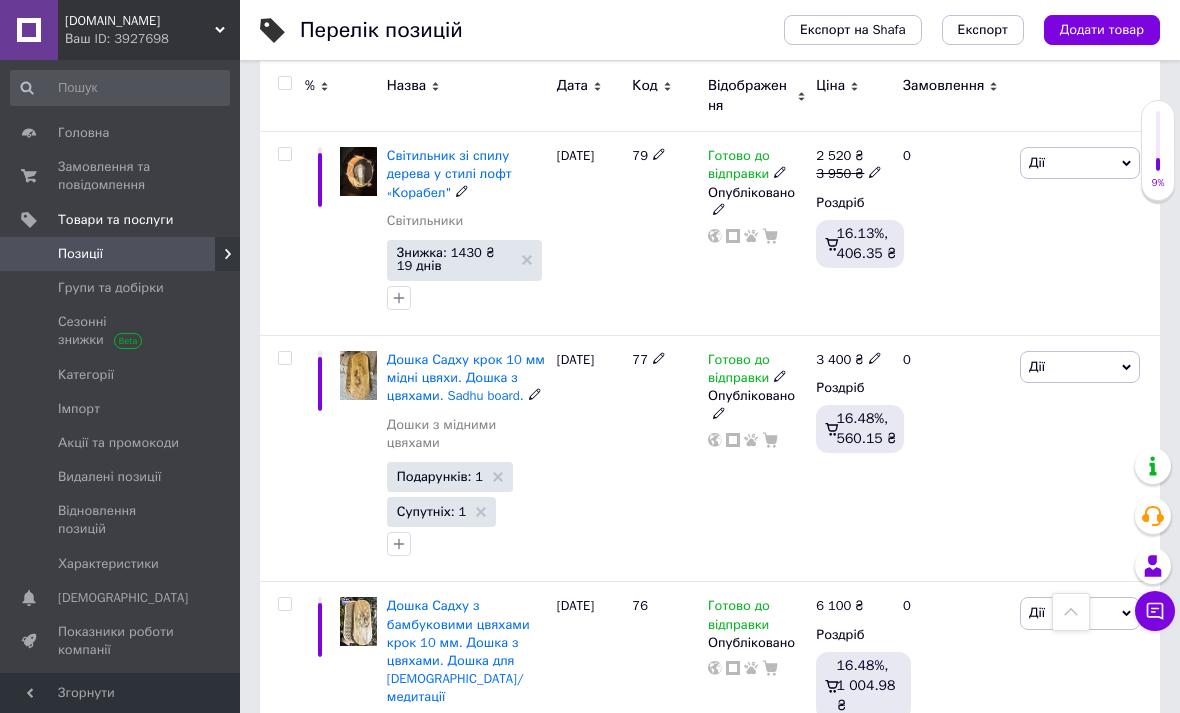 click 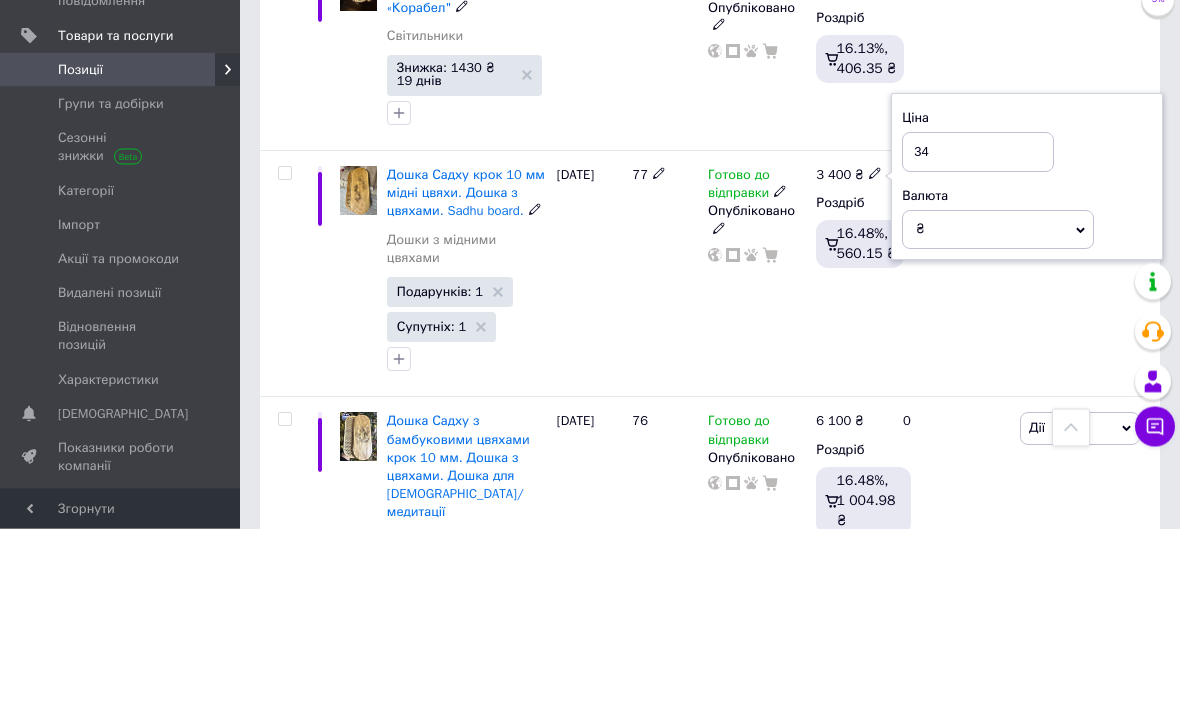 type on "3" 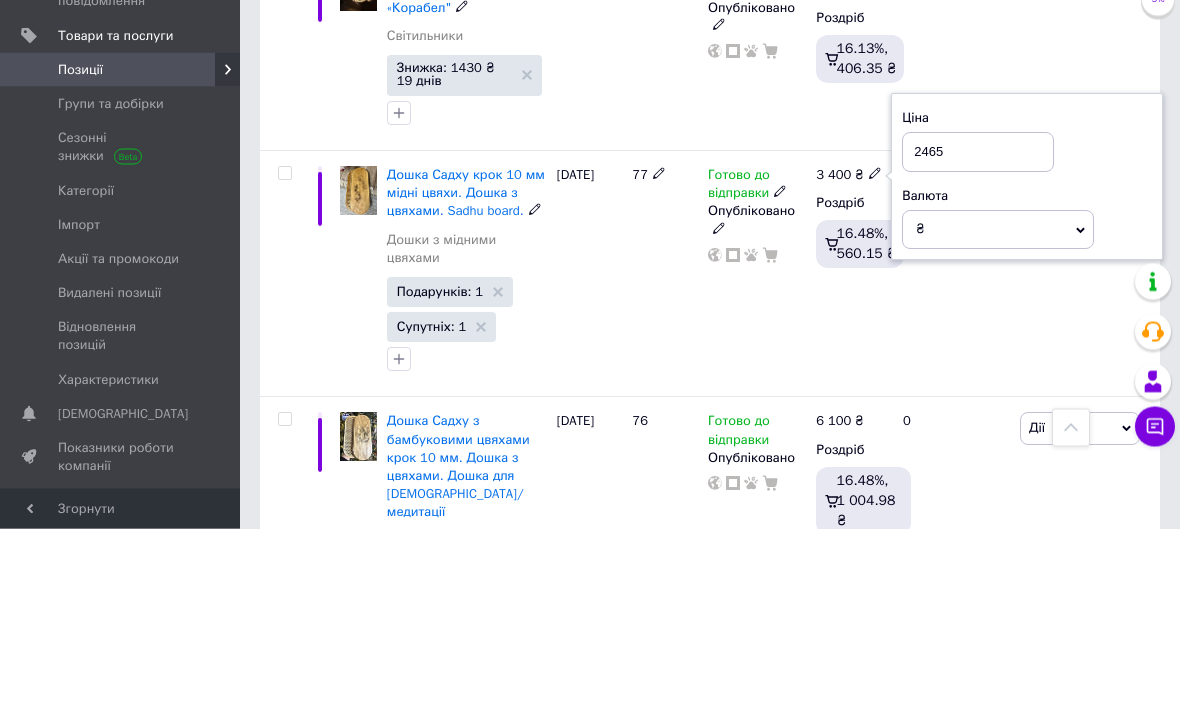type on "2465" 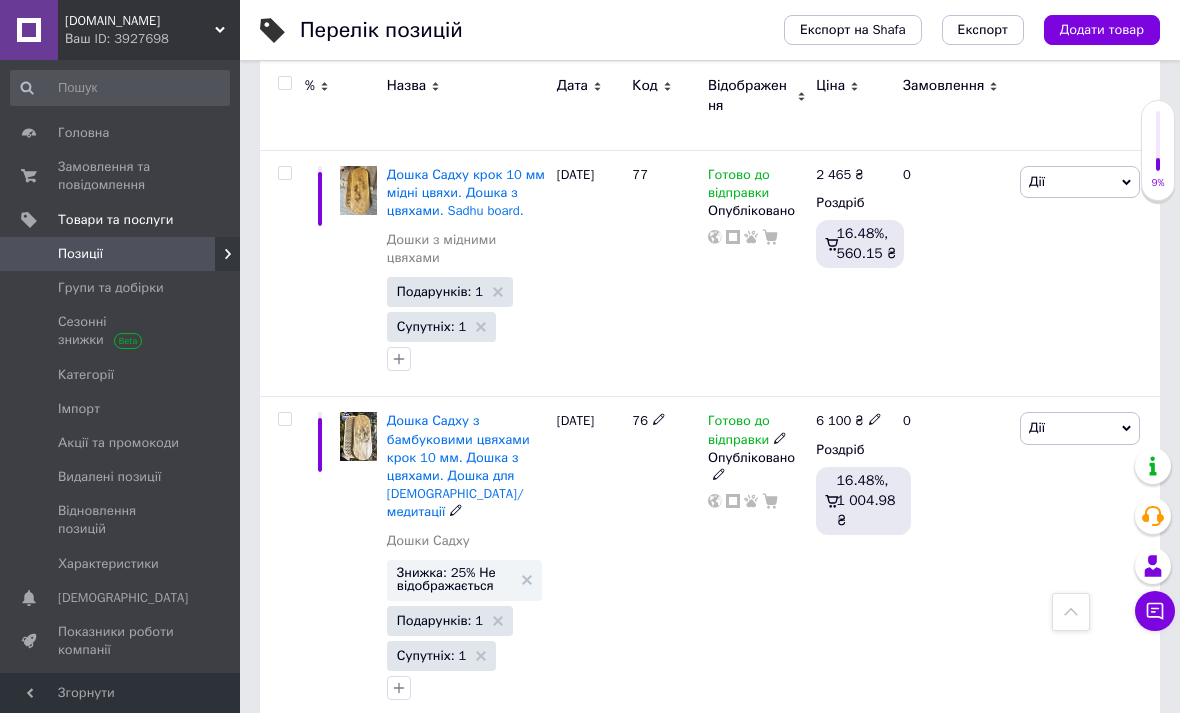 click 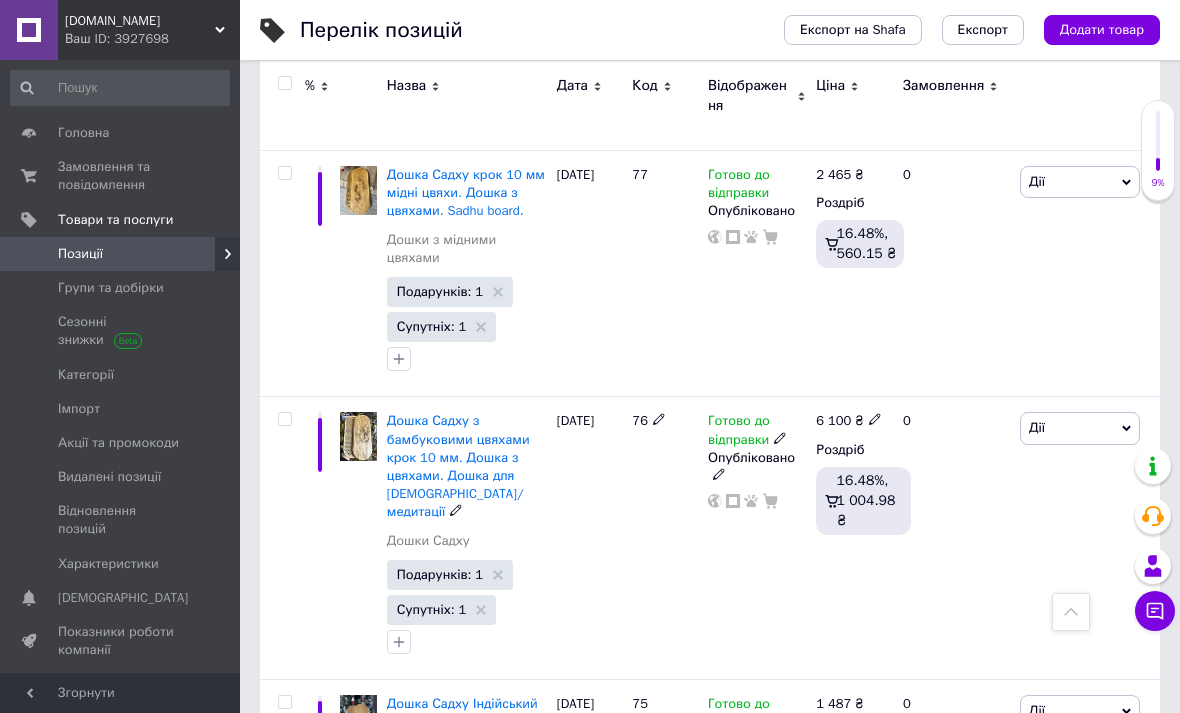 click 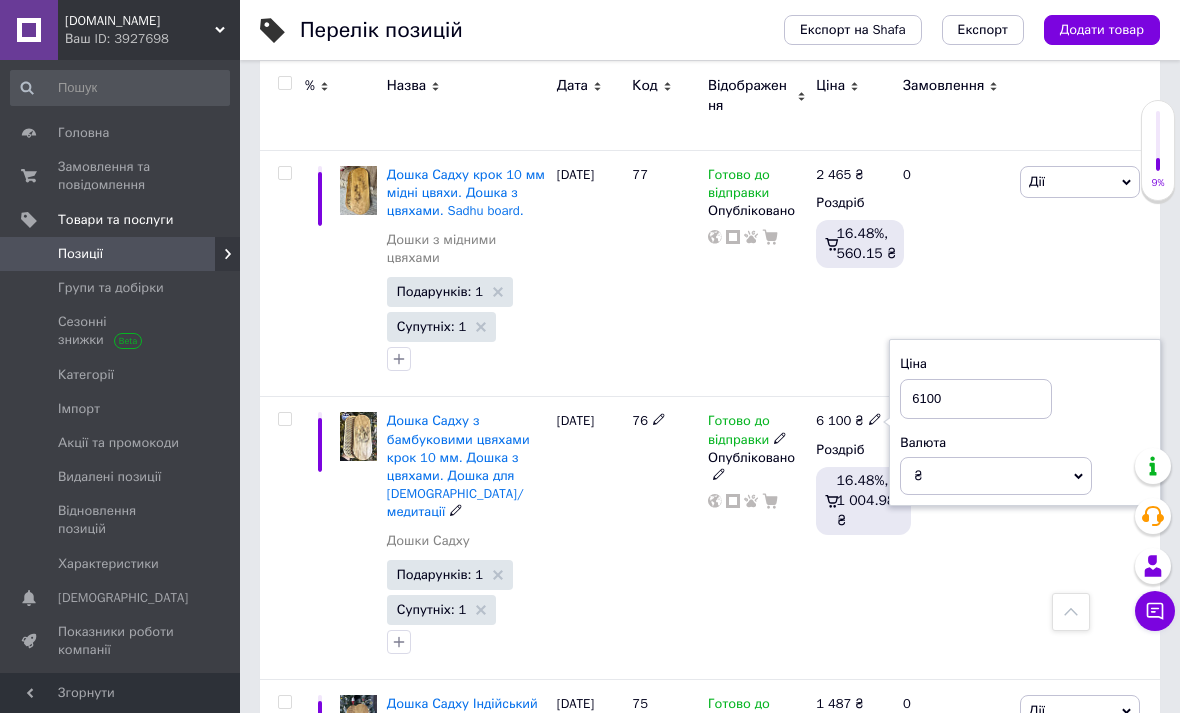 scroll, scrollTop: 4237, scrollLeft: 0, axis: vertical 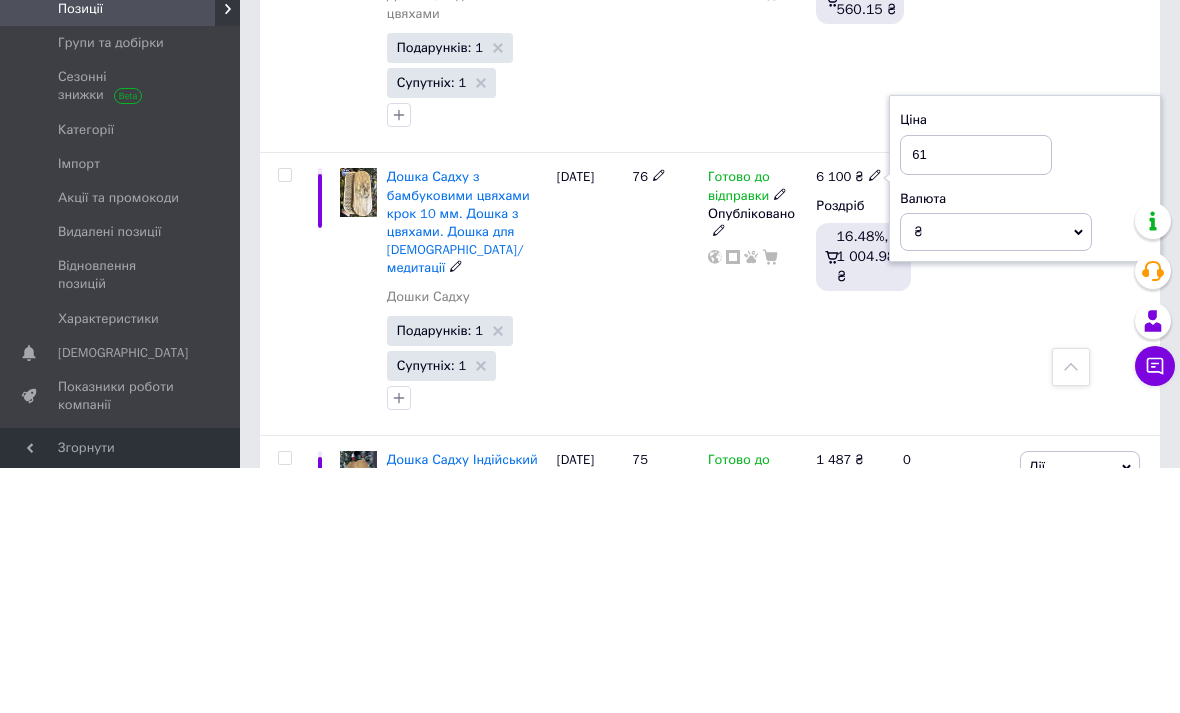 type on "6" 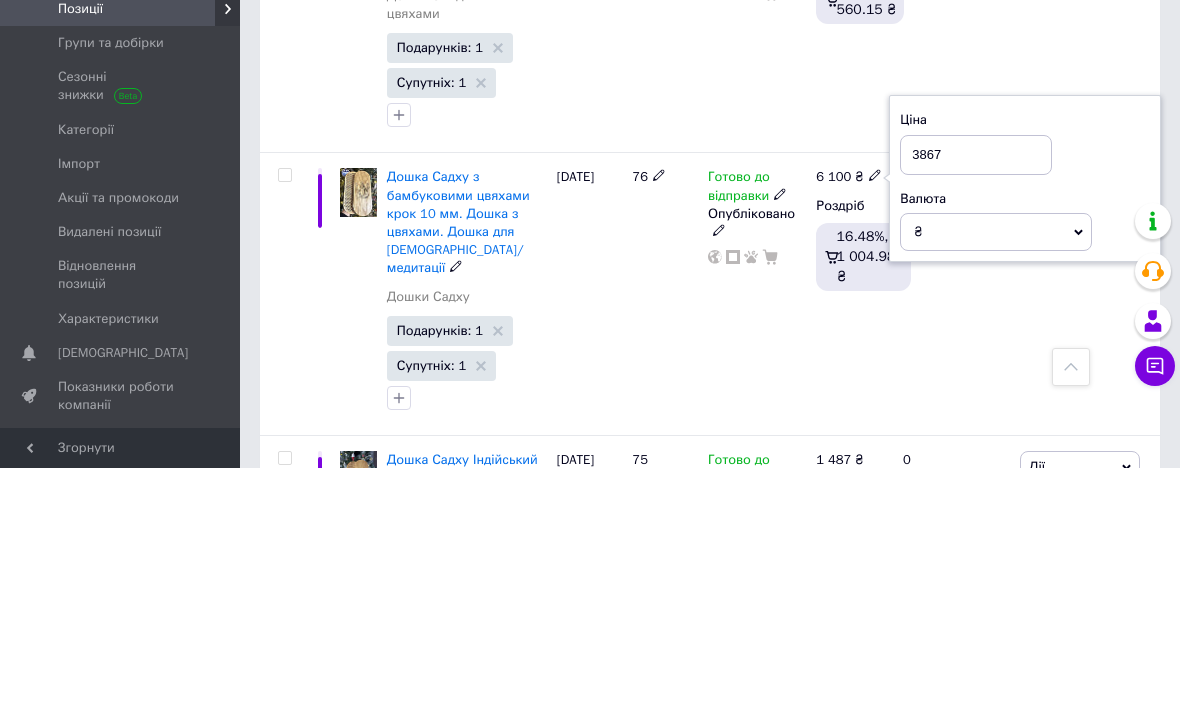 type on "3867" 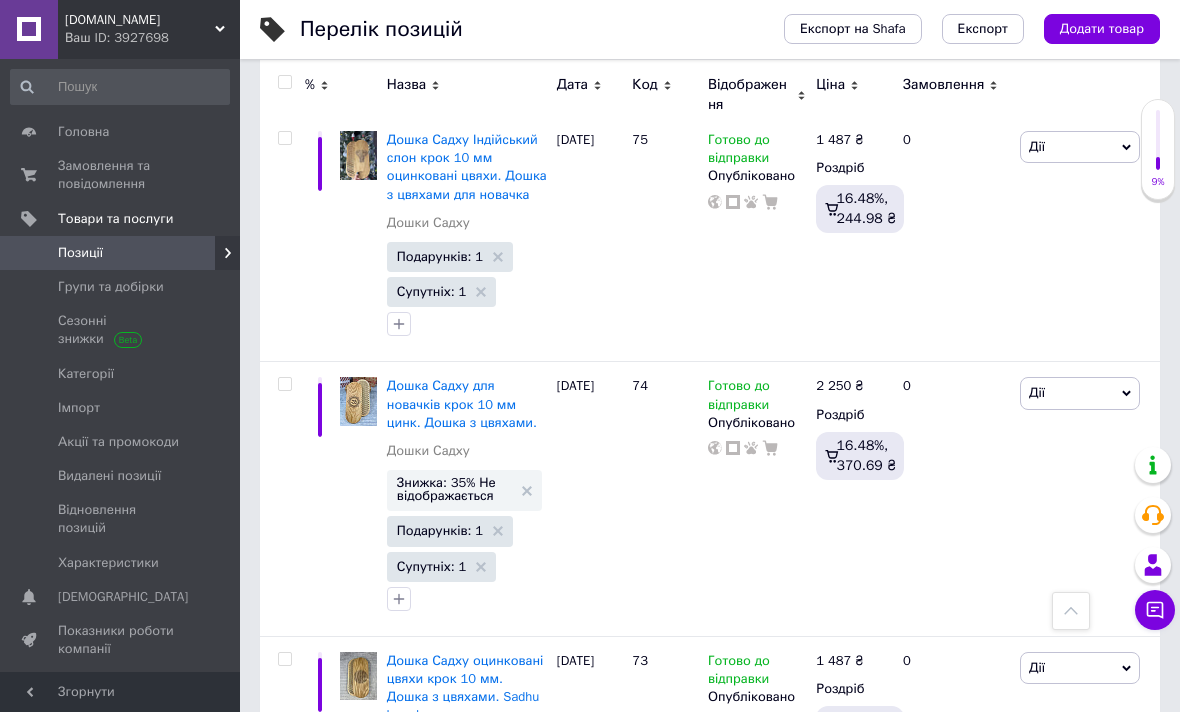 scroll, scrollTop: 4802, scrollLeft: 0, axis: vertical 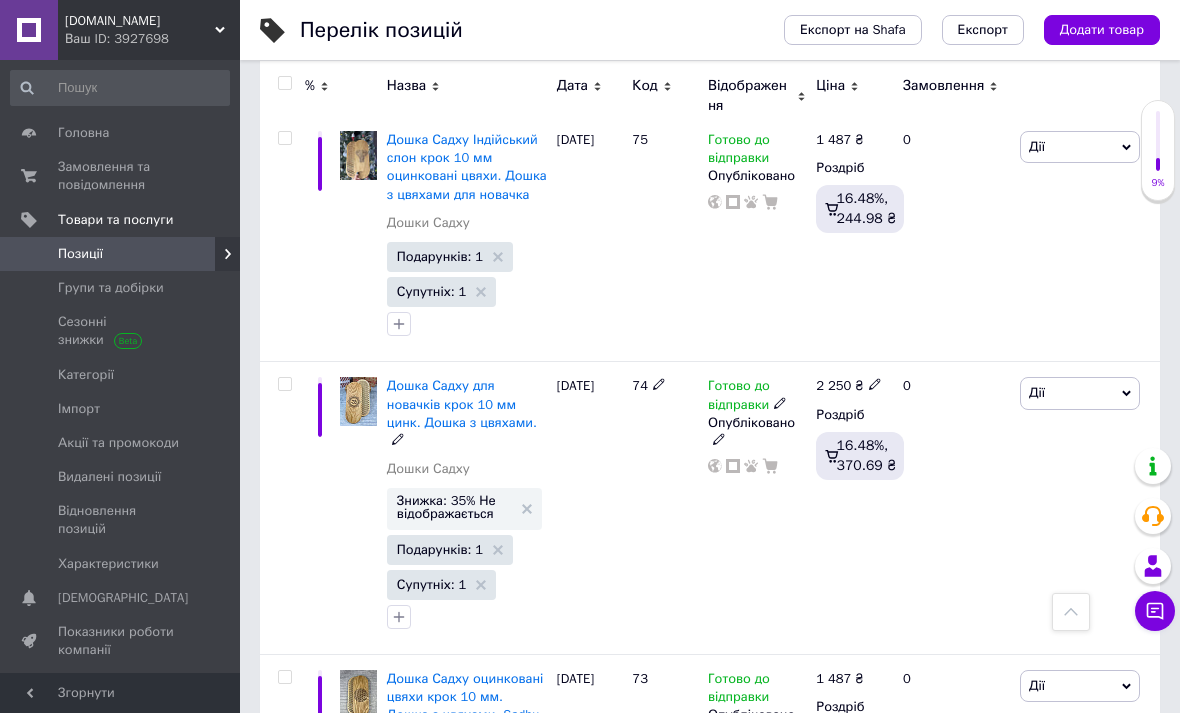 click 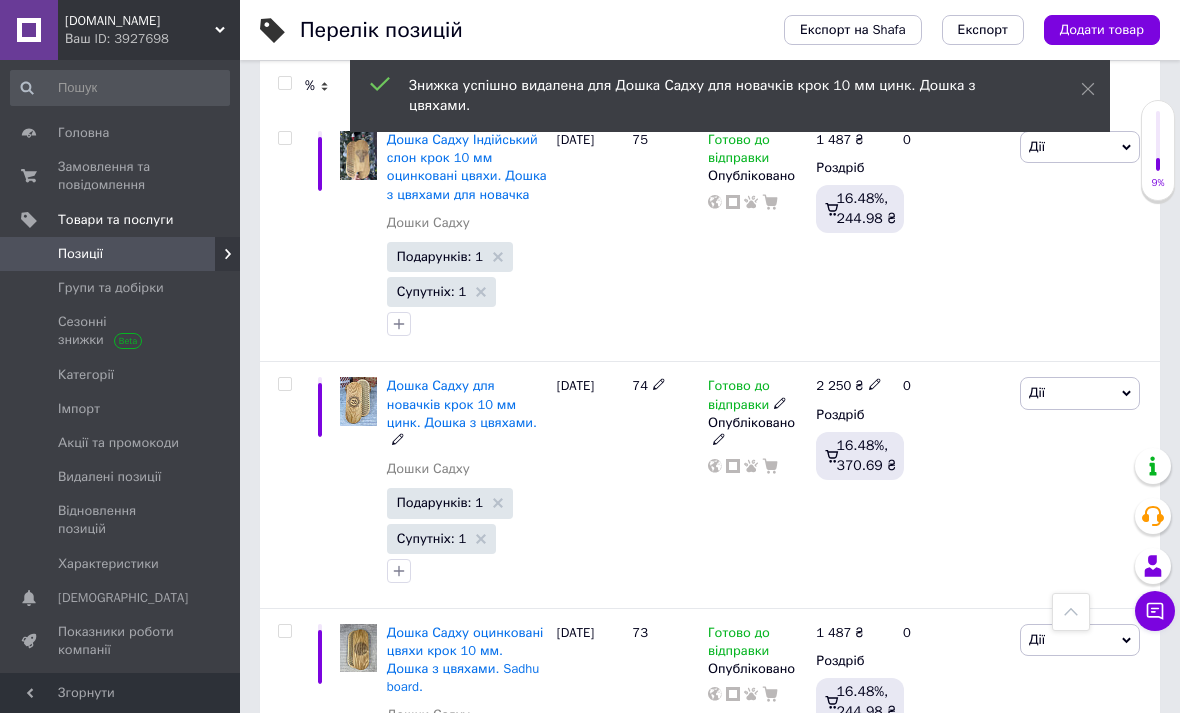 click on "Подарунків: 1 Супутніх: 1" at bounding box center (467, 537) 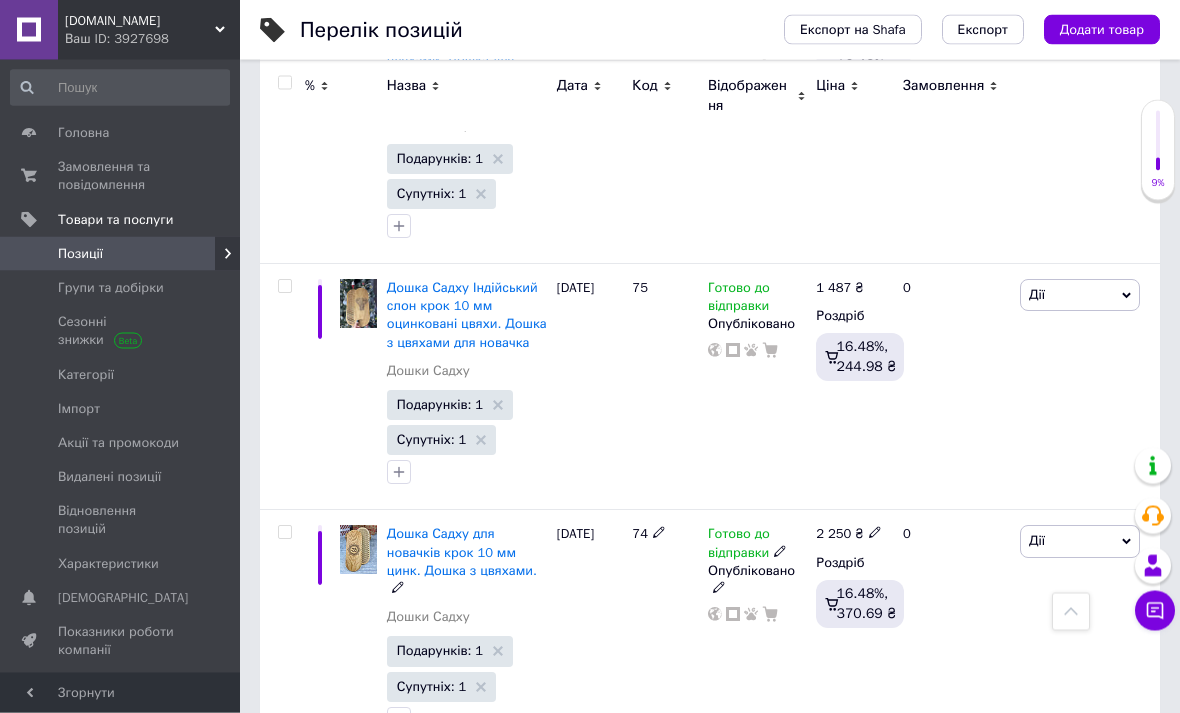 scroll, scrollTop: 4654, scrollLeft: 0, axis: vertical 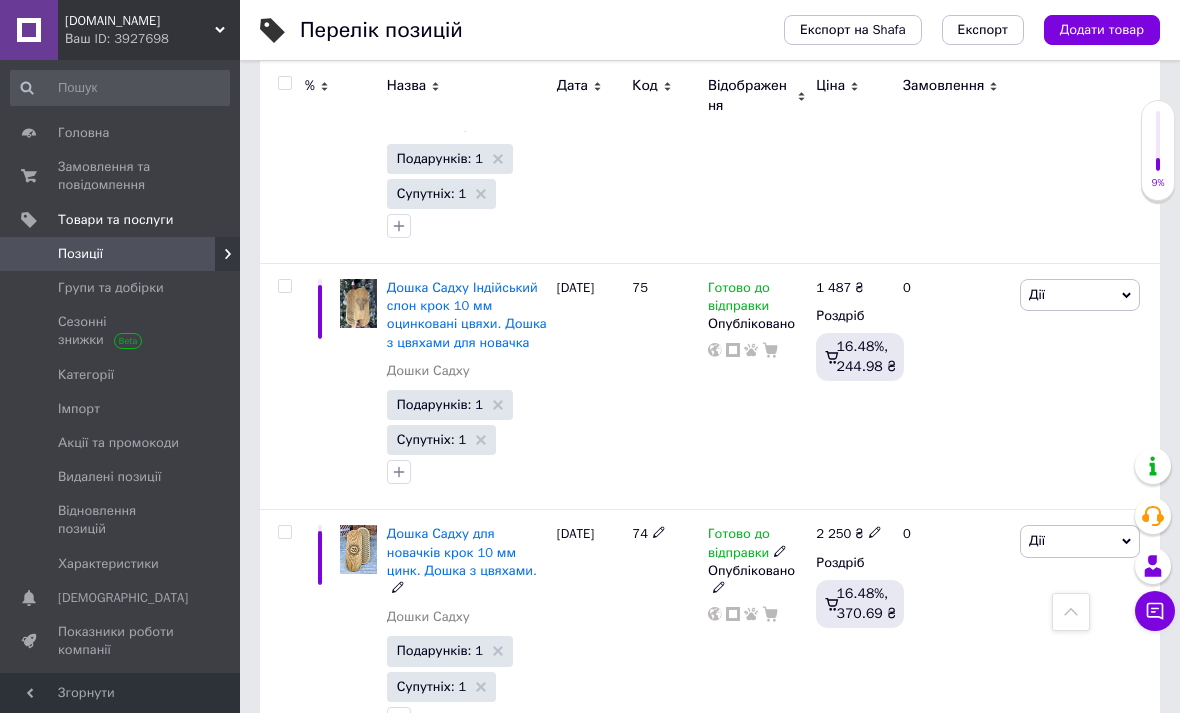 click on "Дії" at bounding box center [1080, 541] 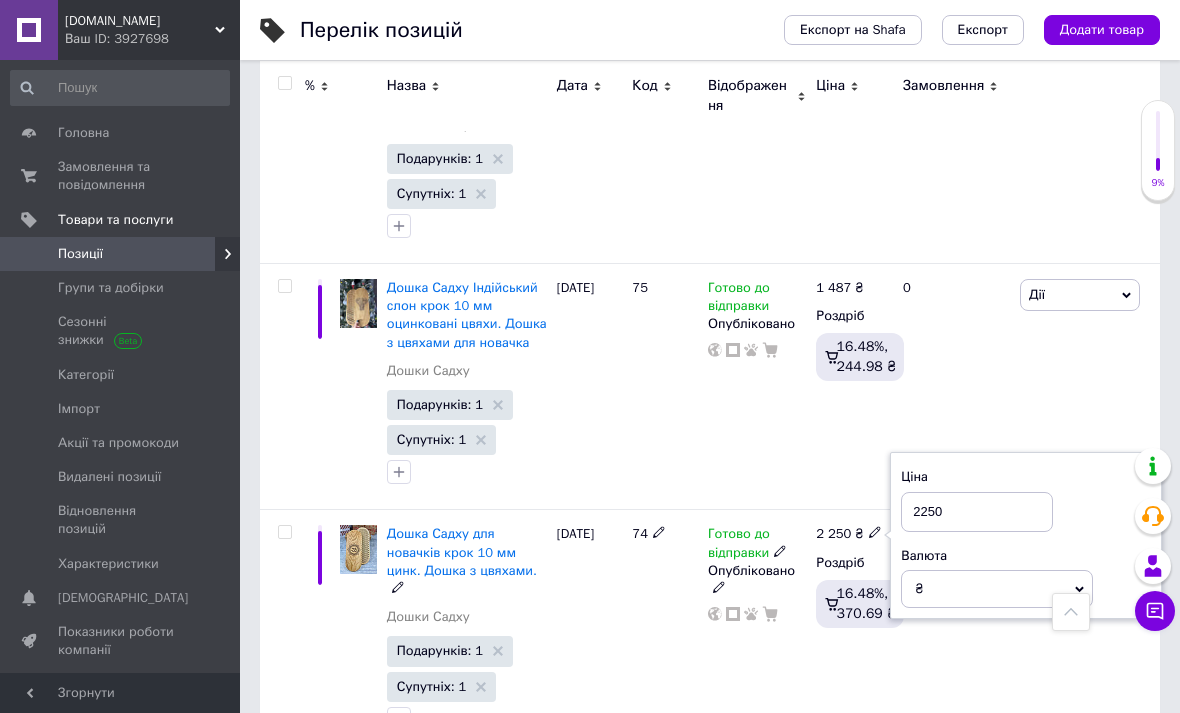scroll, scrollTop: 4653, scrollLeft: 0, axis: vertical 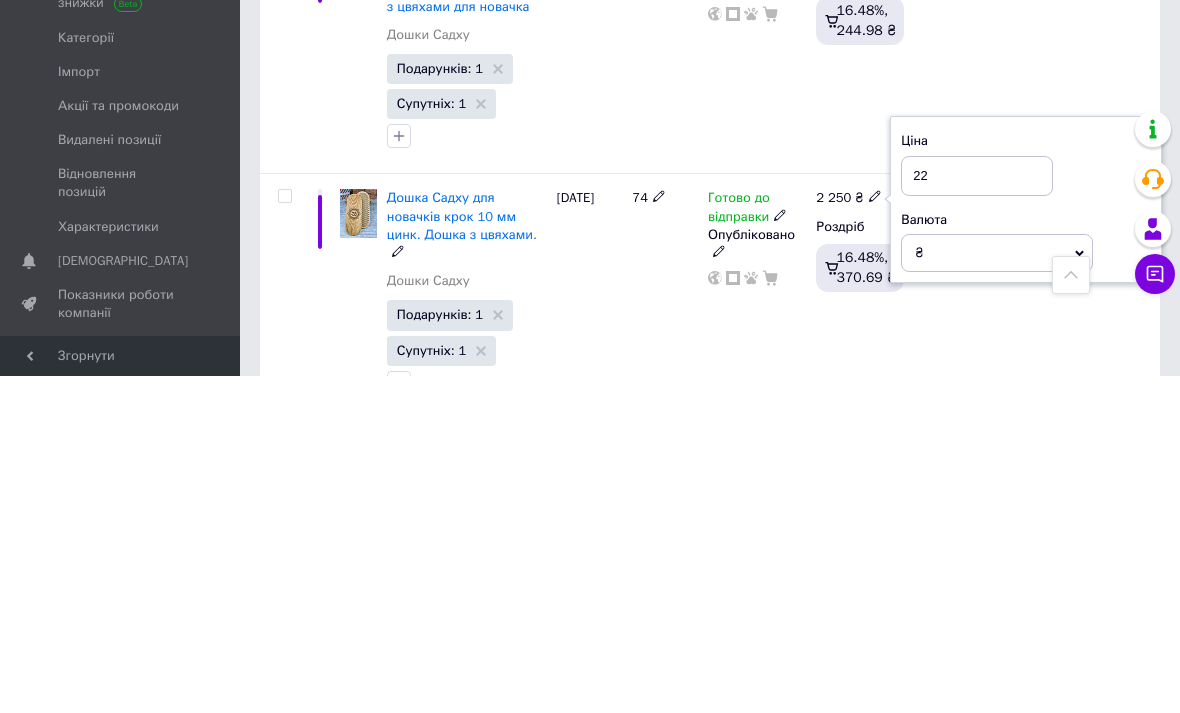 type on "2" 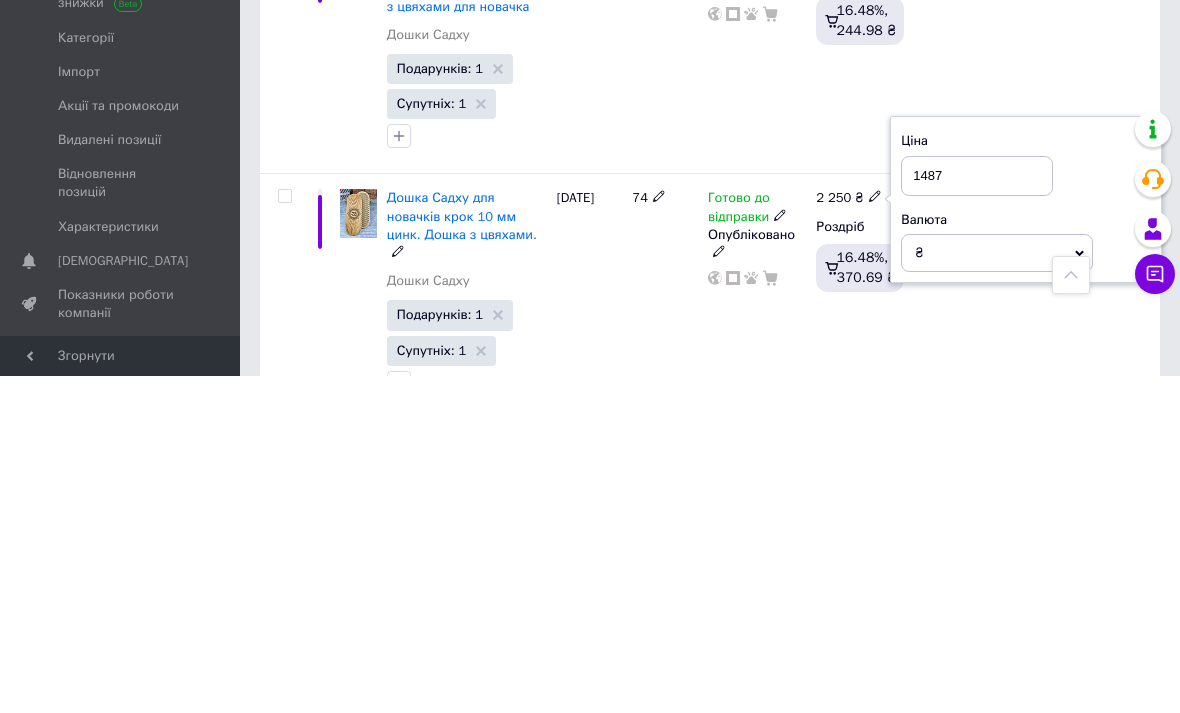 type on "1487" 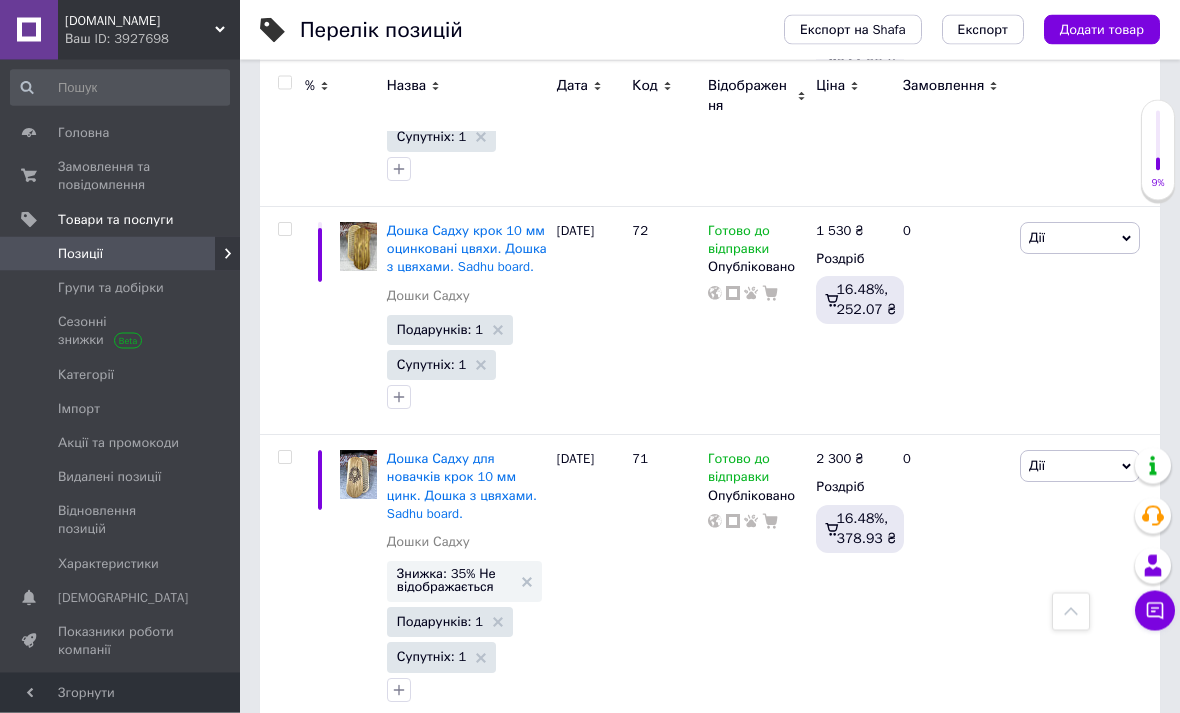 scroll, scrollTop: 5450, scrollLeft: 0, axis: vertical 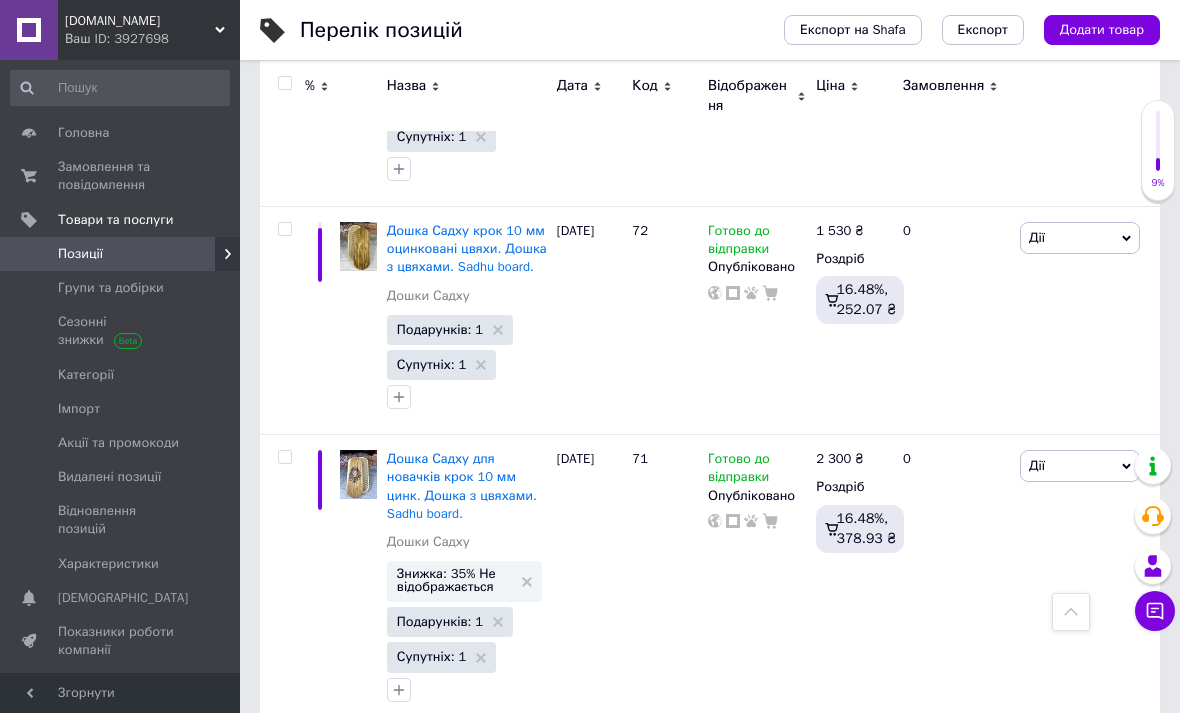 click on "Знижка: 35% Не відображається Подарунків: 1 Супутніх: 1" at bounding box center (467, 633) 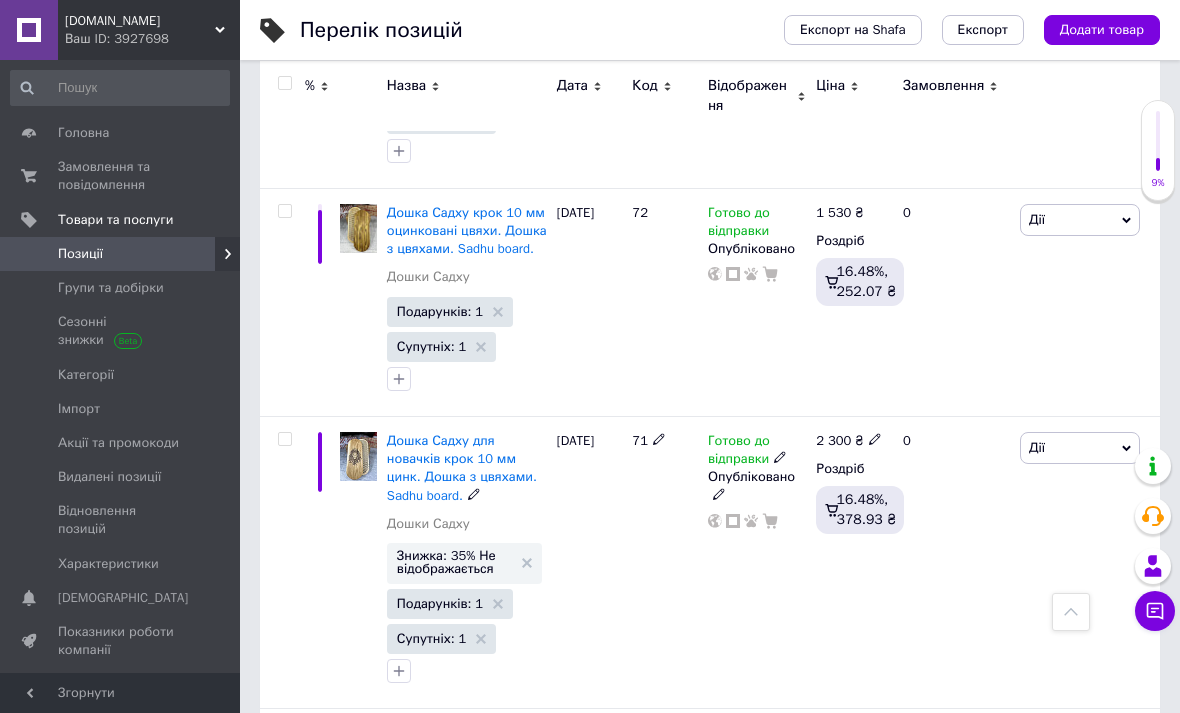 click 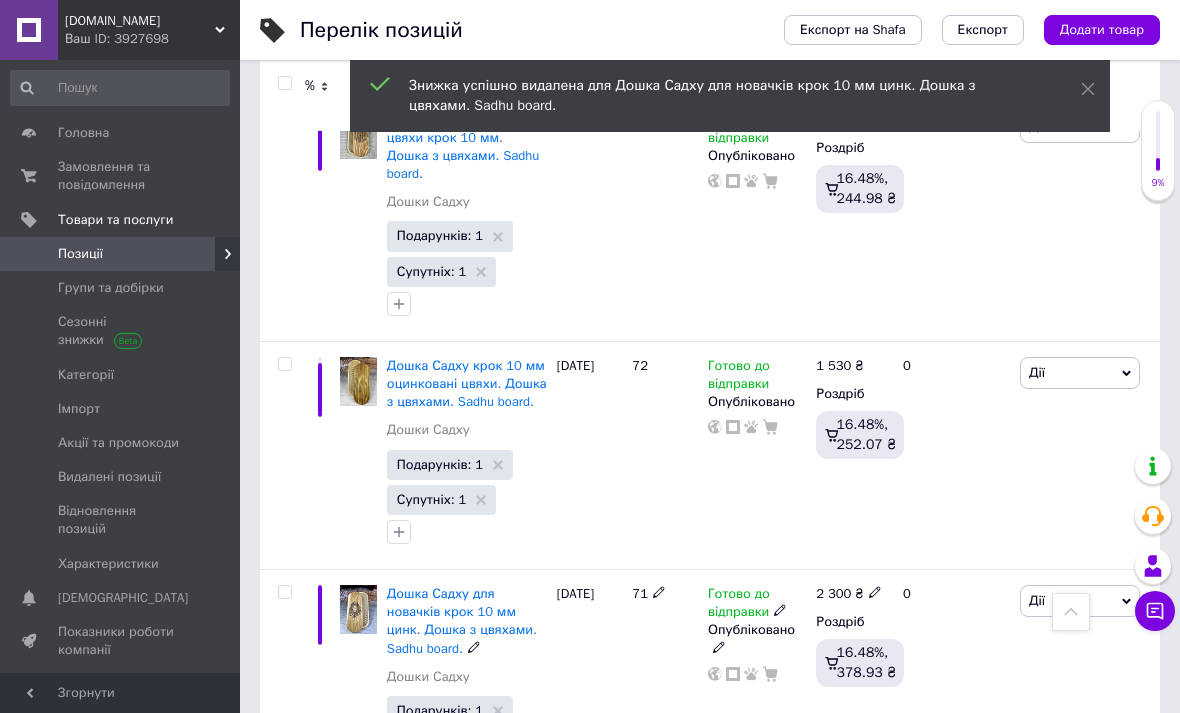 click on "2 300   ₴" at bounding box center [849, 594] 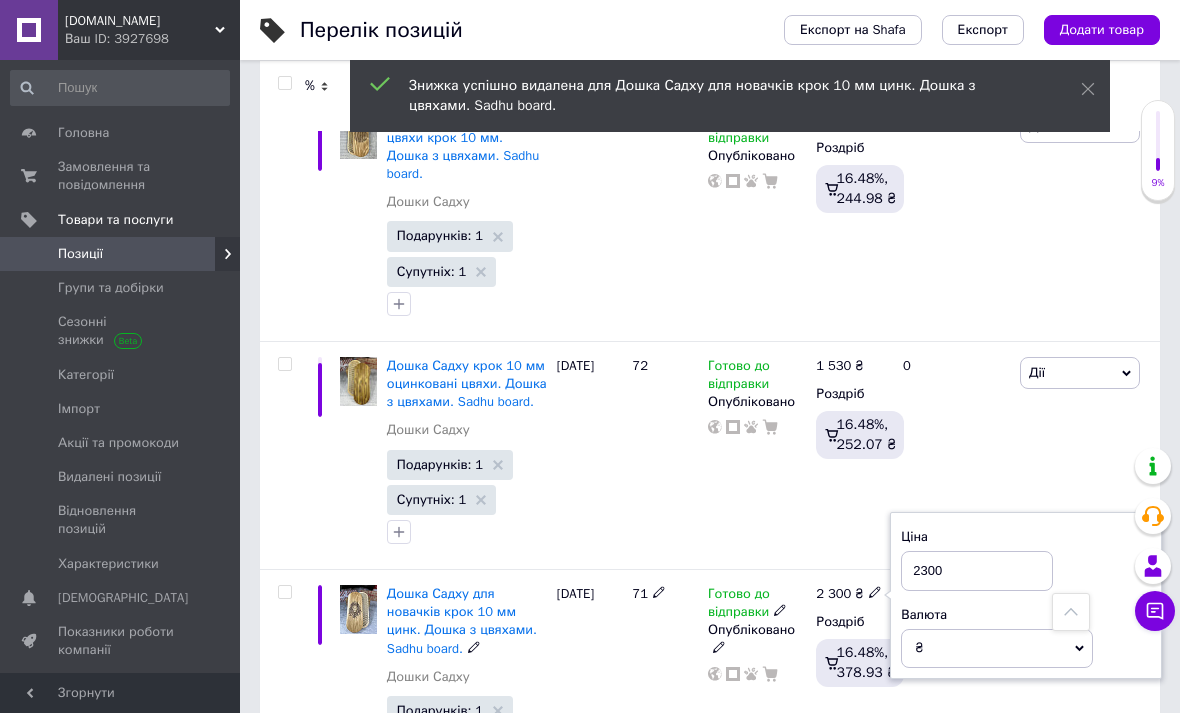 scroll, scrollTop: 5304, scrollLeft: 0, axis: vertical 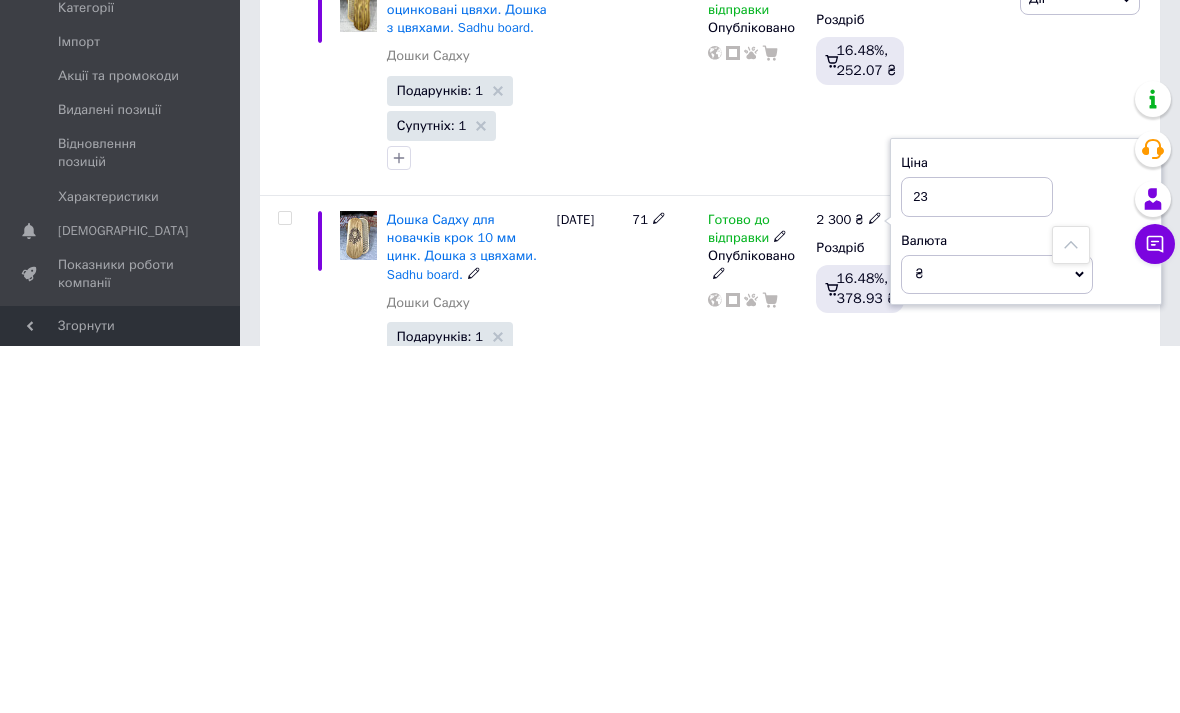 type on "2" 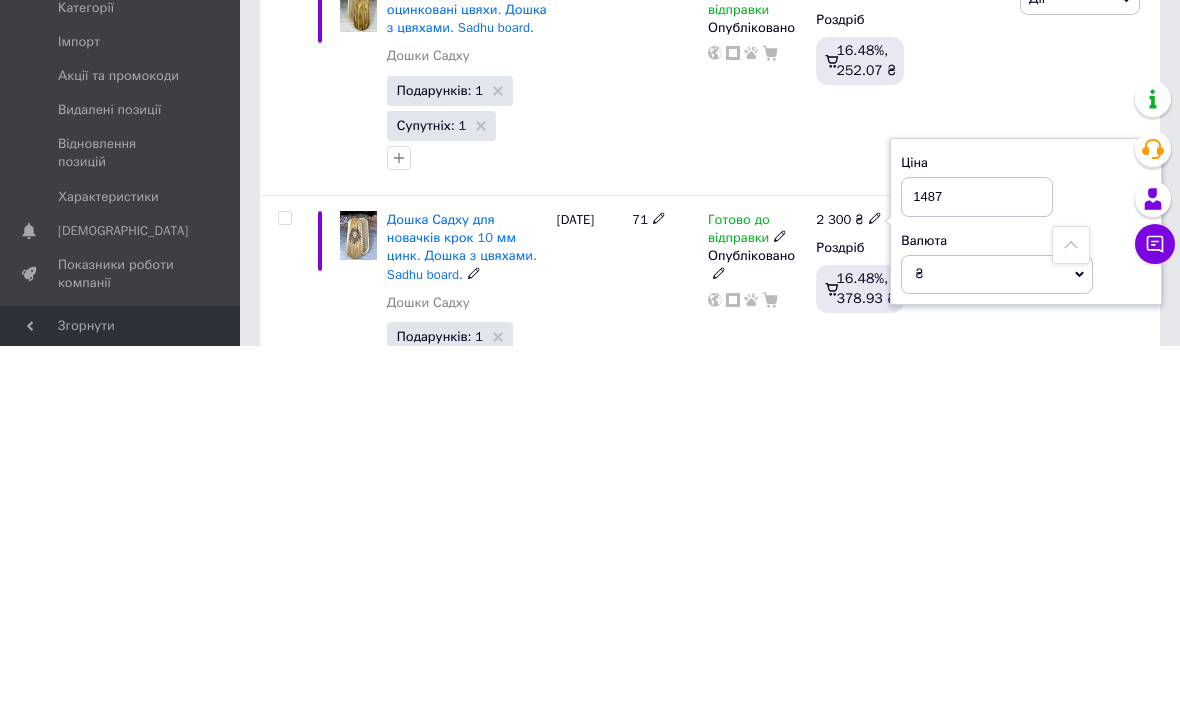 type on "1487" 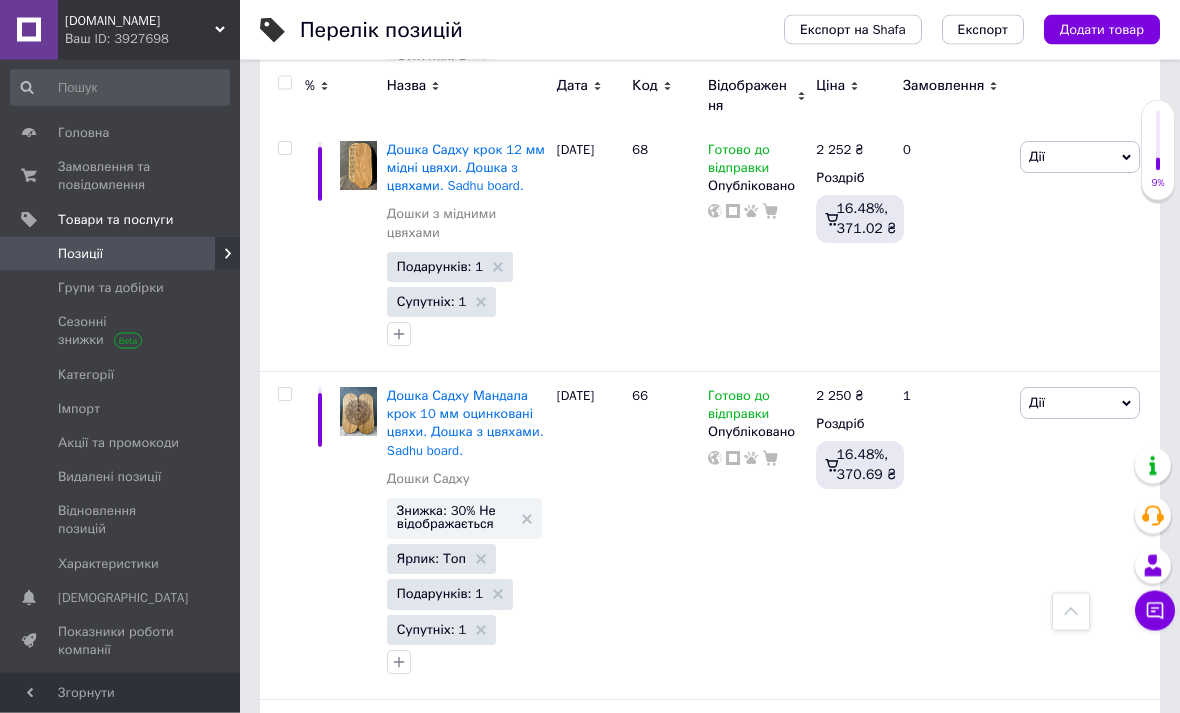 scroll, scrollTop: 6357, scrollLeft: 0, axis: vertical 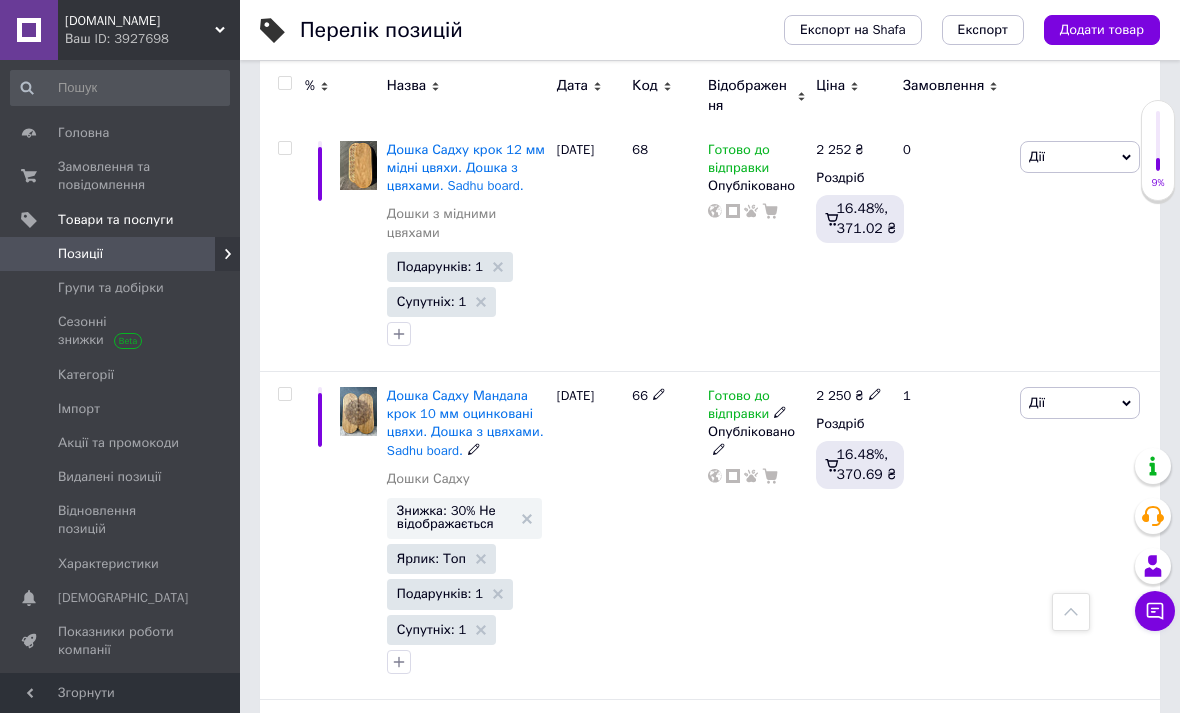 click on "Знижка: 30% Не відображається" at bounding box center [464, 517] 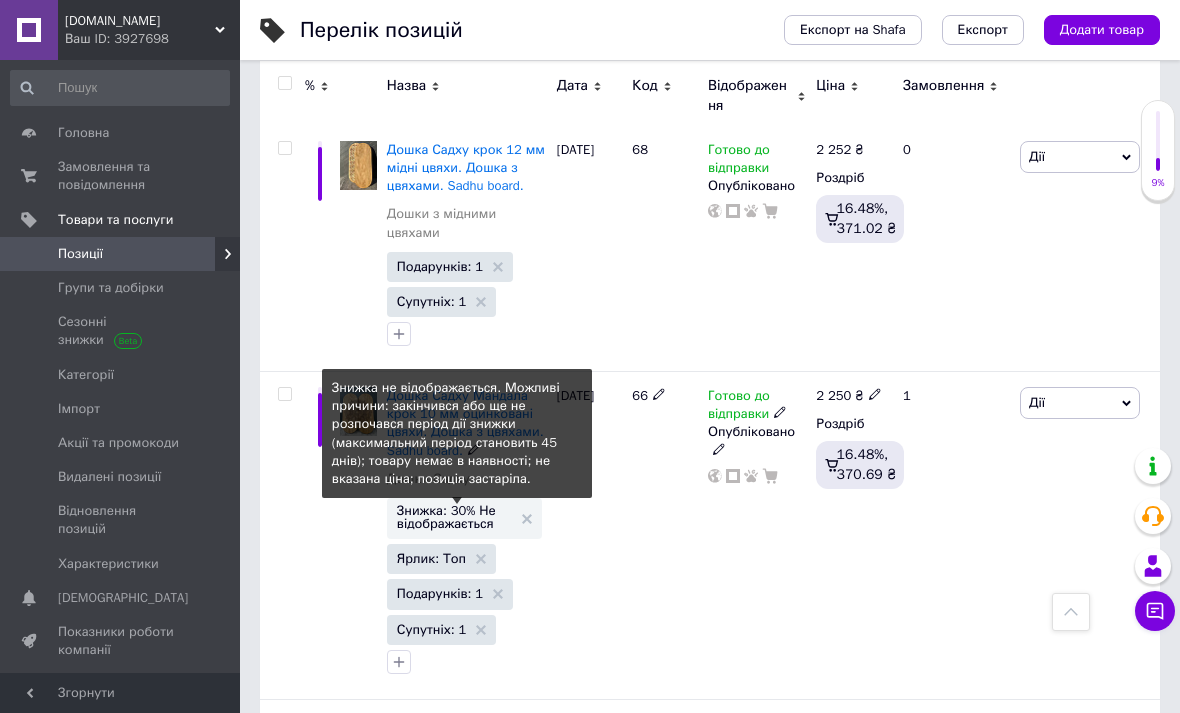 click on "Знижка: 30% Не відображається" at bounding box center [464, 517] 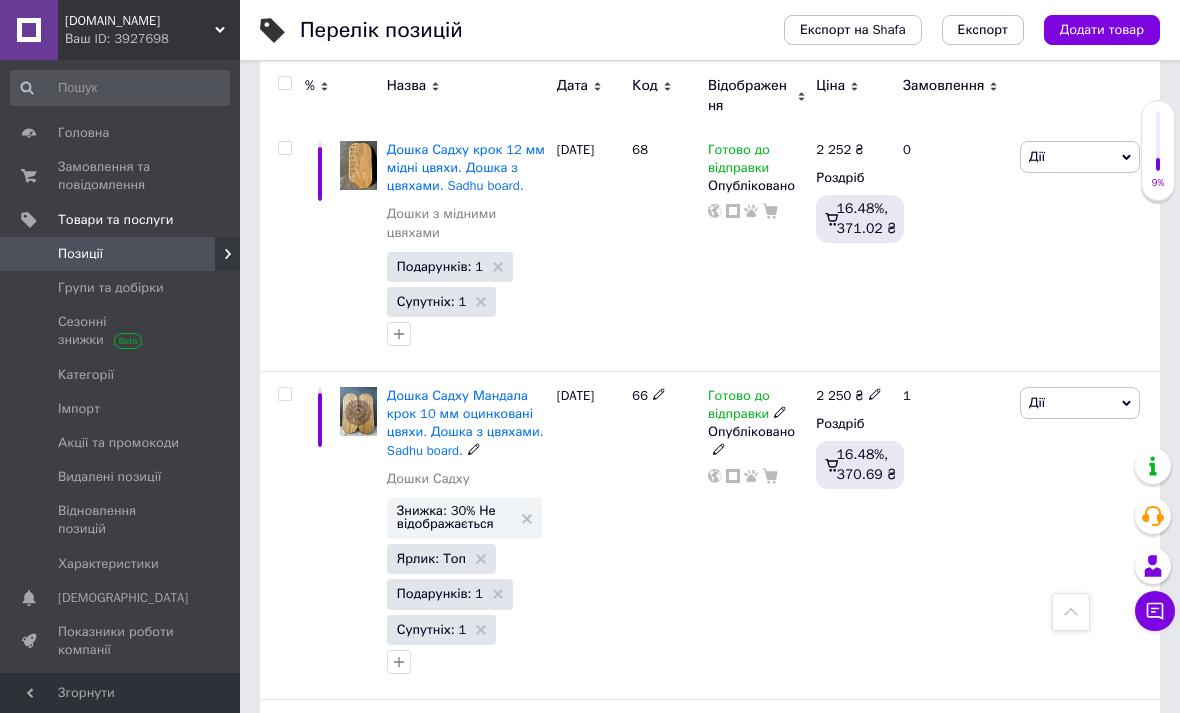 click 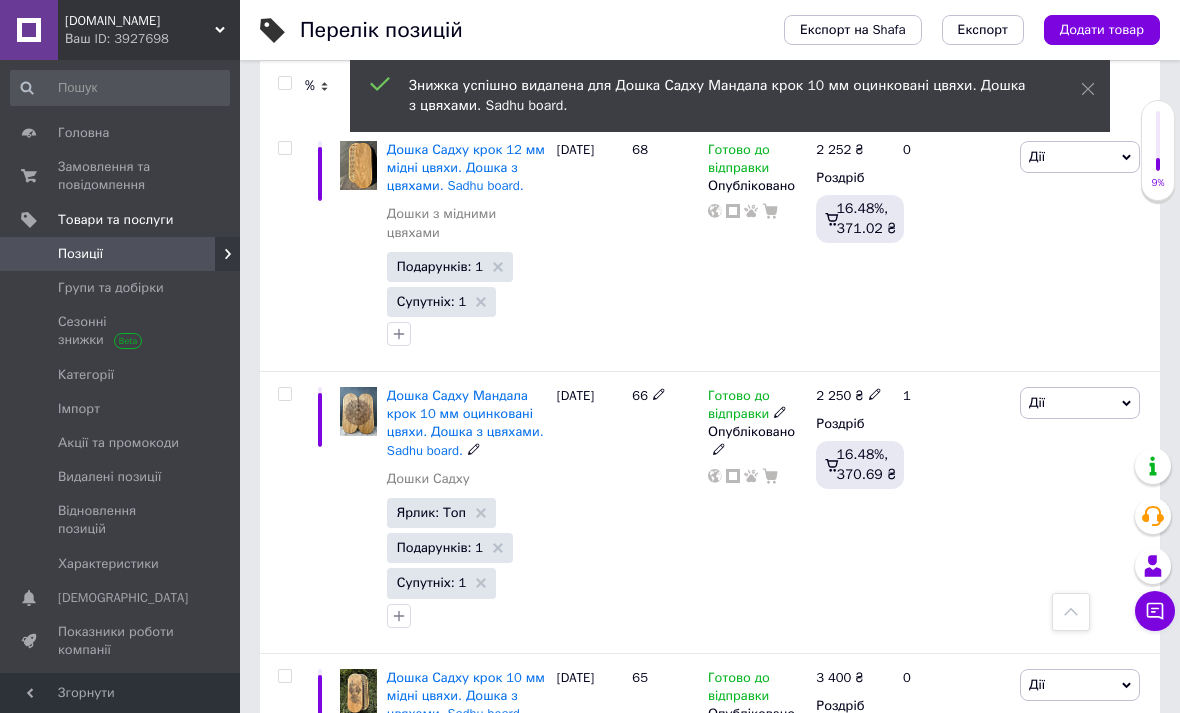 click 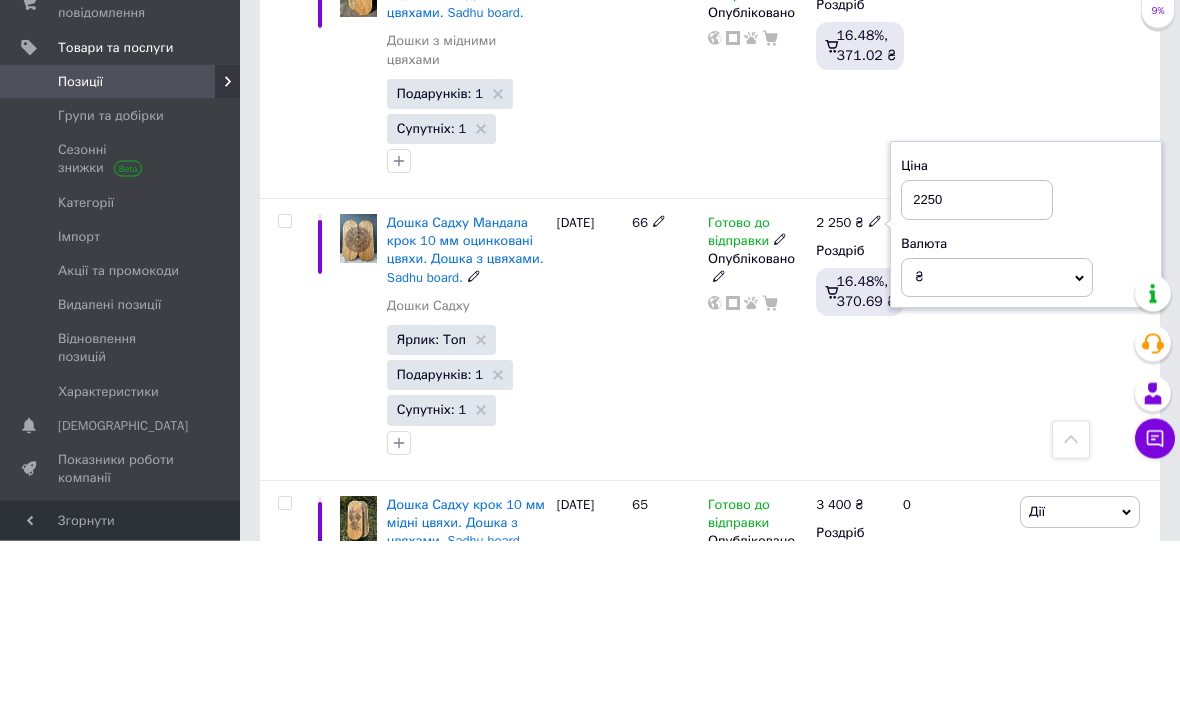 click on "2 250   ₴ Ціна 2250 Валюта ₴ $ EUR CHF GBP ¥ PLN ₸ MDL HUF KGS CNY TRY KRW lei Роздріб 16.48%, 370.69 ₴" at bounding box center [851, 513] 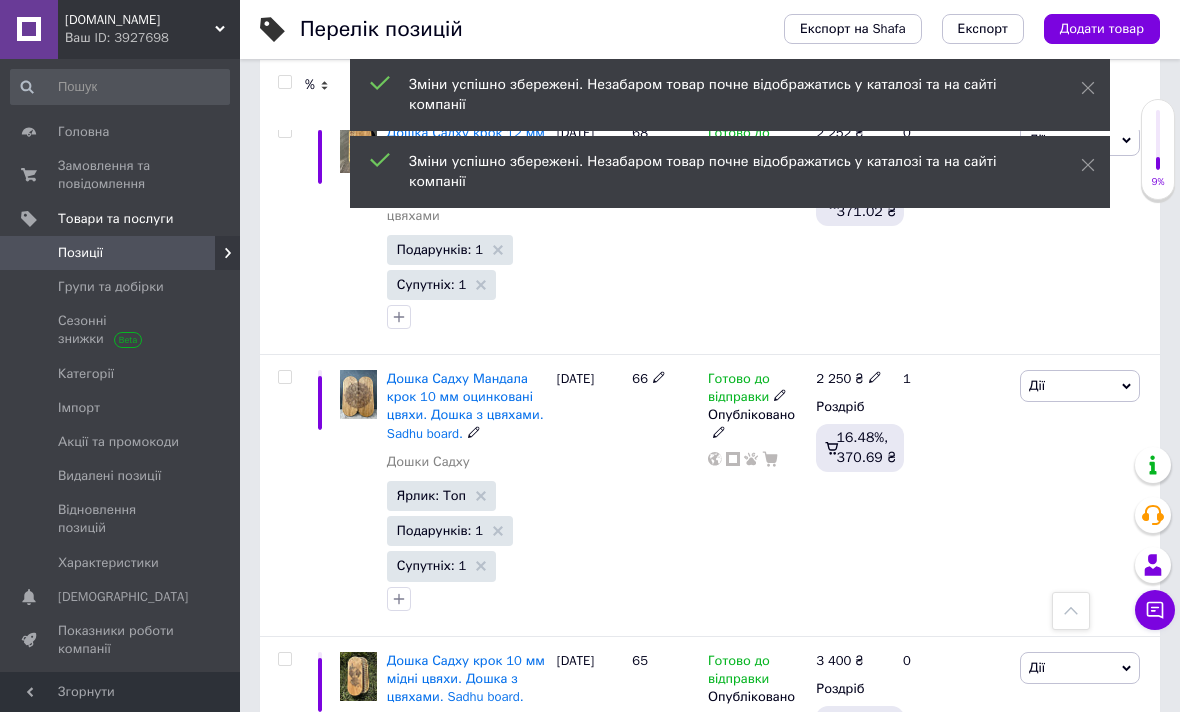 scroll, scrollTop: 6374, scrollLeft: 0, axis: vertical 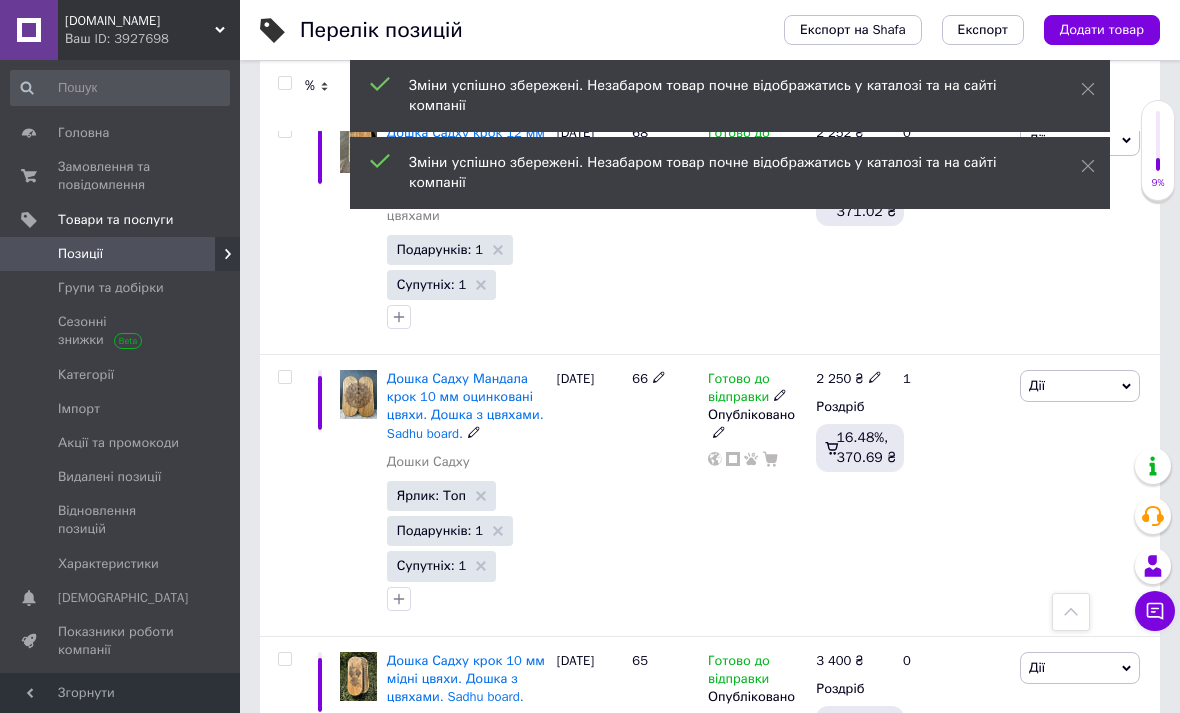 click on "[PERSON_NAME] Підняти на початок групи Копіювати Знижка Подарунок Супутні Приховати Ярлик Додати на вітрину Додати в кампанію Каталог ProSale Видалити" at bounding box center (1087, 496) 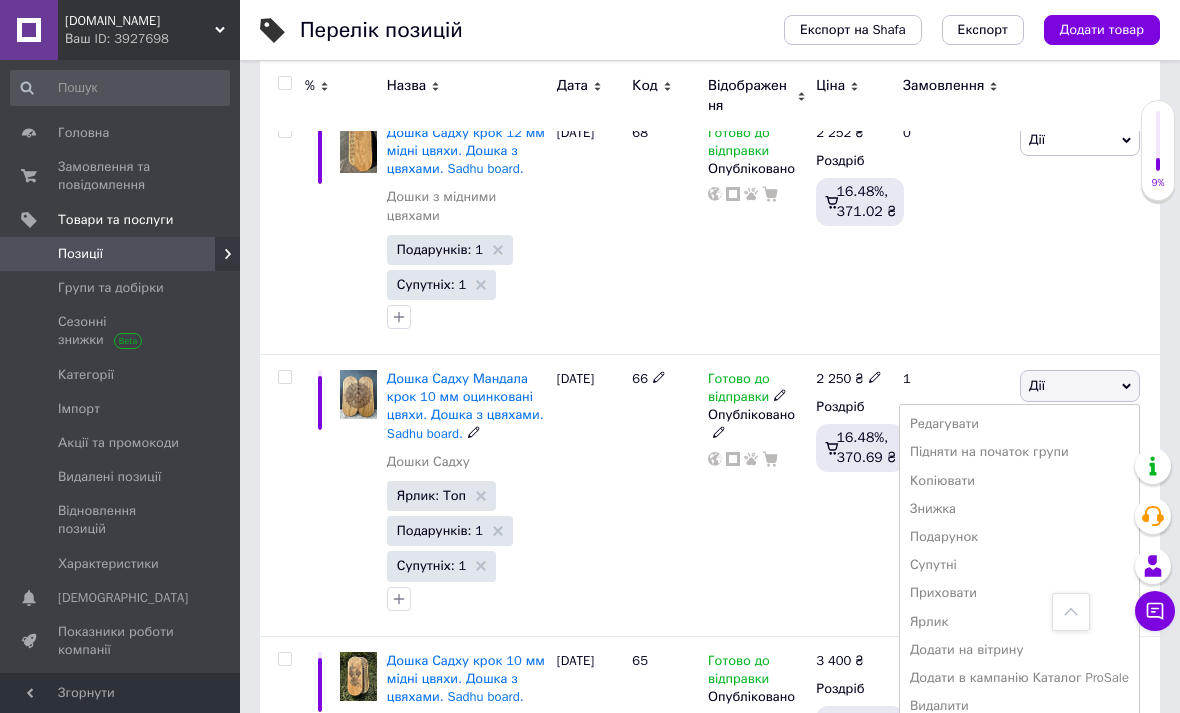 click on "Знижка" at bounding box center [1019, 509] 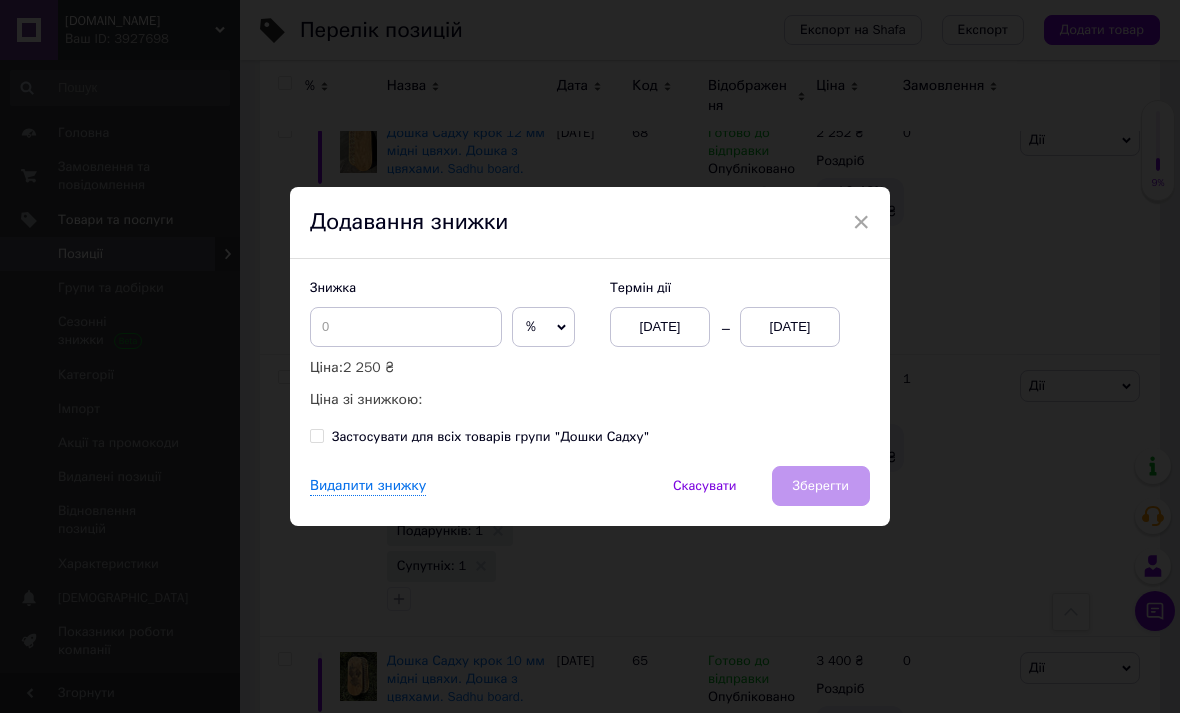 click on "%" at bounding box center (543, 327) 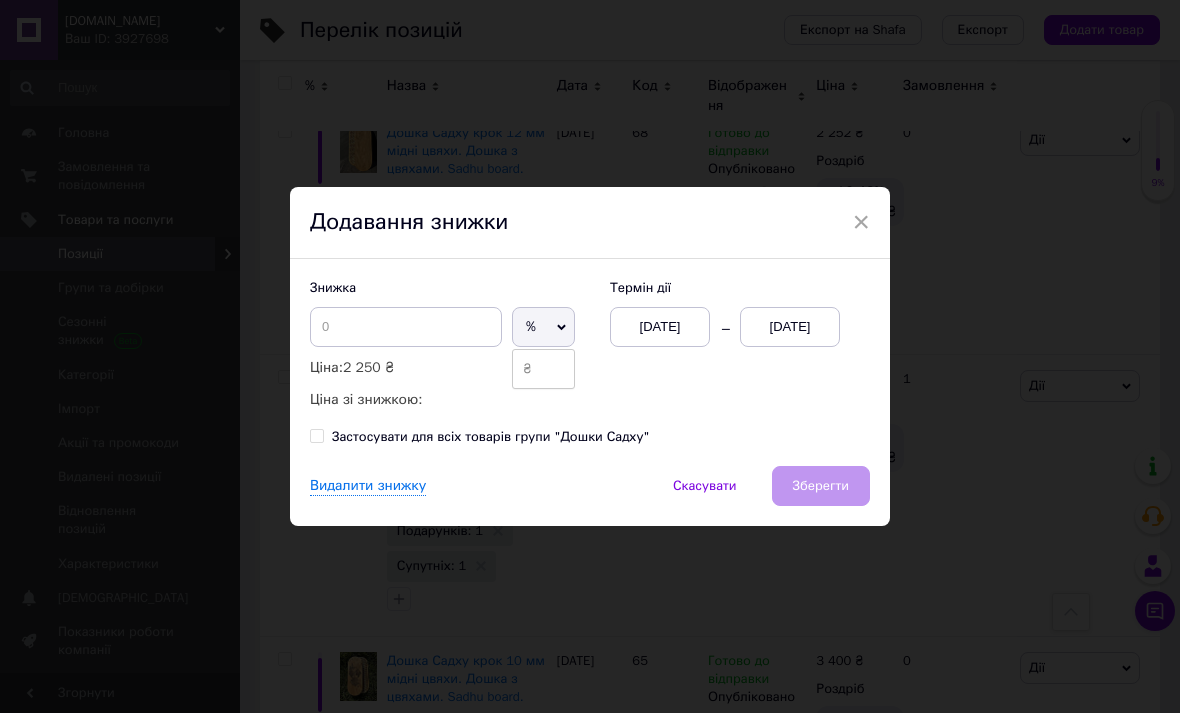 click on "₴" at bounding box center (543, 369) 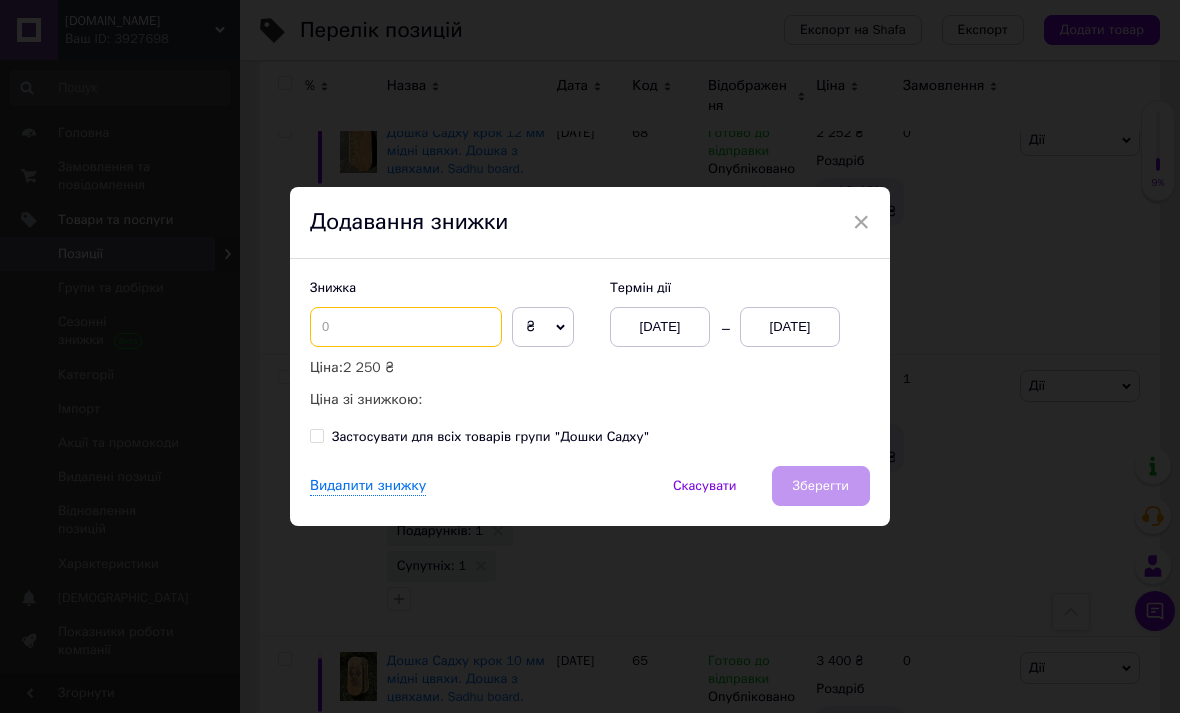 click at bounding box center [406, 327] 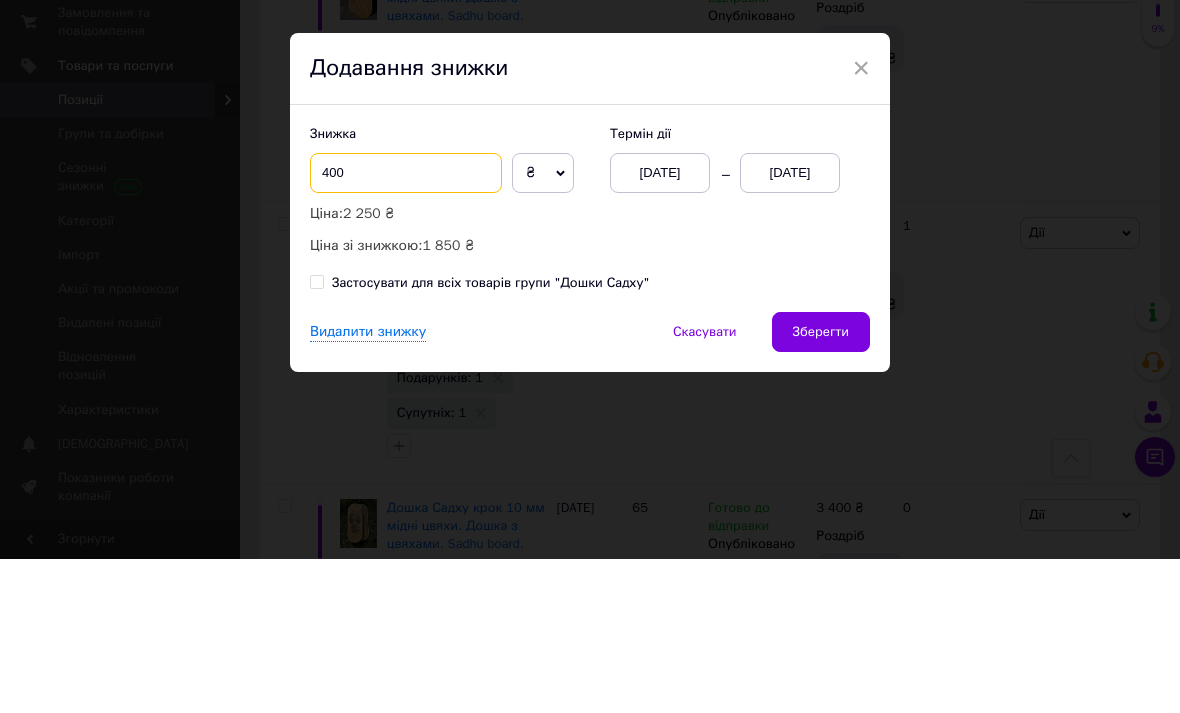 type on "400" 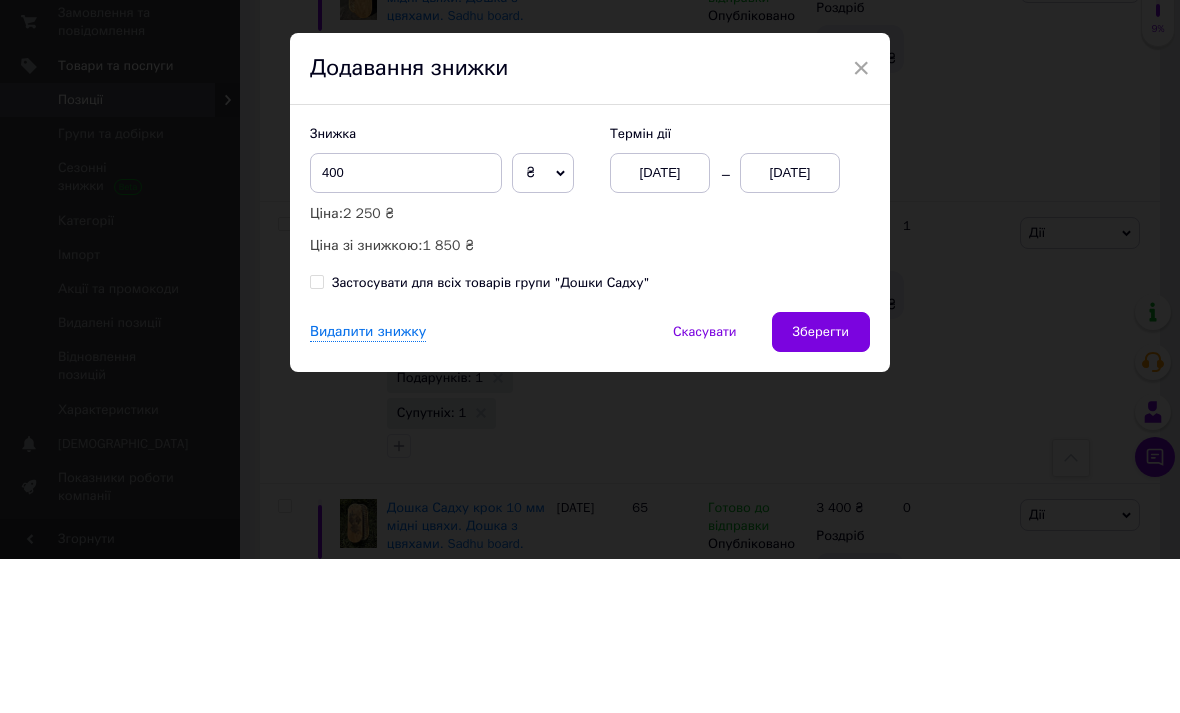 click on "[DATE]" at bounding box center [790, 327] 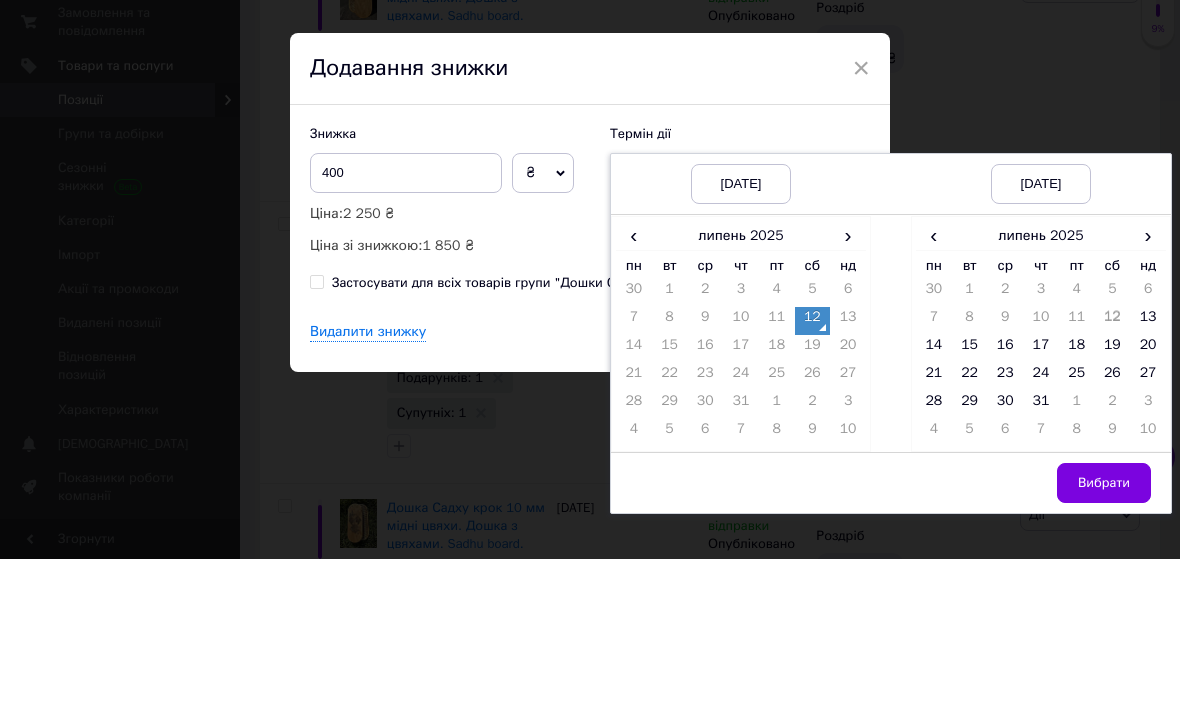 scroll, scrollTop: 6528, scrollLeft: 0, axis: vertical 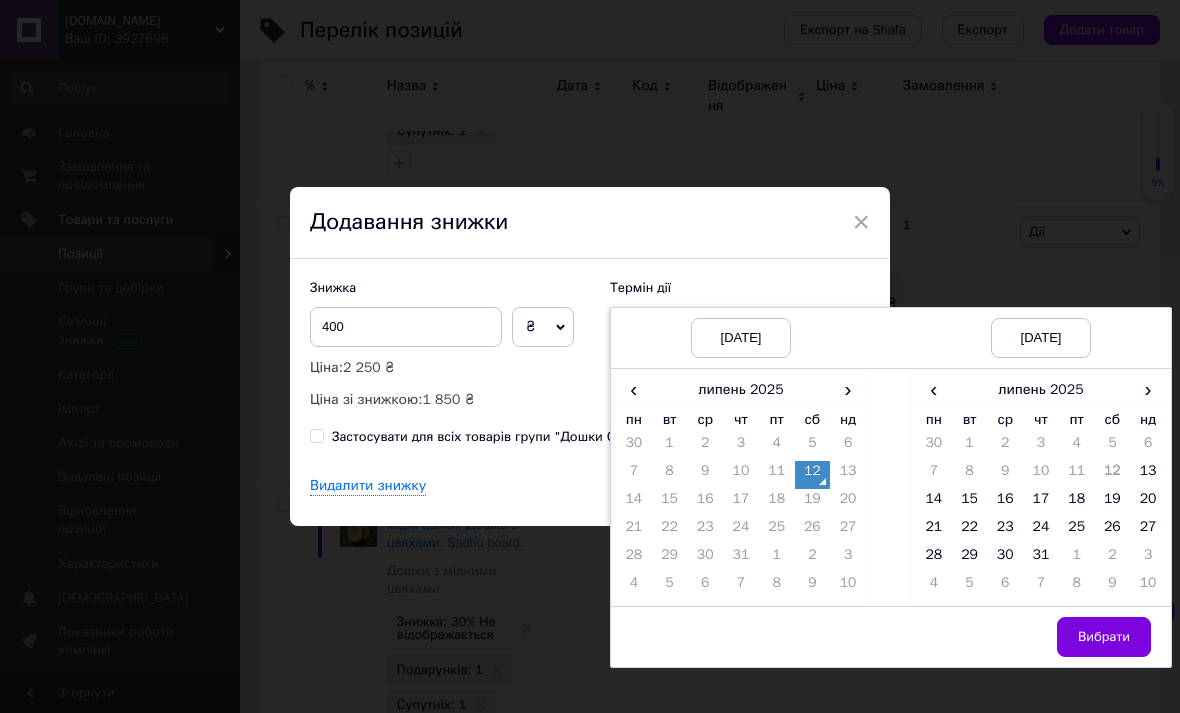 click on "31" at bounding box center [1041, 559] 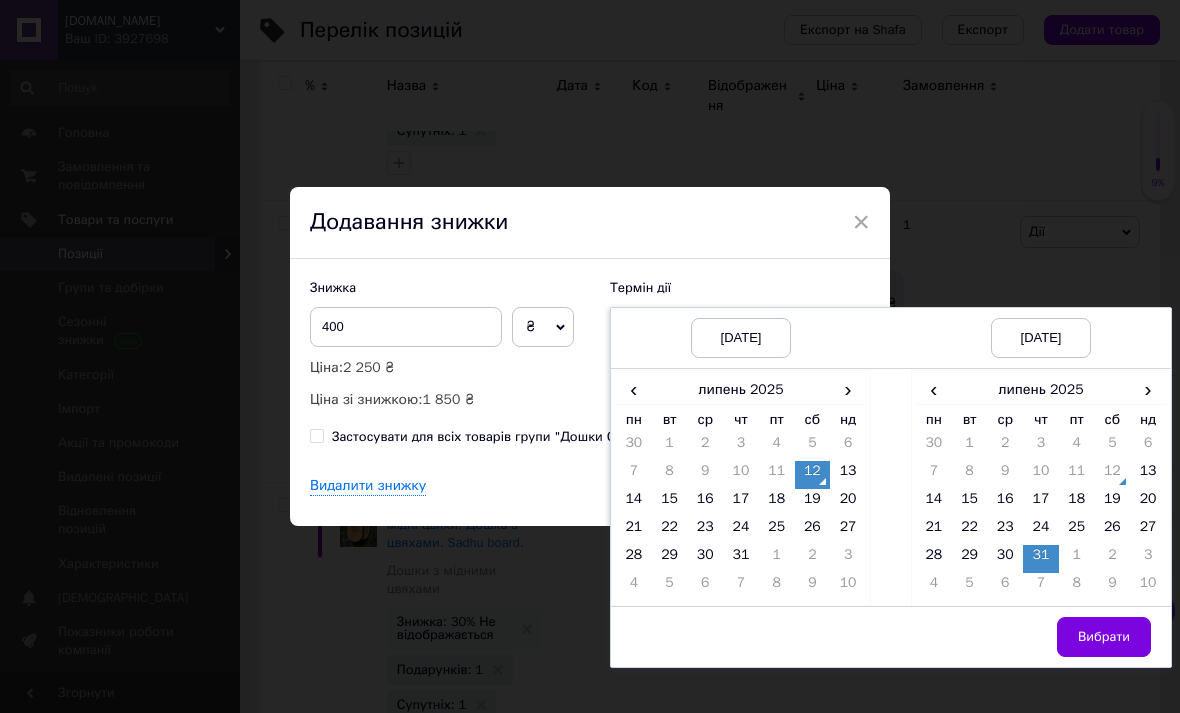 click on "Вибрати" at bounding box center (1104, 637) 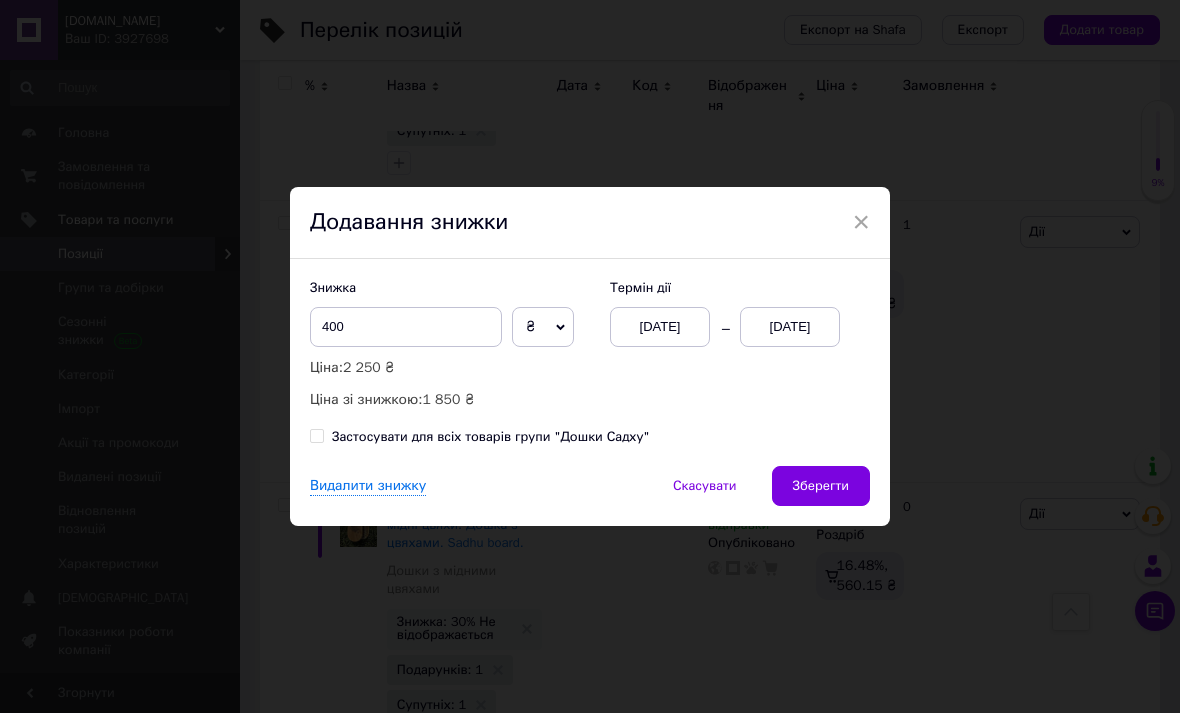 click on "Зберегти" at bounding box center [821, 486] 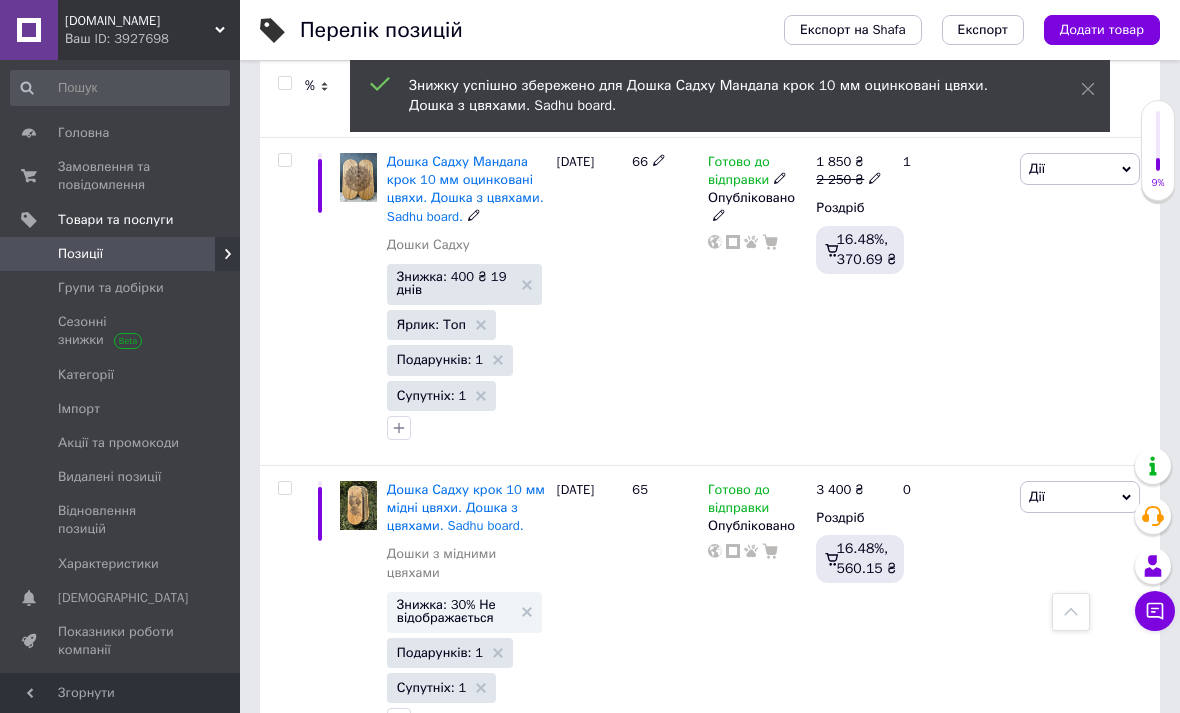 scroll, scrollTop: 6594, scrollLeft: 0, axis: vertical 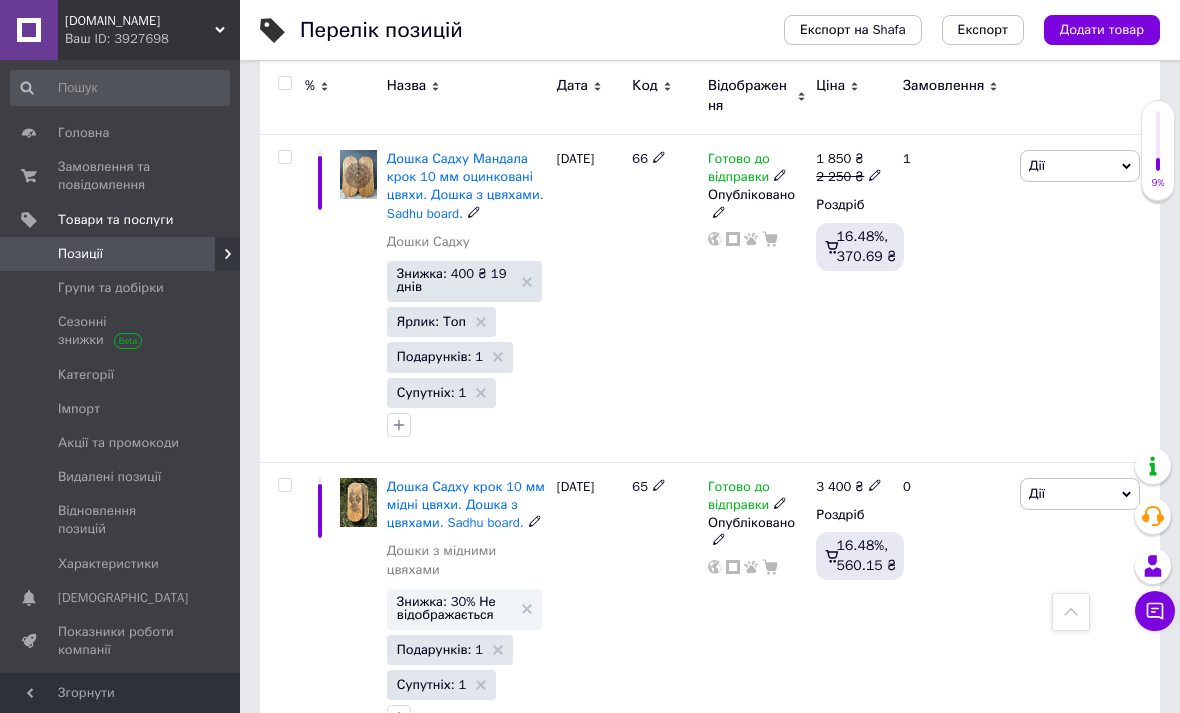 click 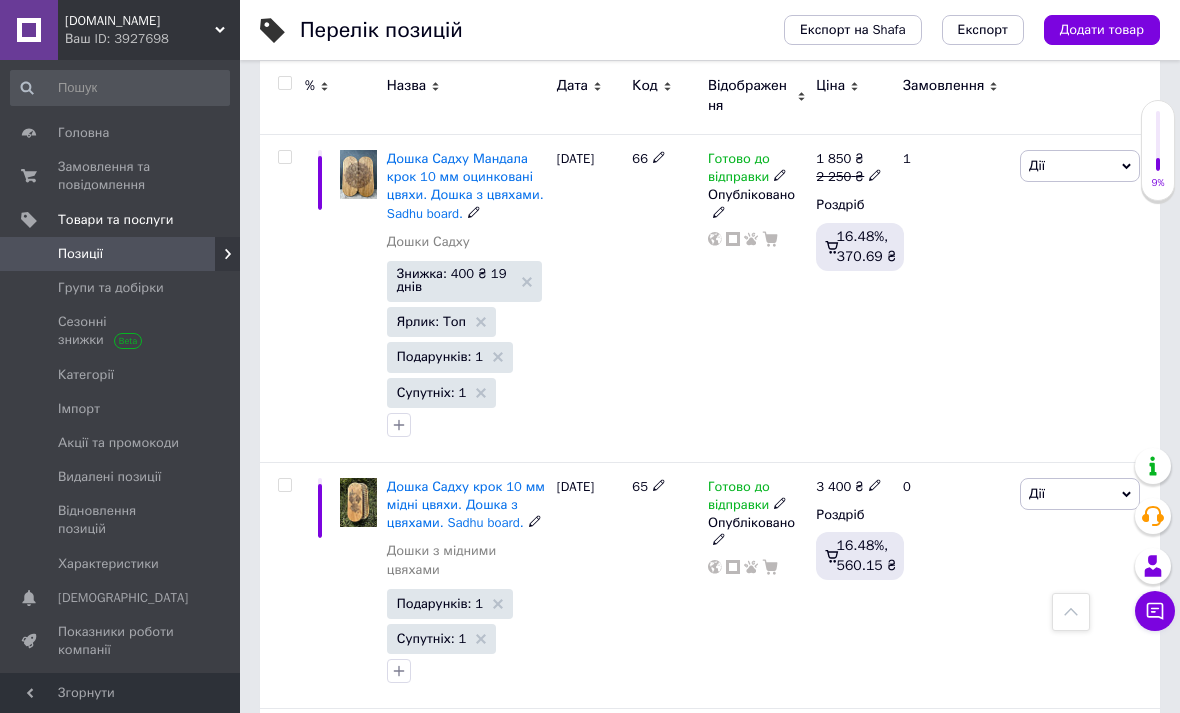 click 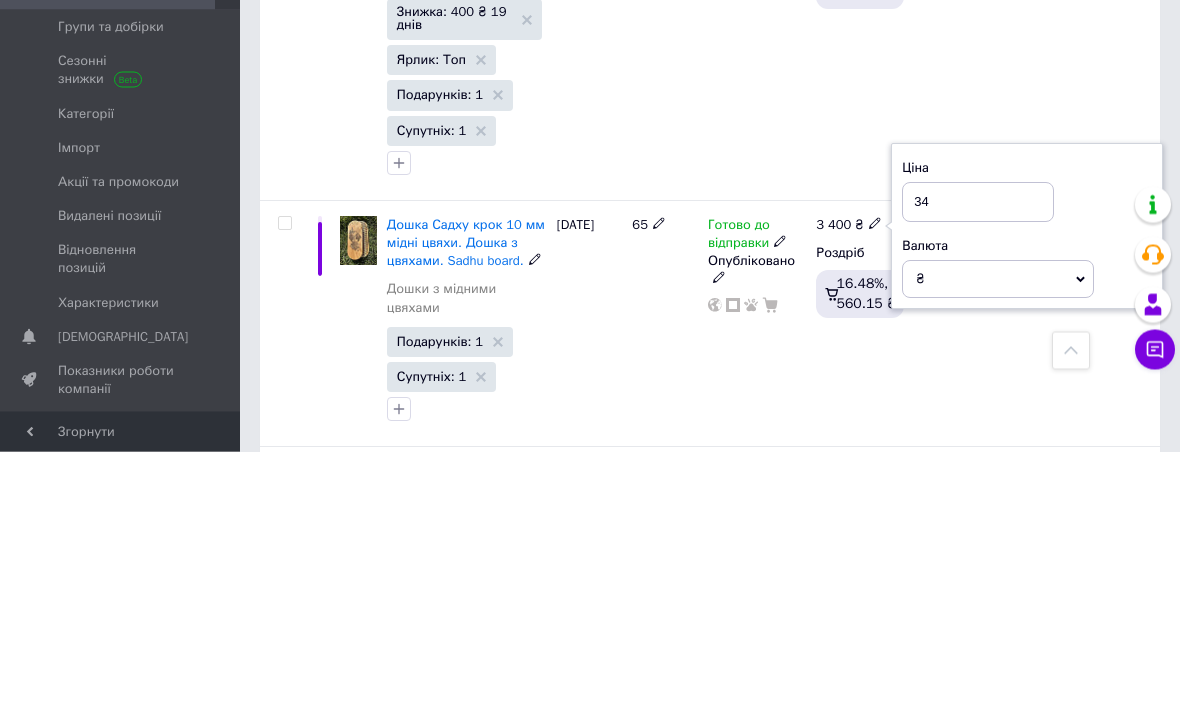 type on "3" 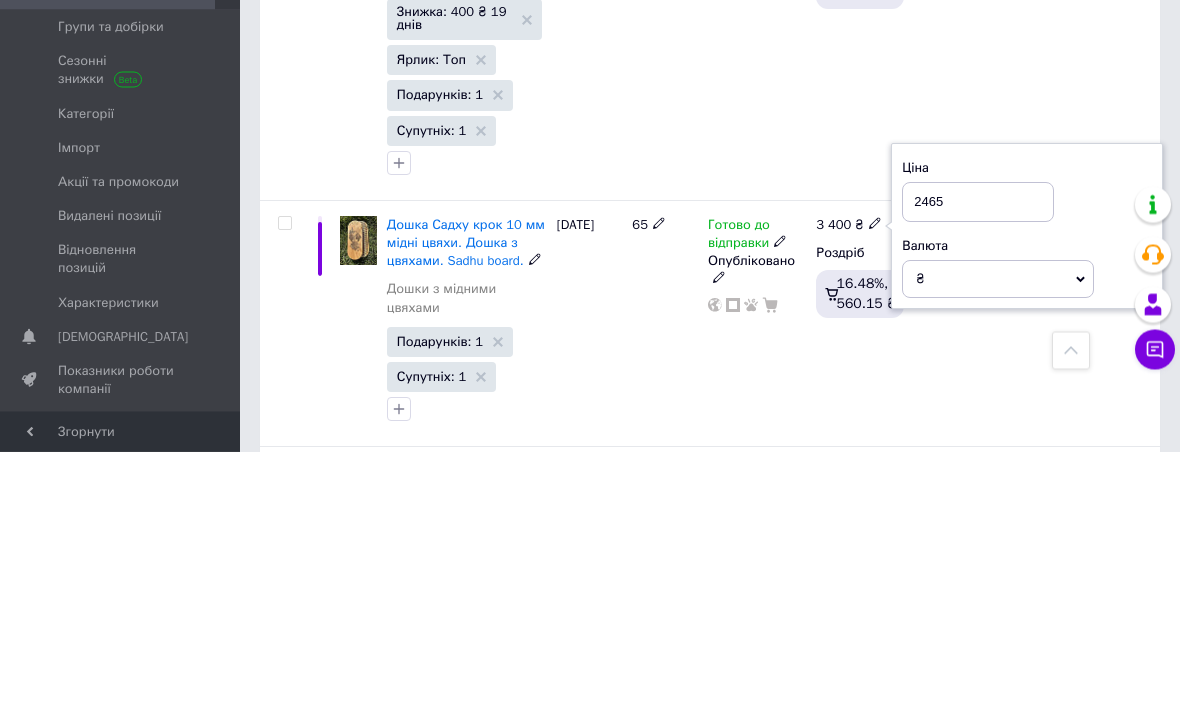 type on "2465" 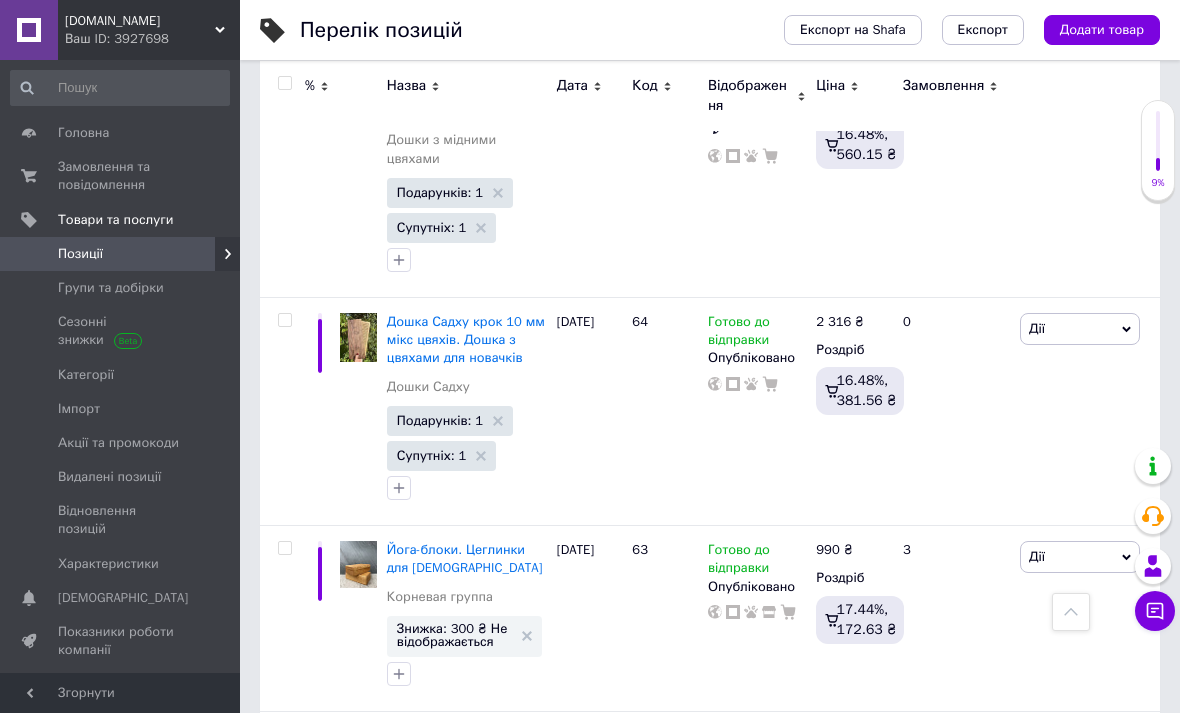 scroll, scrollTop: 7025, scrollLeft: 0, axis: vertical 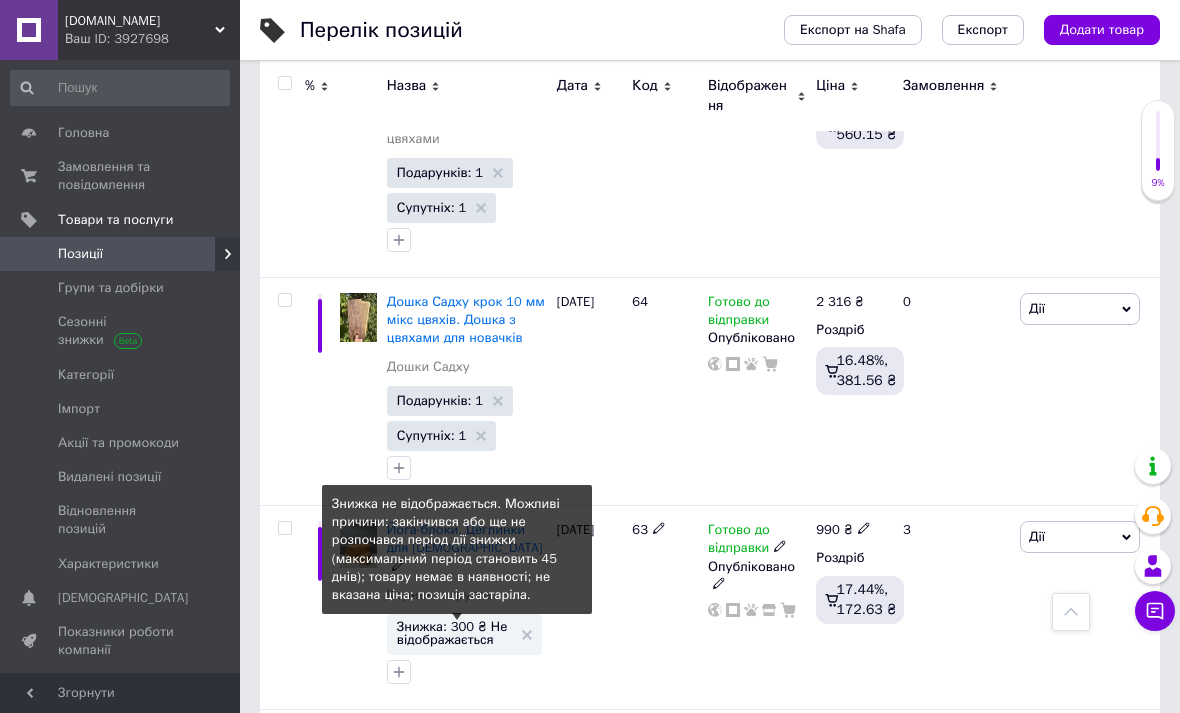 click on "Знижка: 300 ₴ Не відображається" at bounding box center [464, 633] 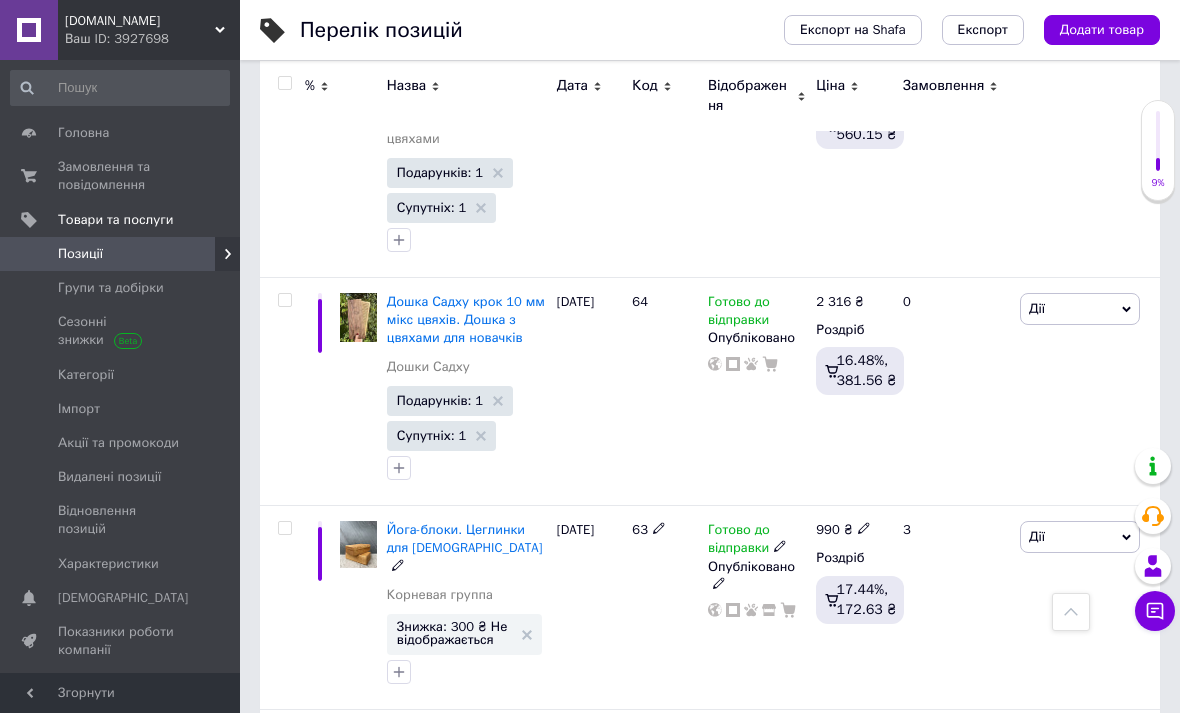 click 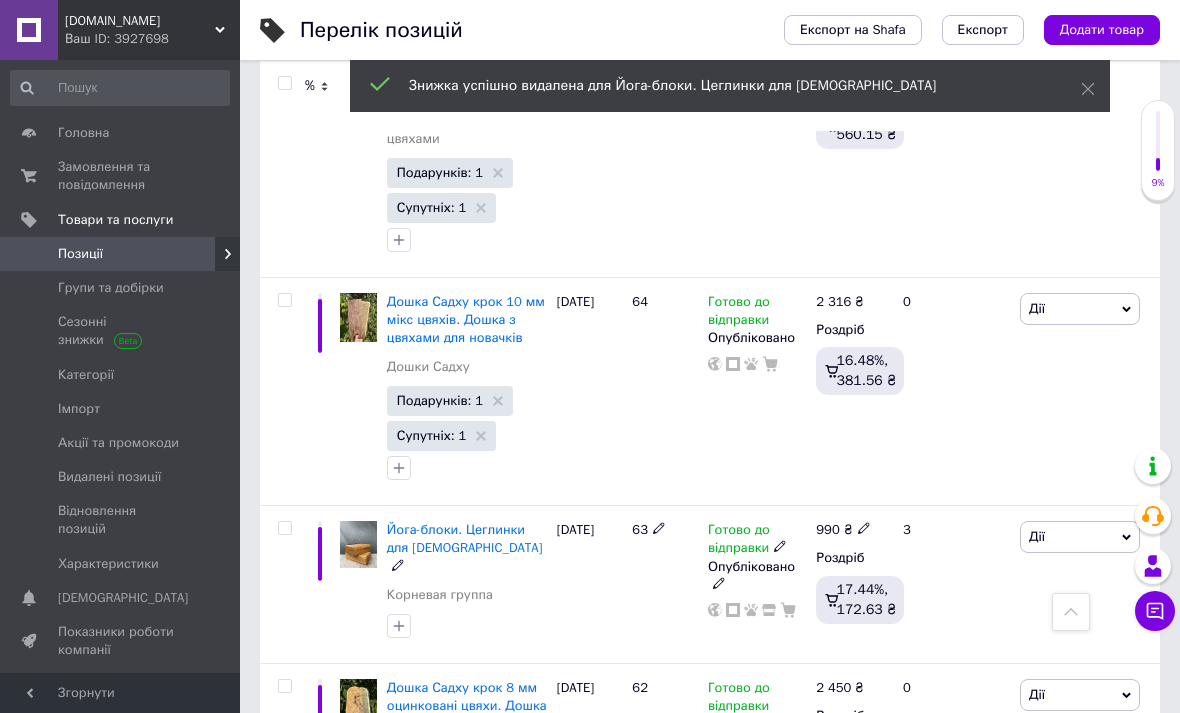 click at bounding box center (467, 626) 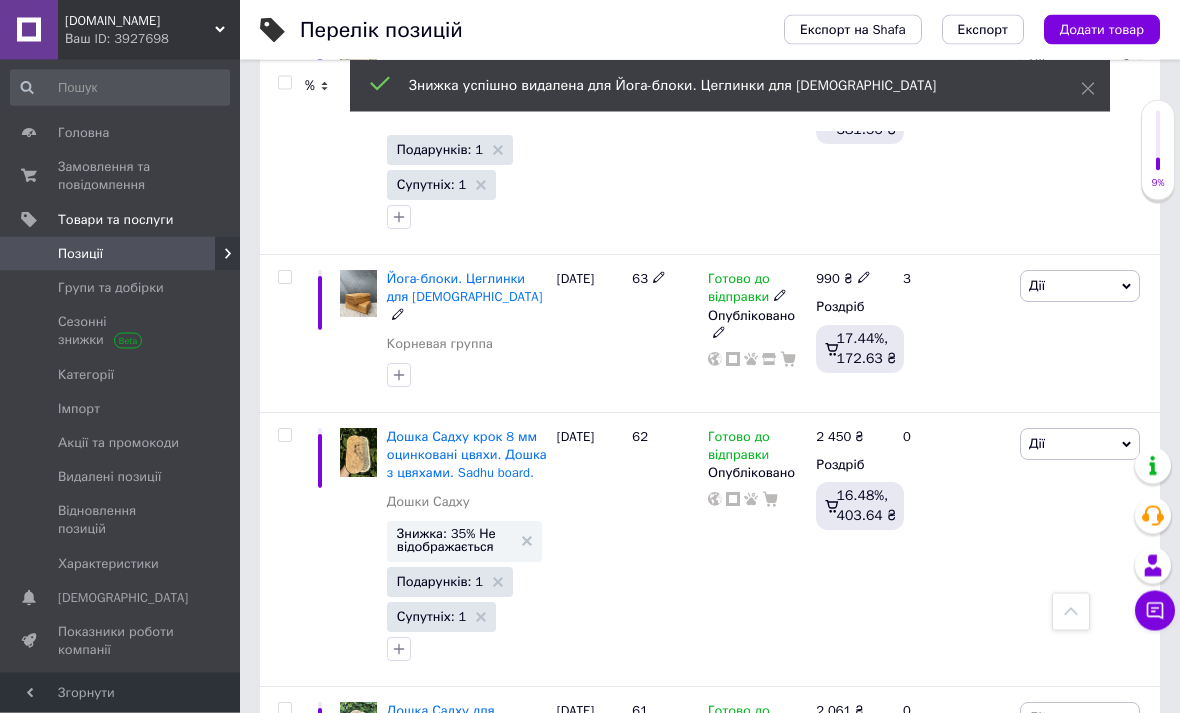scroll, scrollTop: 7277, scrollLeft: 0, axis: vertical 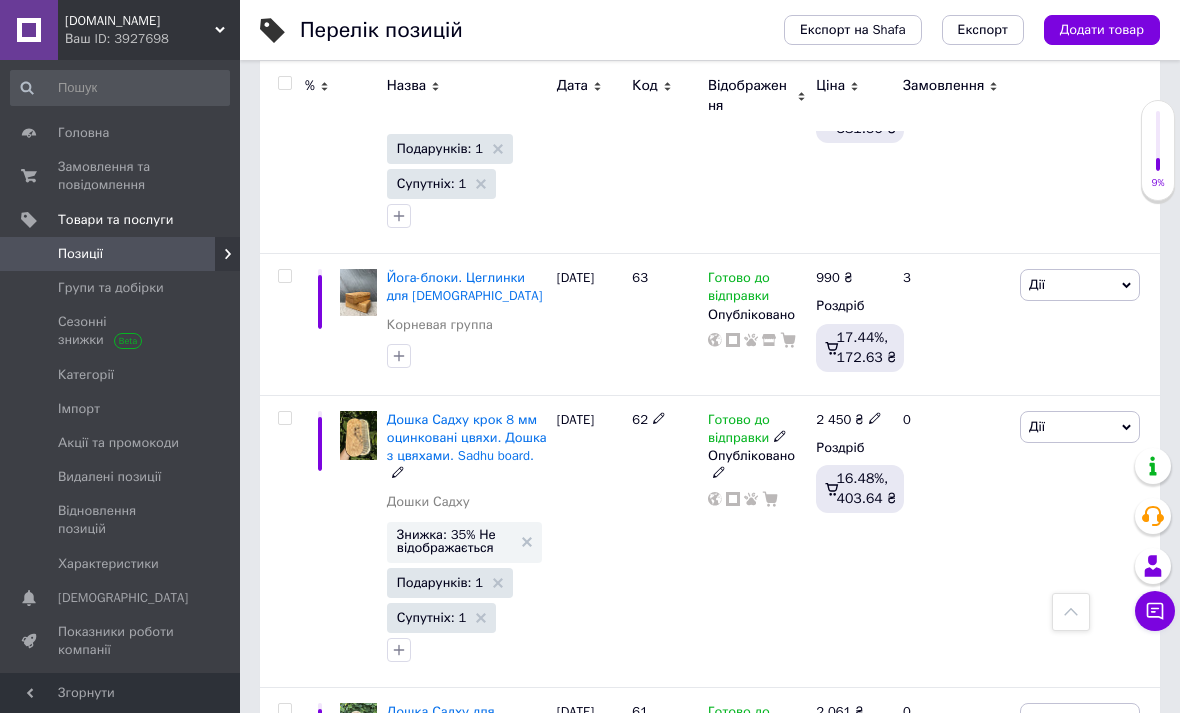 click 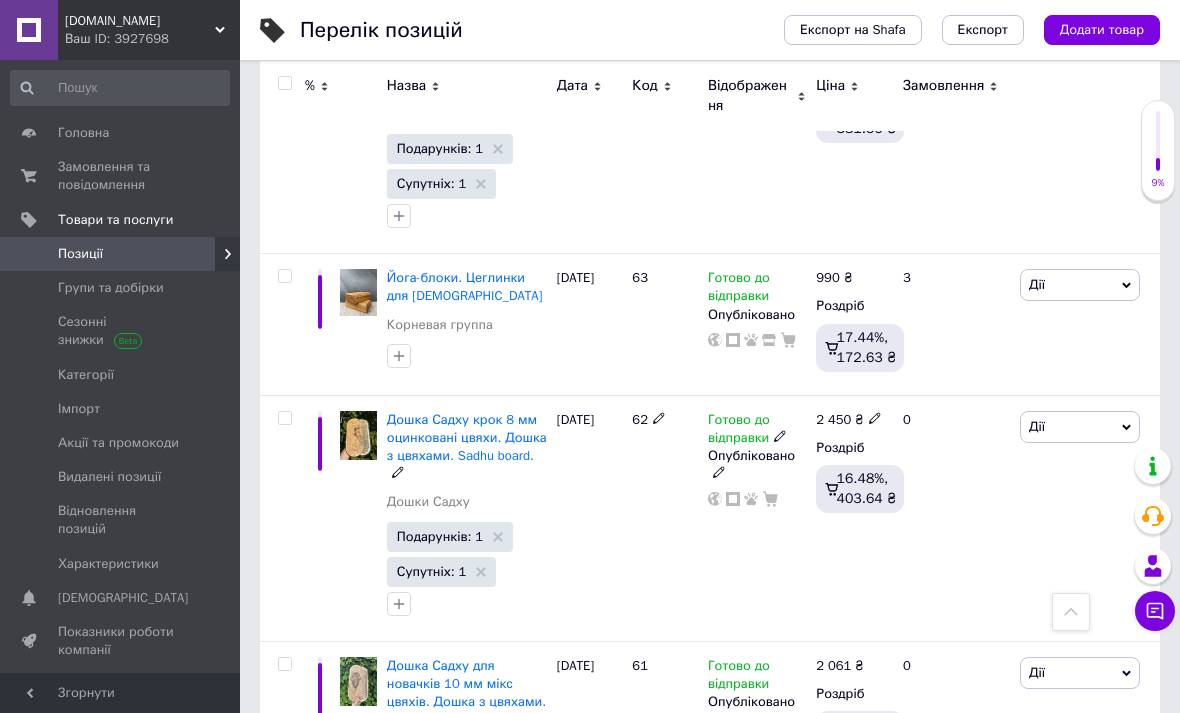 click 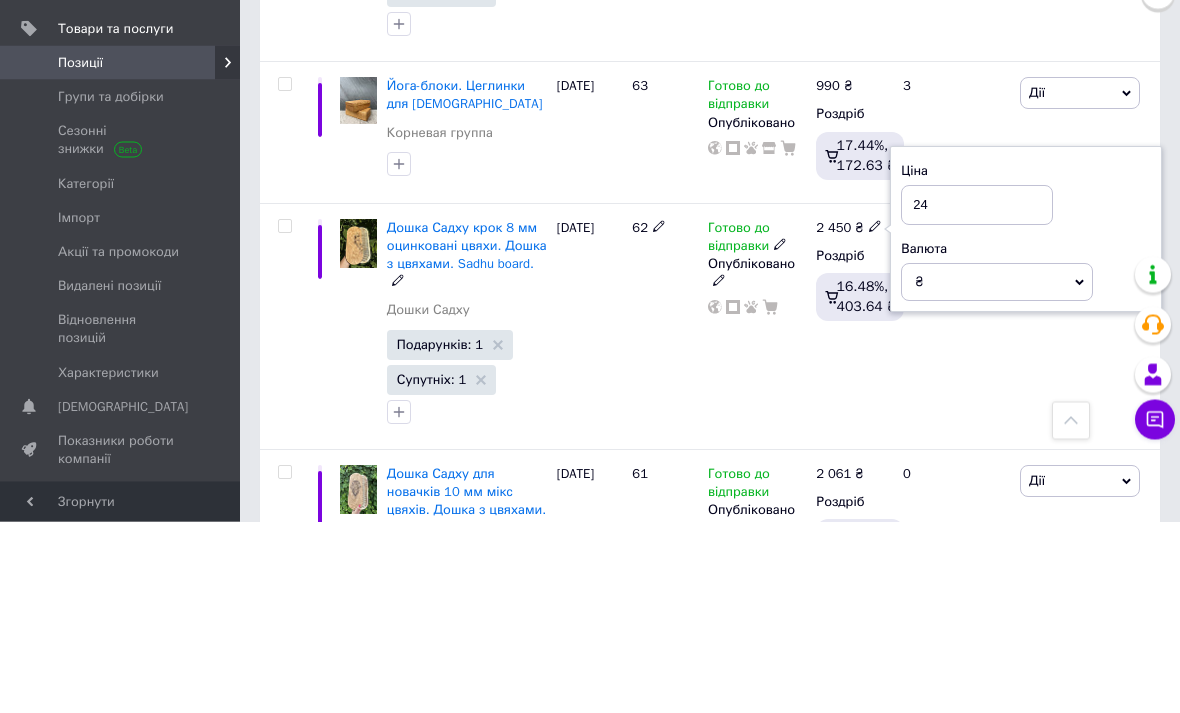 type on "2" 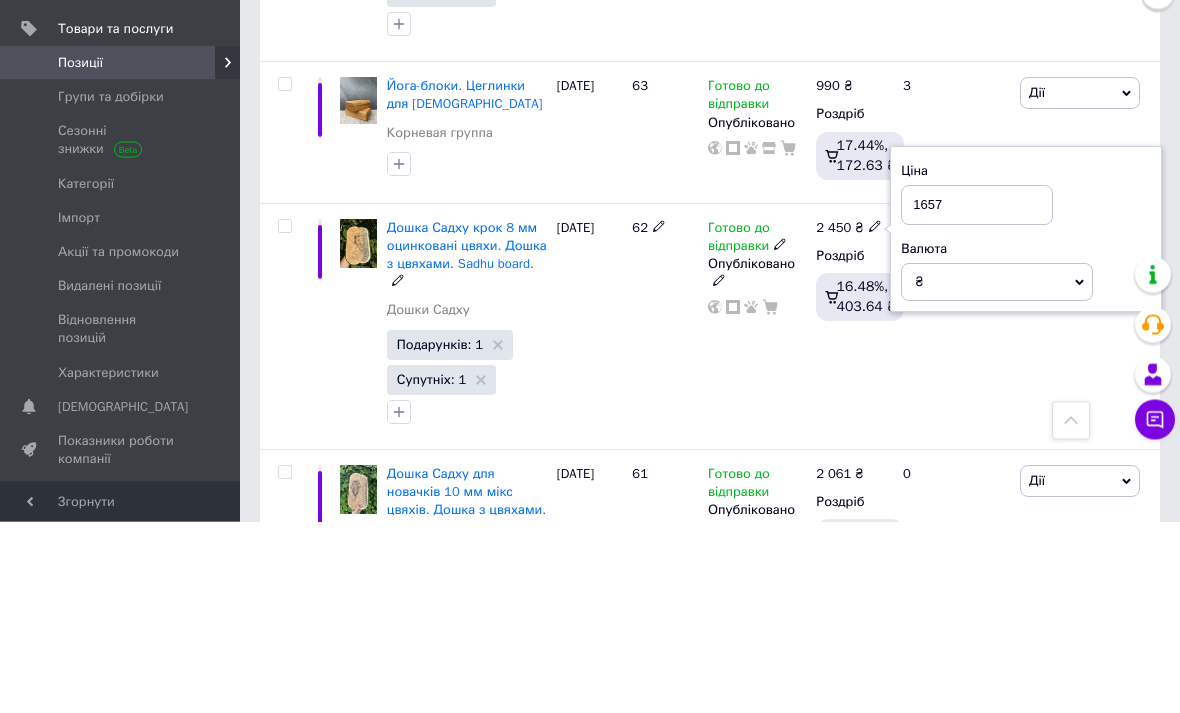 type on "1657" 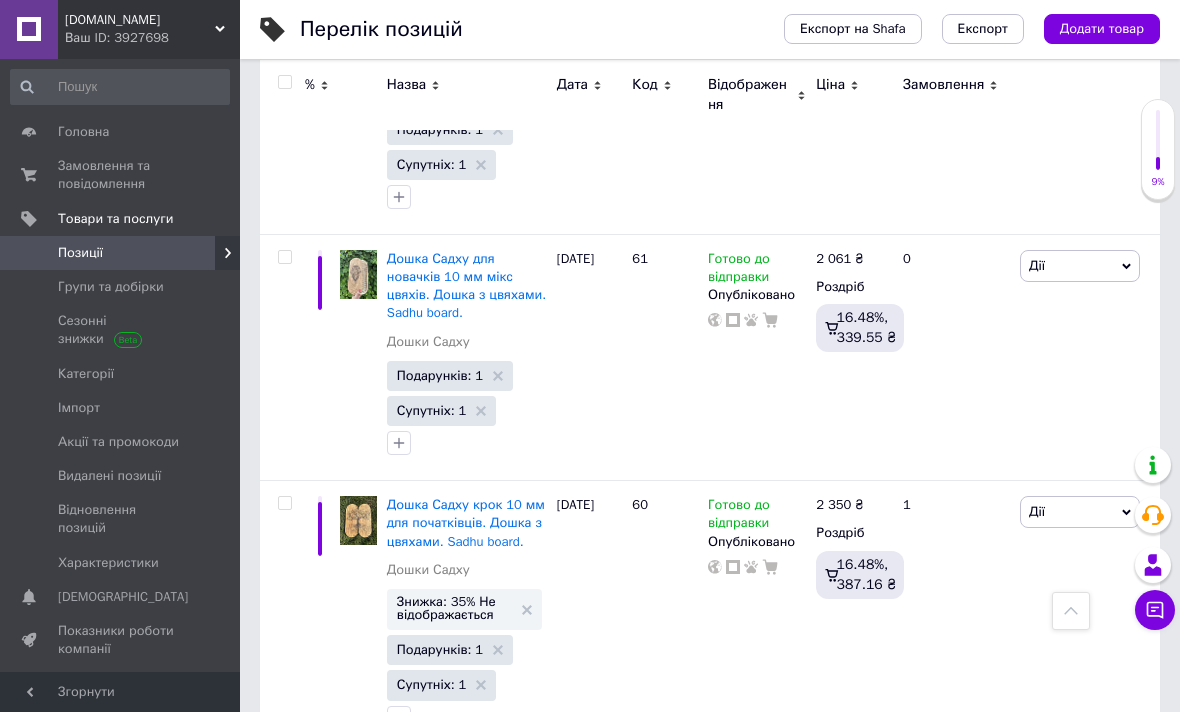 scroll, scrollTop: 7684, scrollLeft: 0, axis: vertical 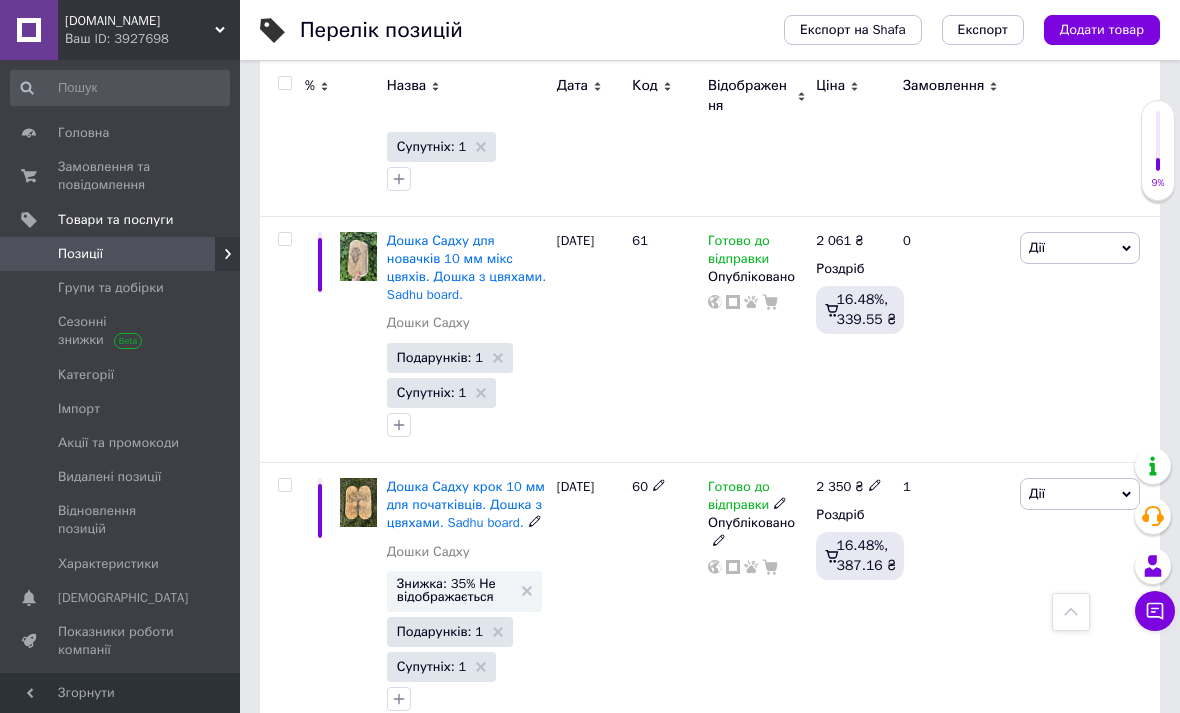 click 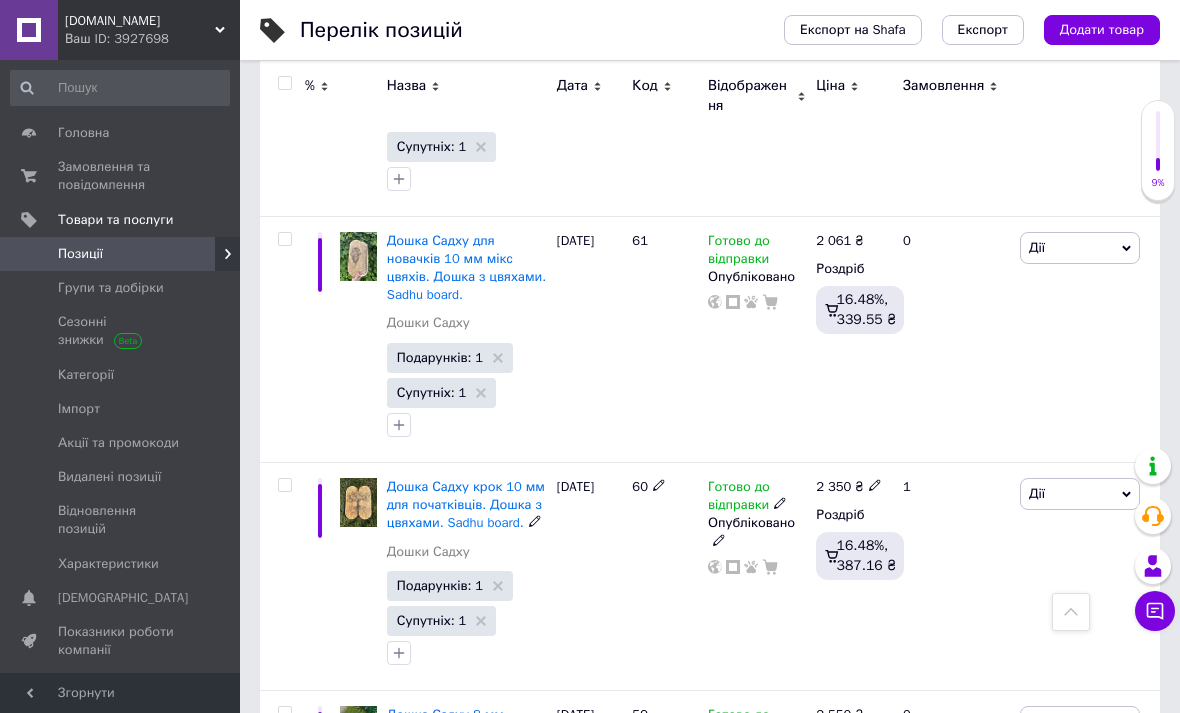 click 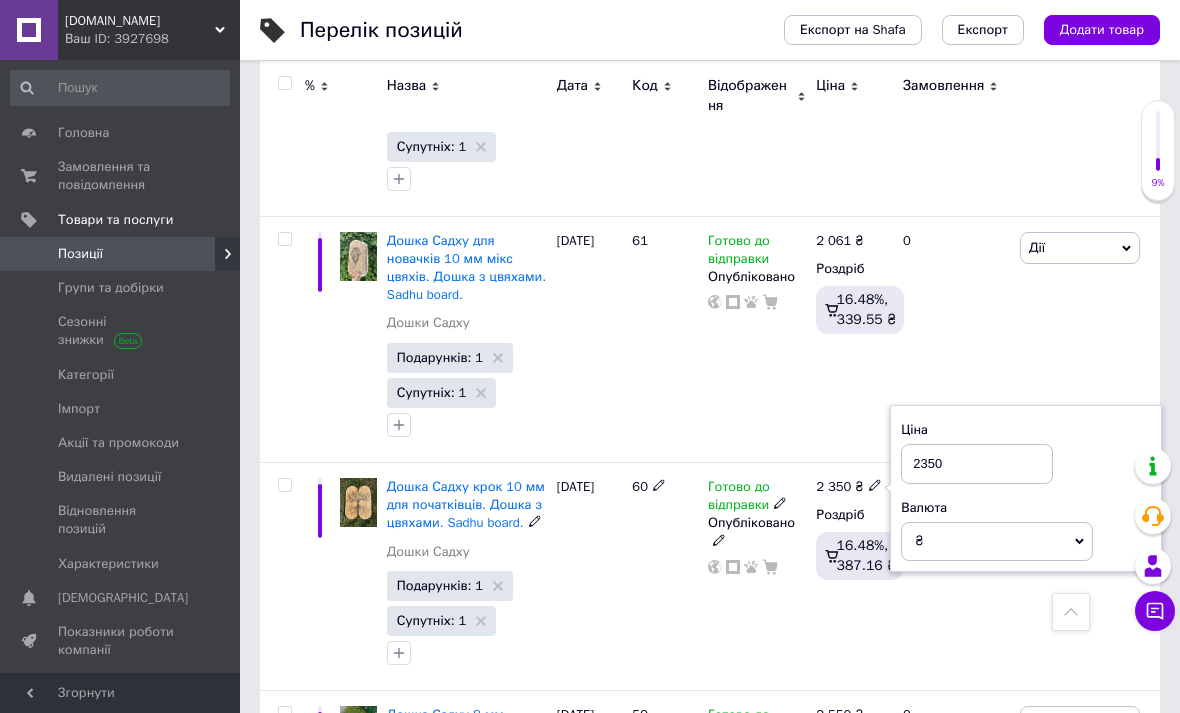 scroll, scrollTop: 7683, scrollLeft: 0, axis: vertical 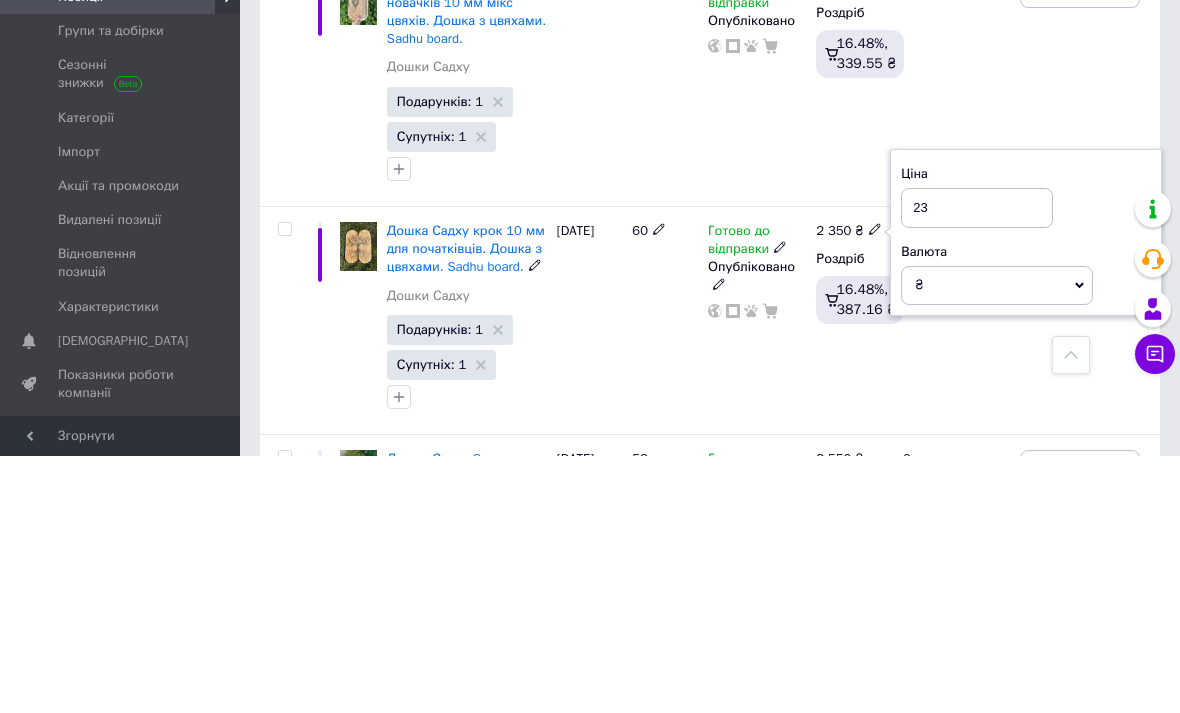 type on "2" 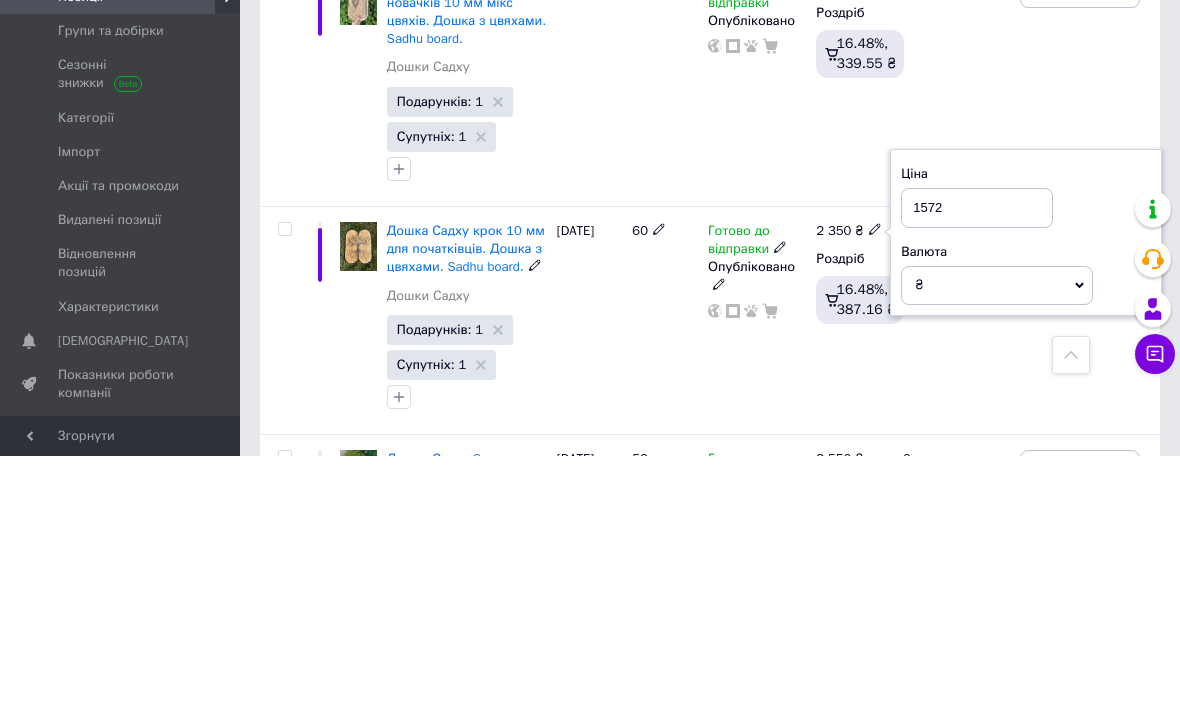 type on "1572" 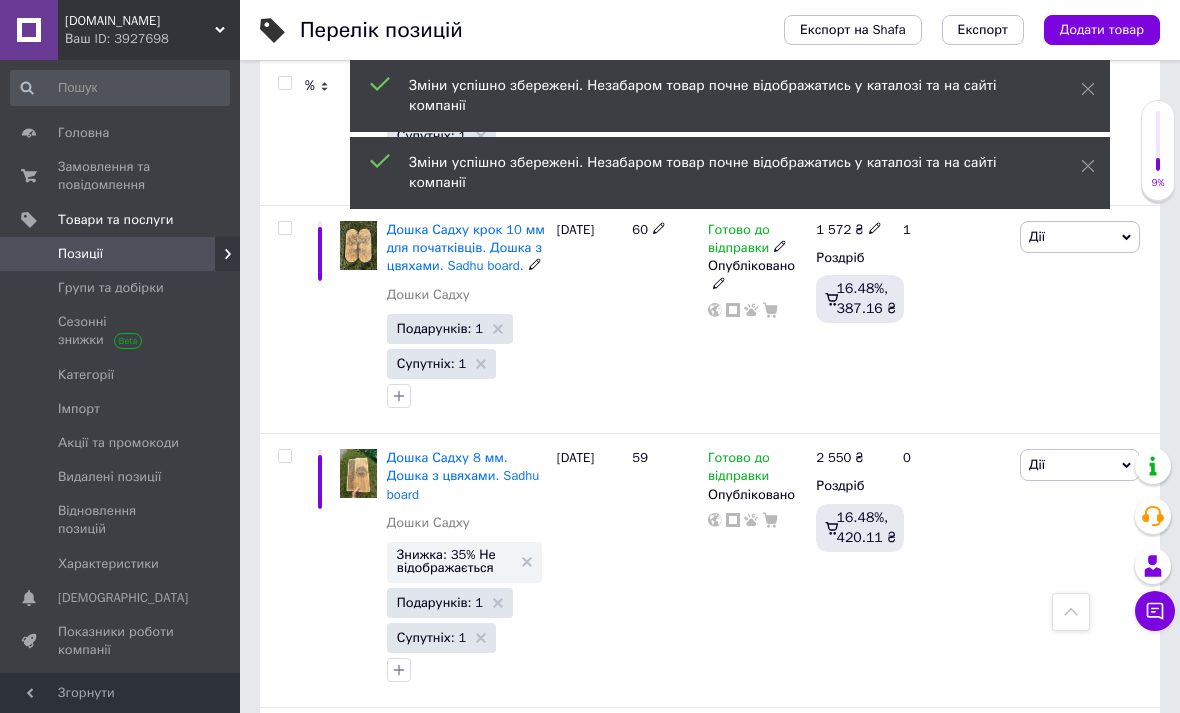 click on "Знижка: 35% Не відображається" at bounding box center (464, 561) 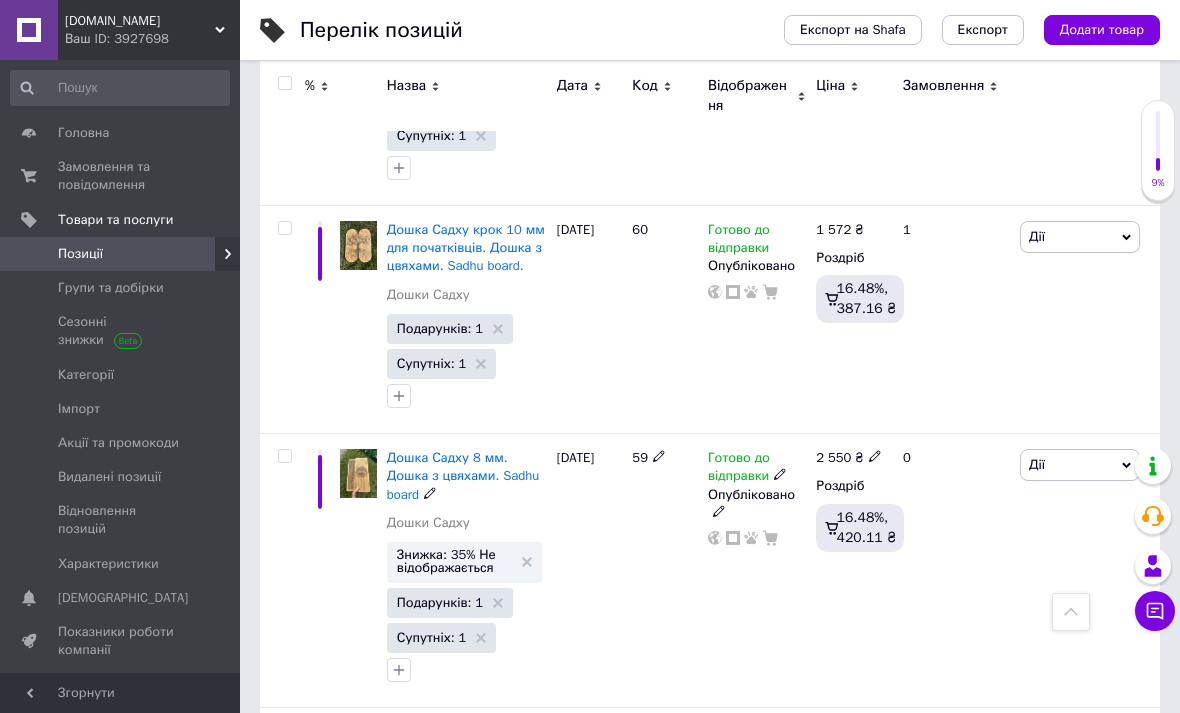 click 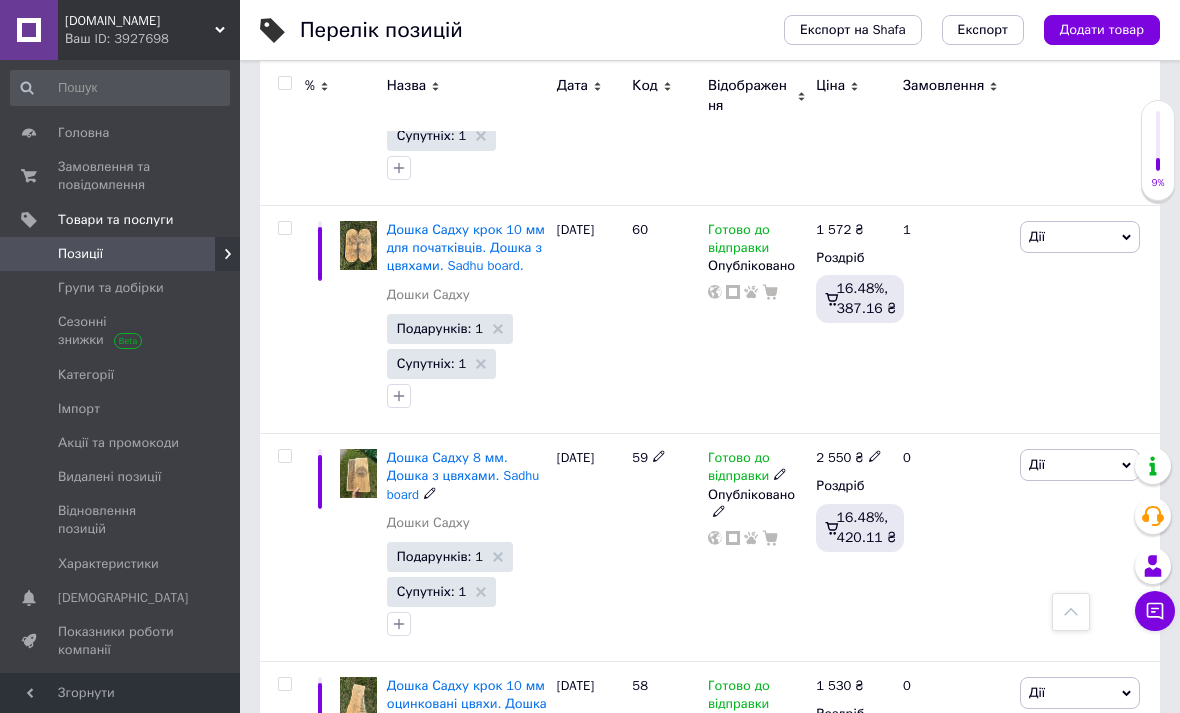 click 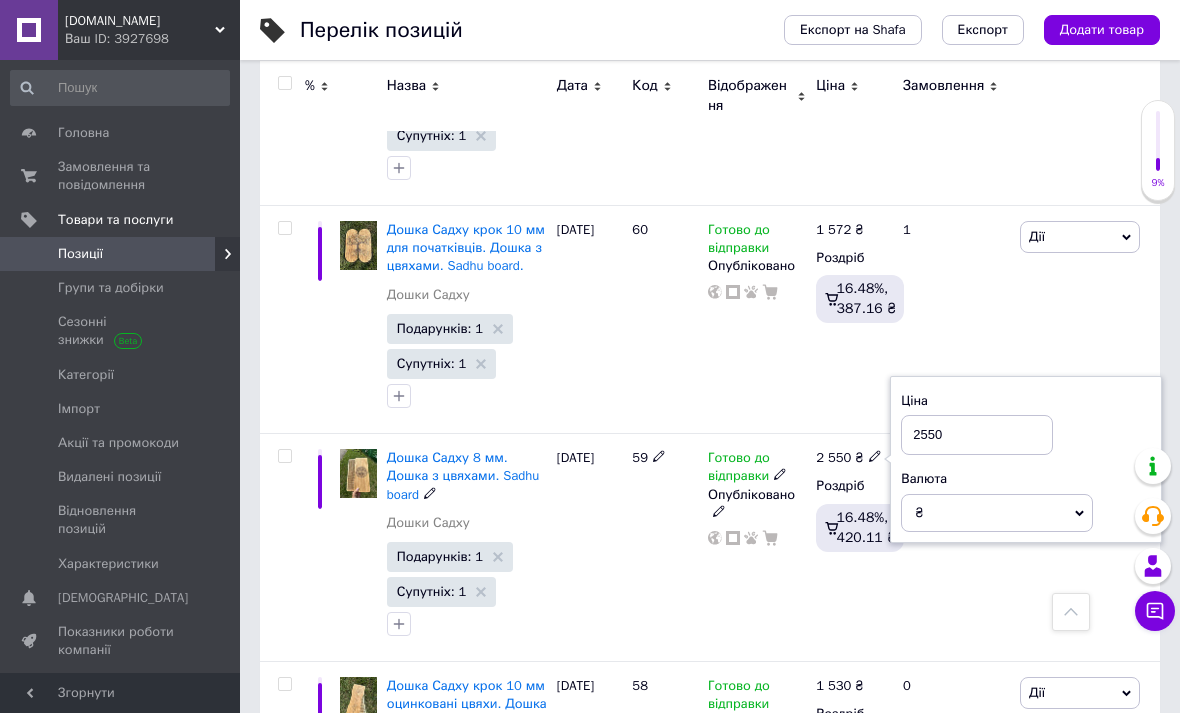 scroll, scrollTop: 7940, scrollLeft: 0, axis: vertical 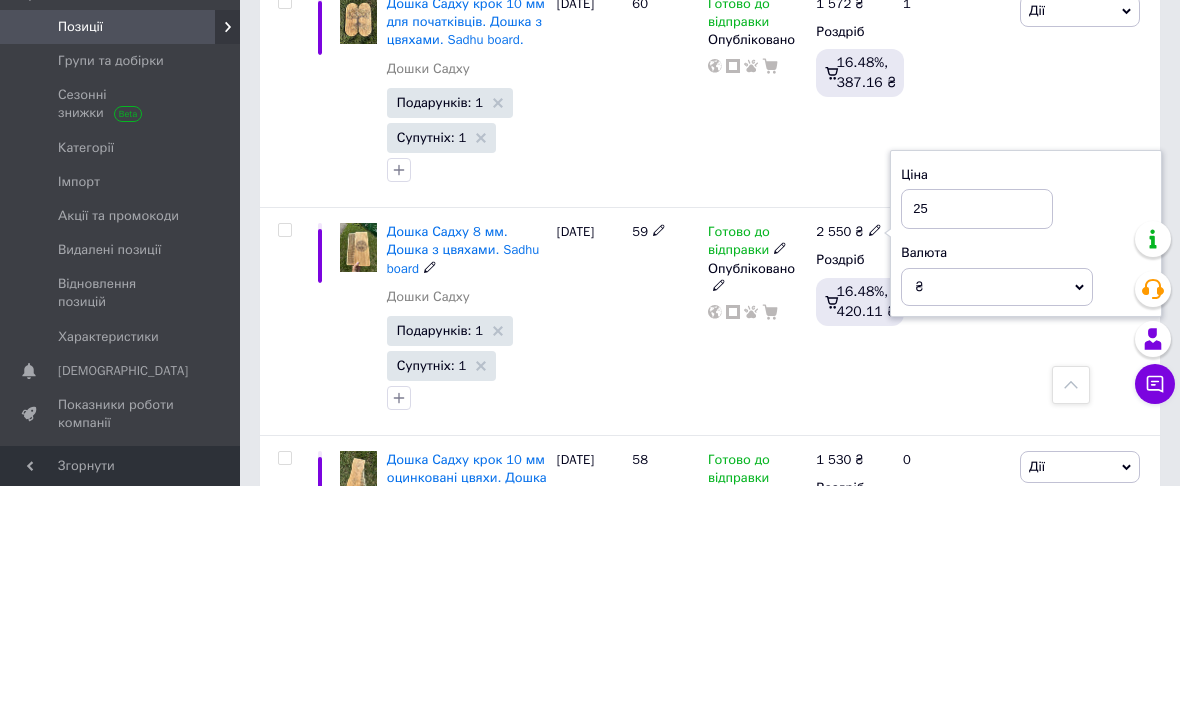 type on "2" 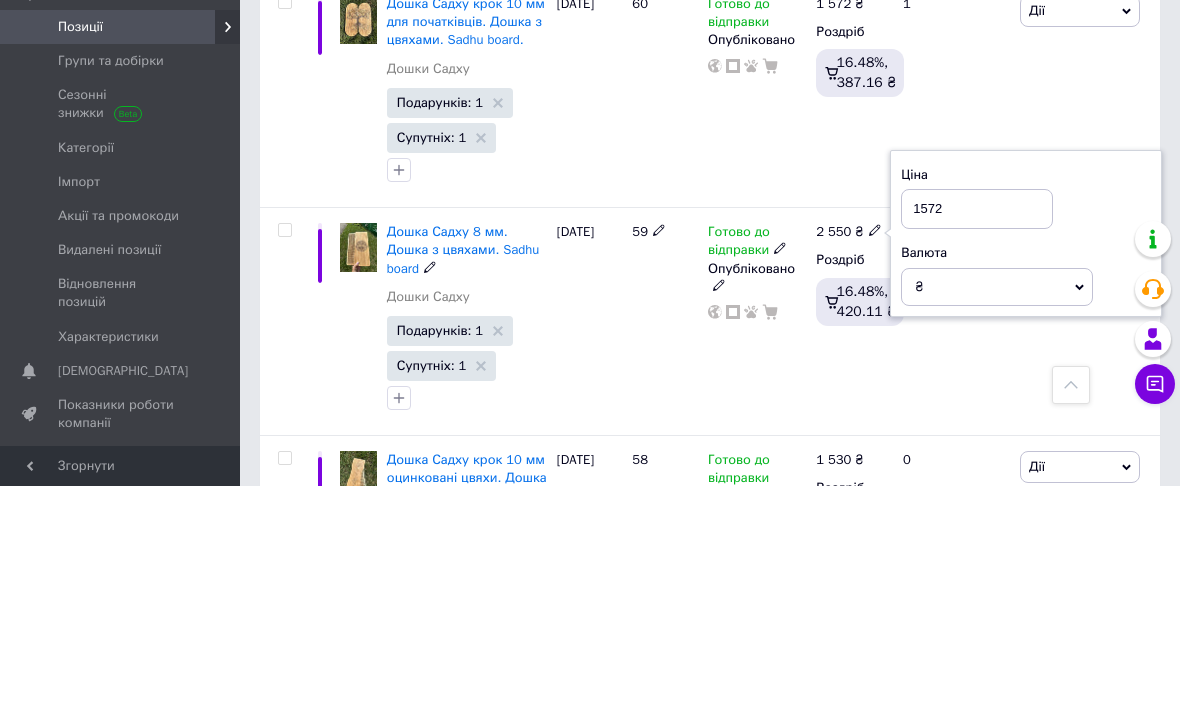 type on "1572" 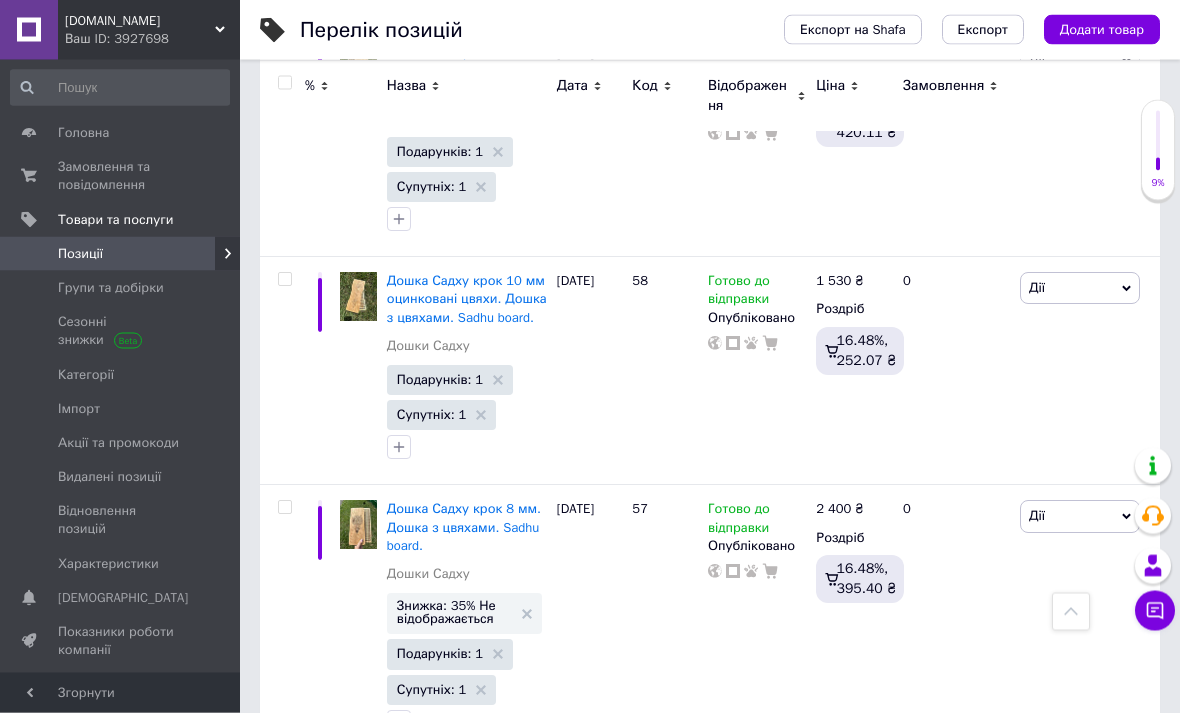 scroll, scrollTop: 8371, scrollLeft: 0, axis: vertical 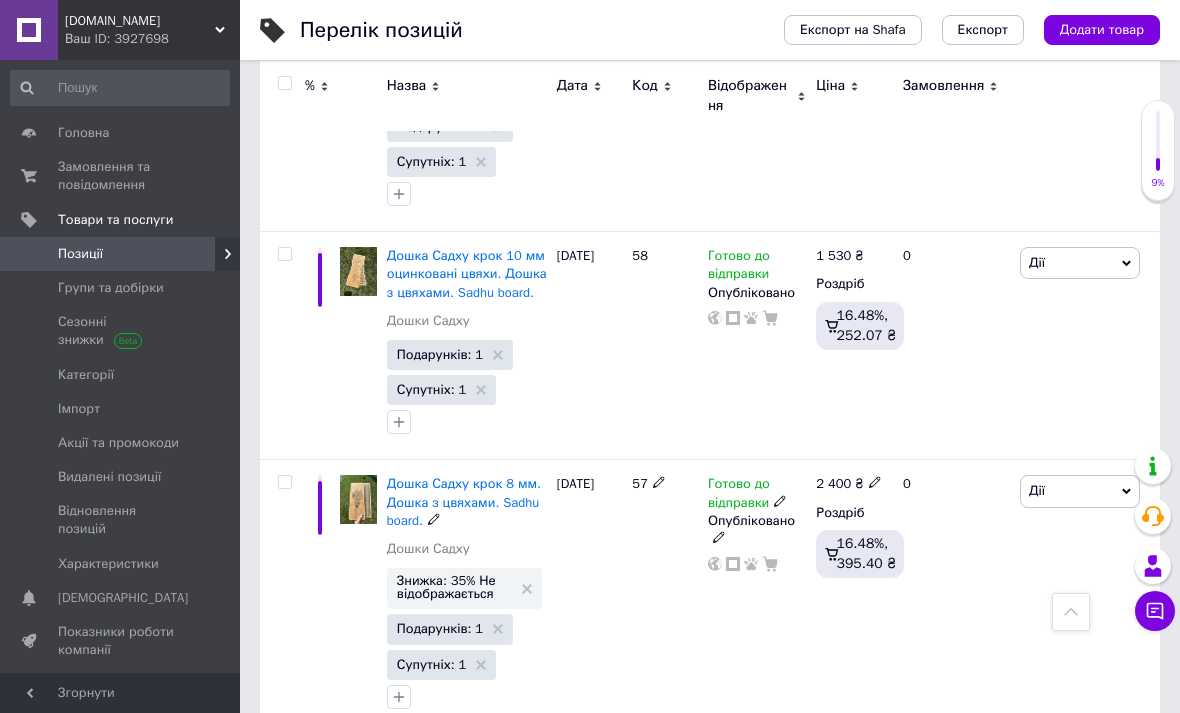 click 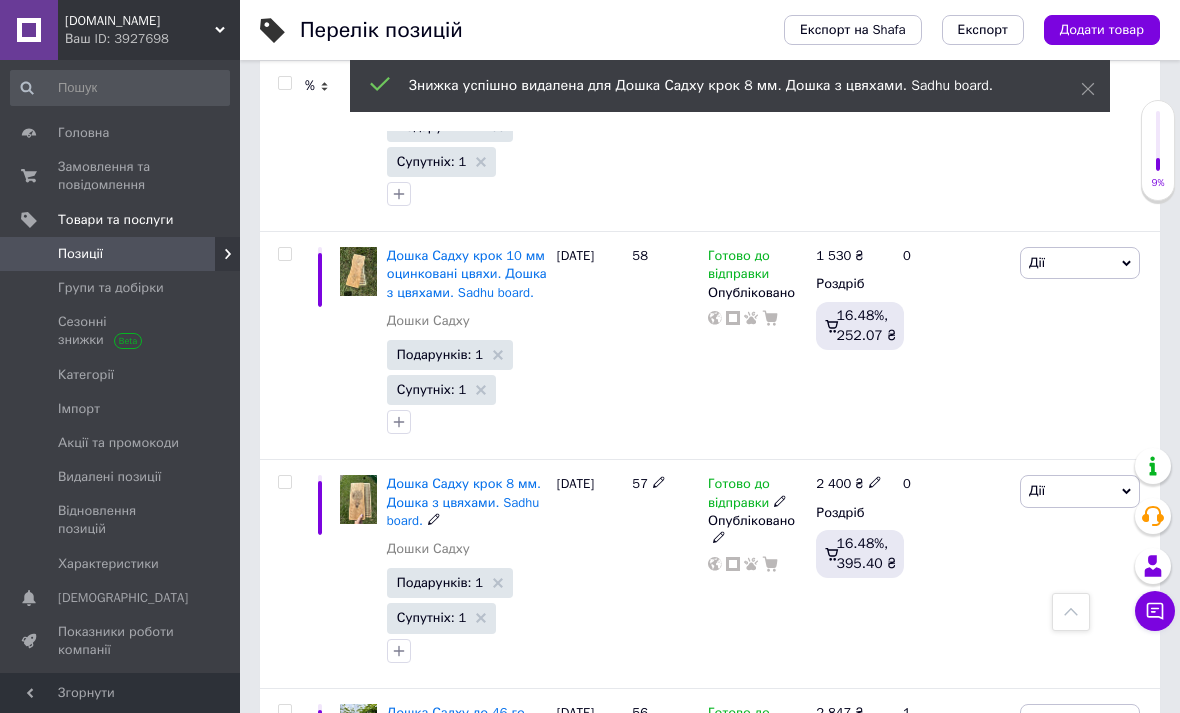 click on "2 400   ₴" at bounding box center (849, 484) 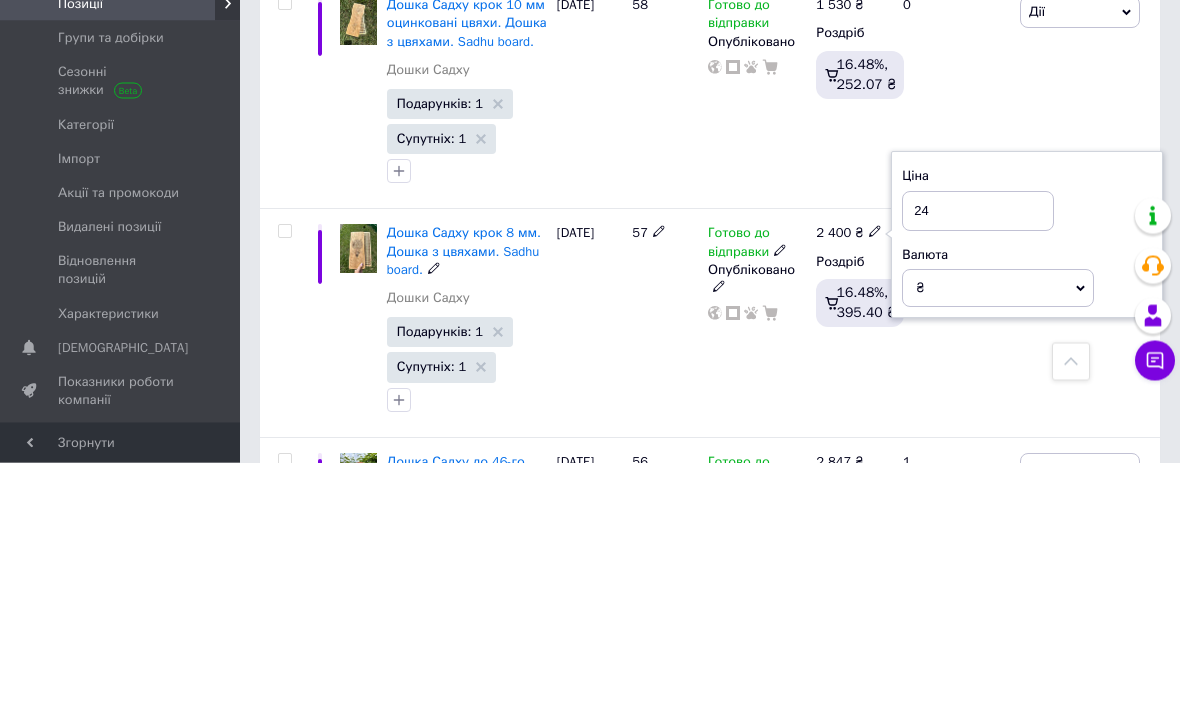 type on "2" 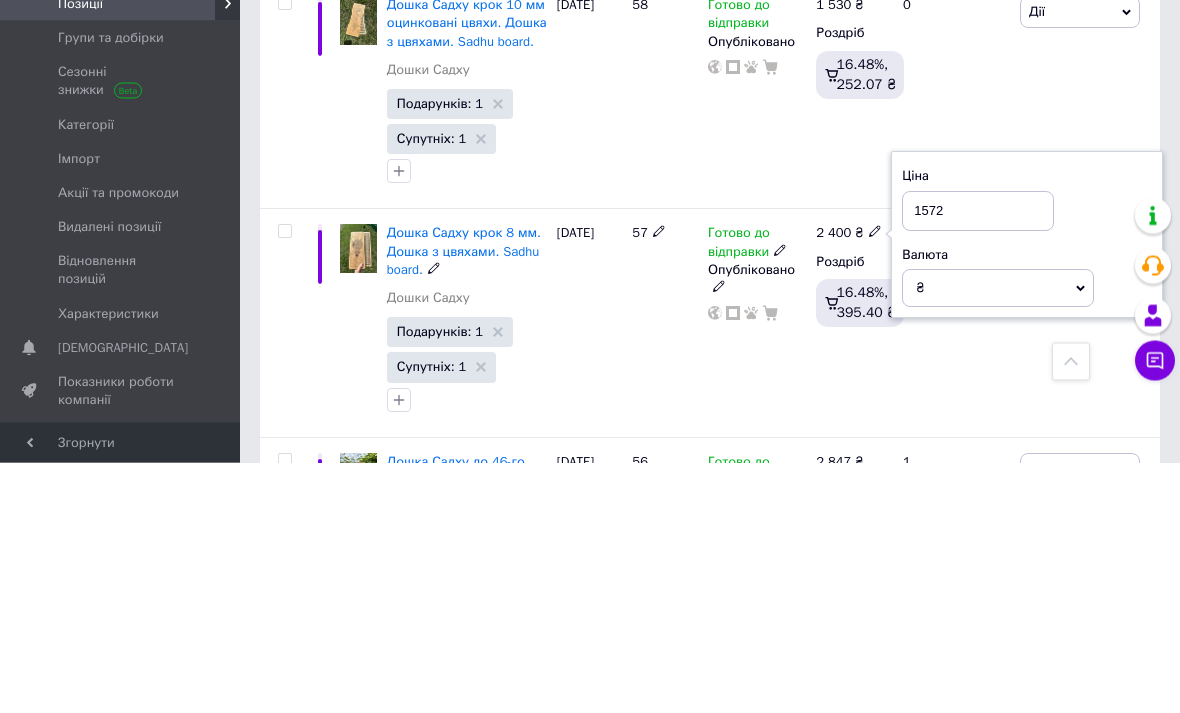 type on "1572" 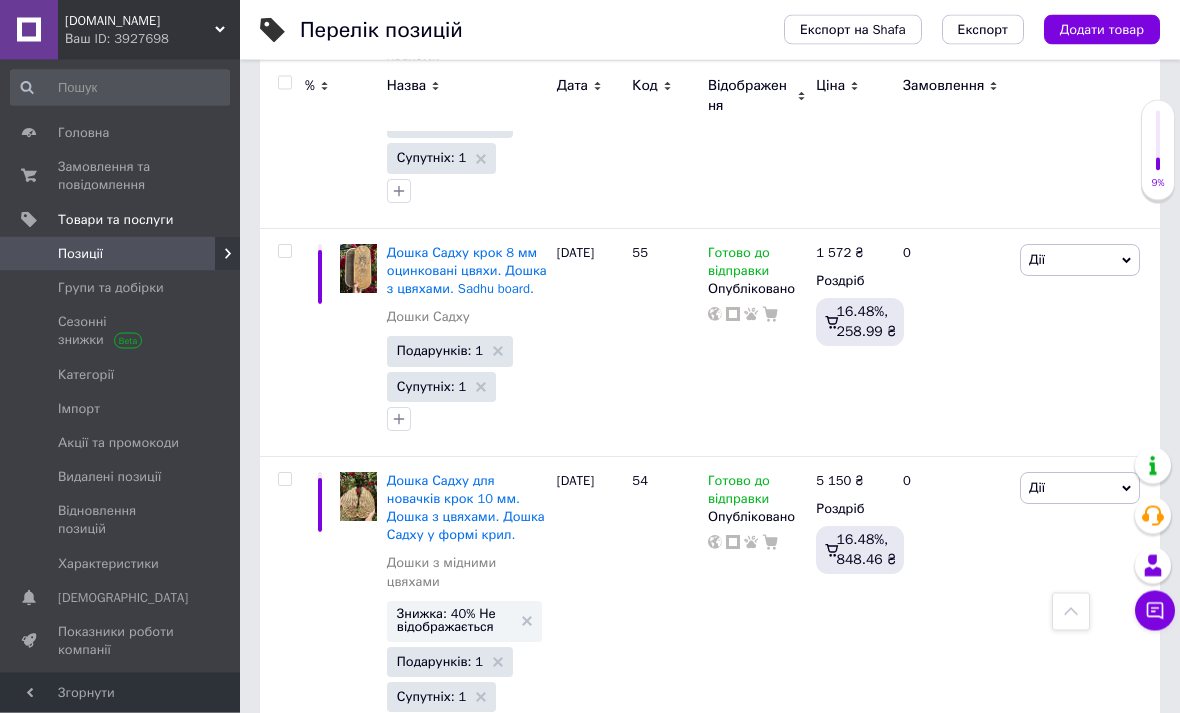 scroll, scrollTop: 9122, scrollLeft: 0, axis: vertical 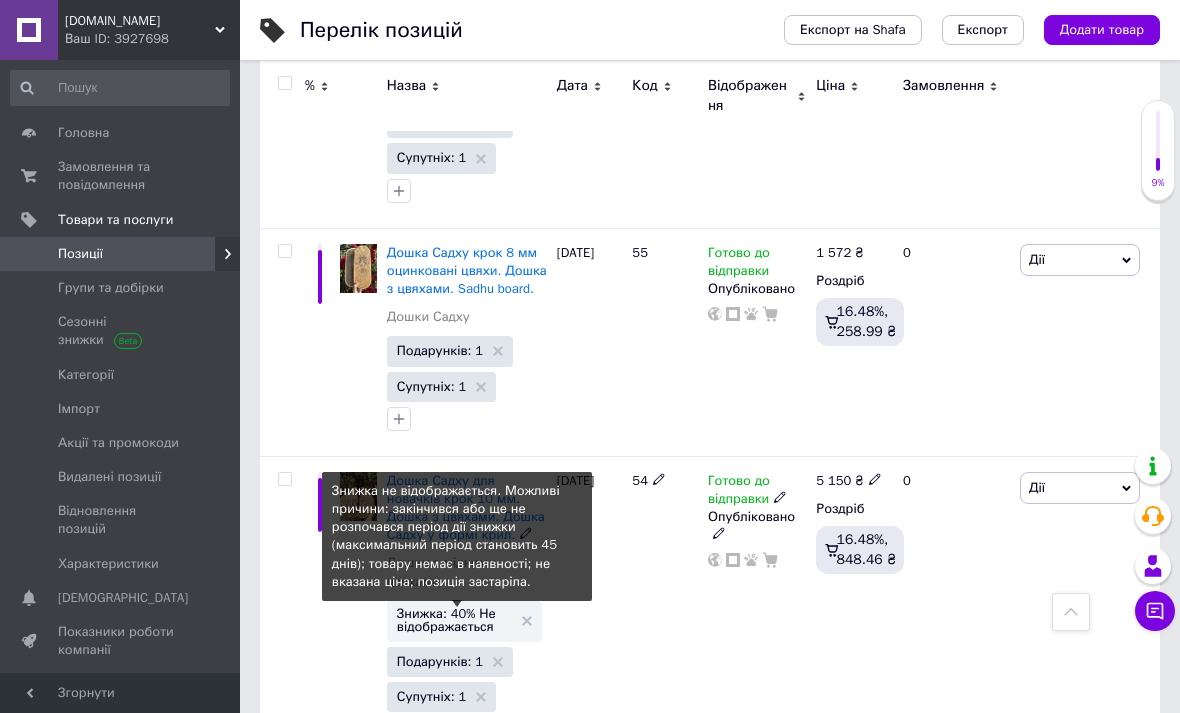 click on "Знижка: 40% Не відображається" at bounding box center (464, 620) 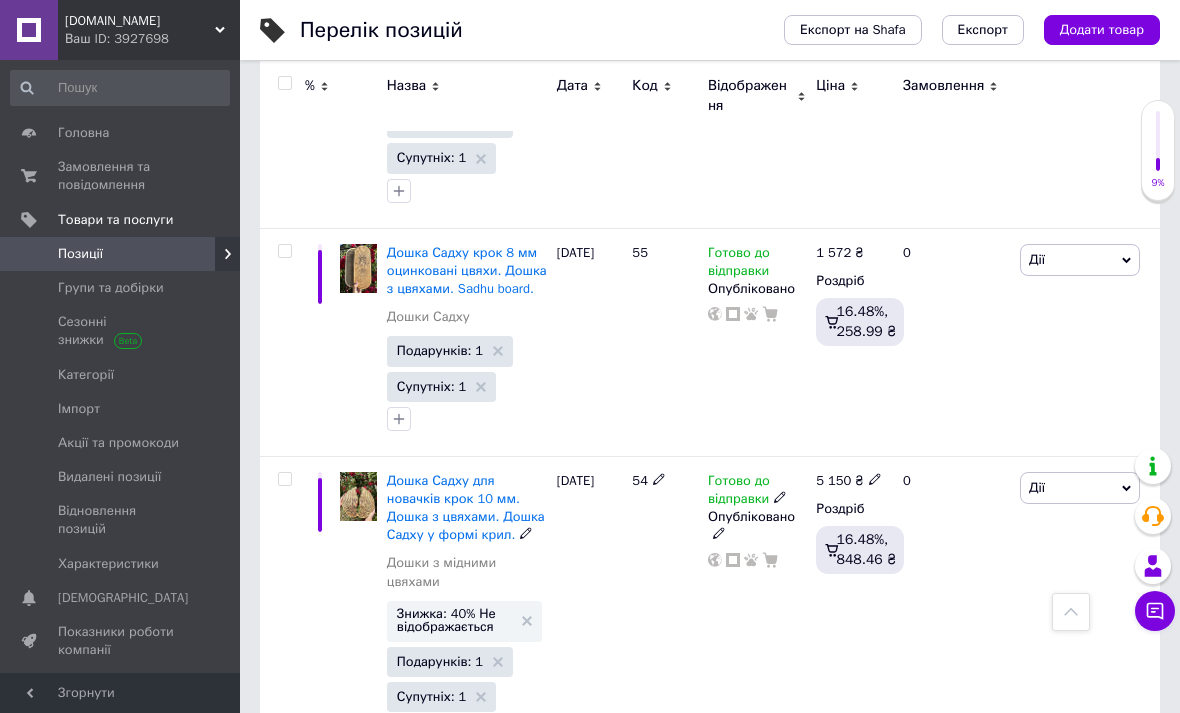 click 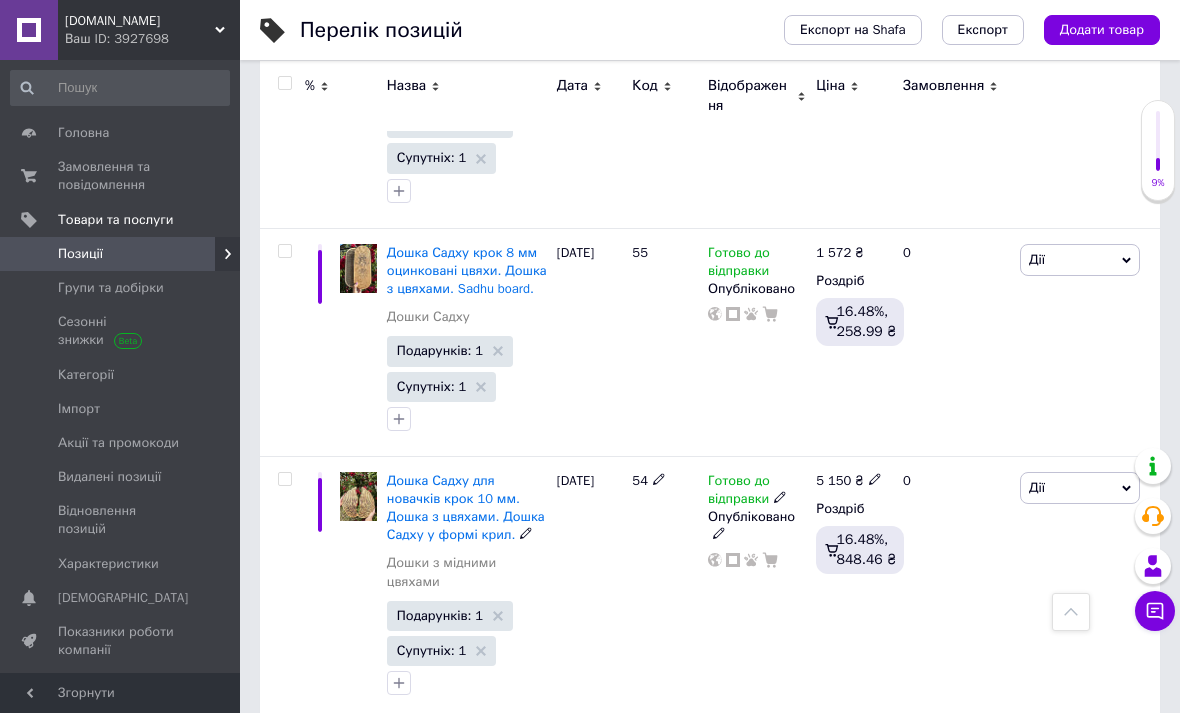 click 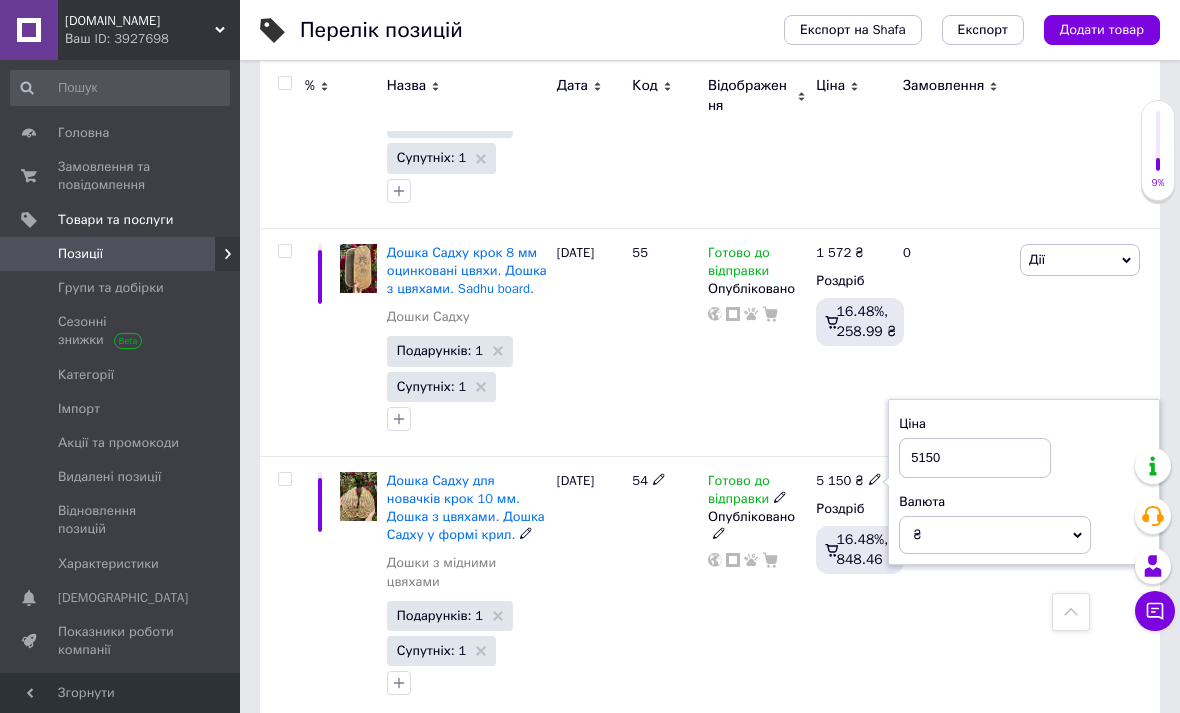 scroll, scrollTop: 9121, scrollLeft: 0, axis: vertical 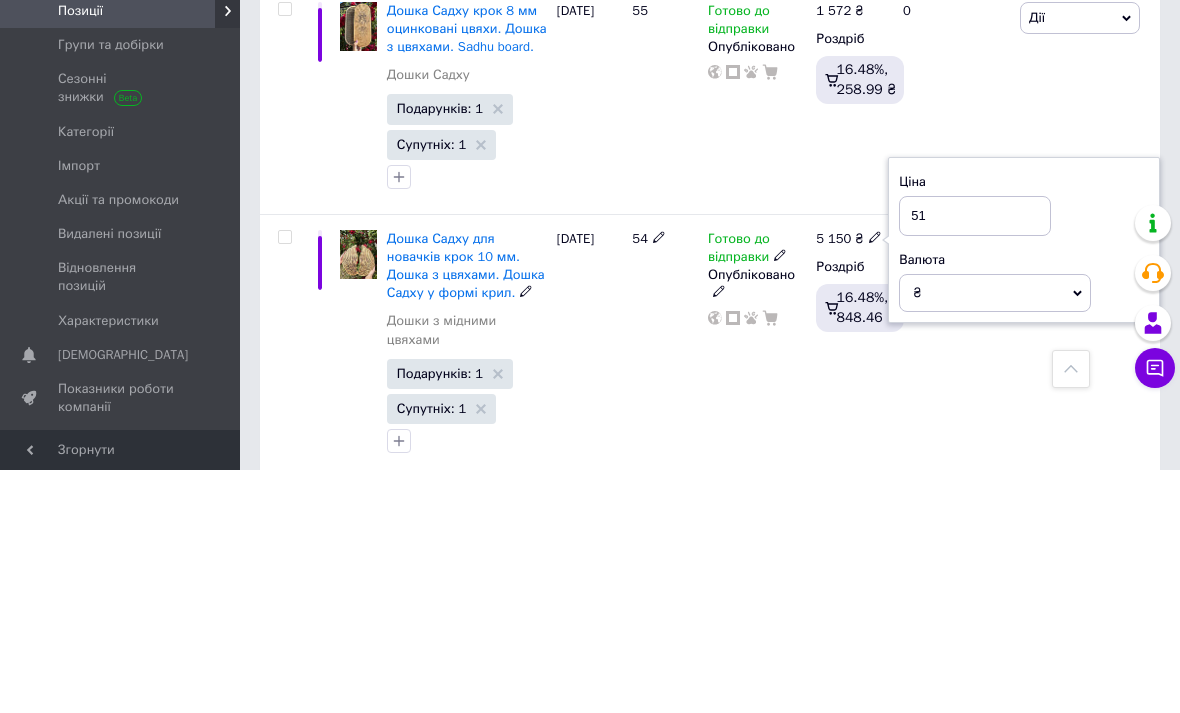 type on "5" 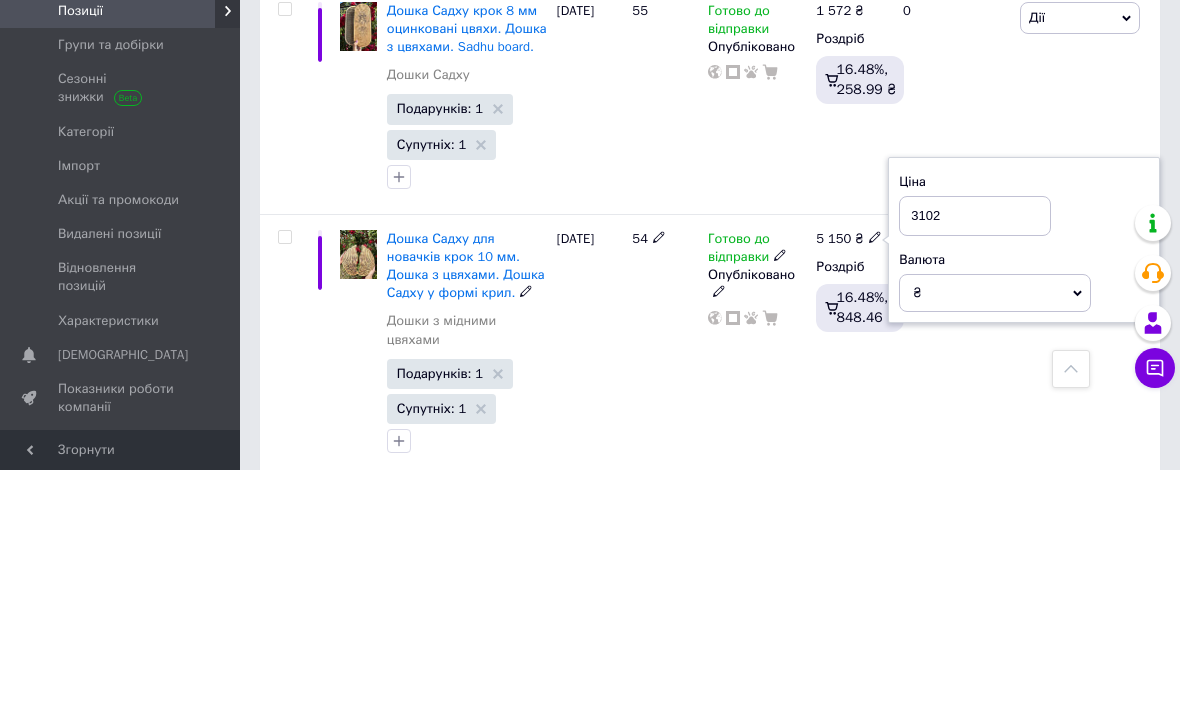 type on "3102" 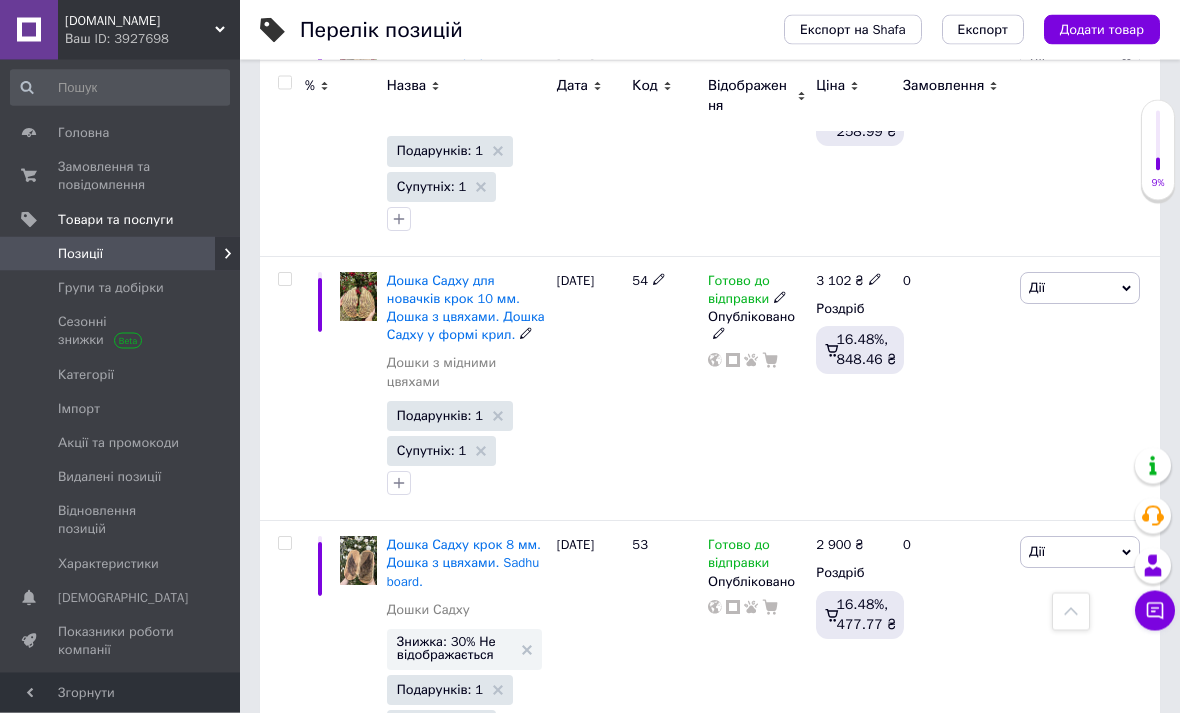scroll, scrollTop: 9322, scrollLeft: 0, axis: vertical 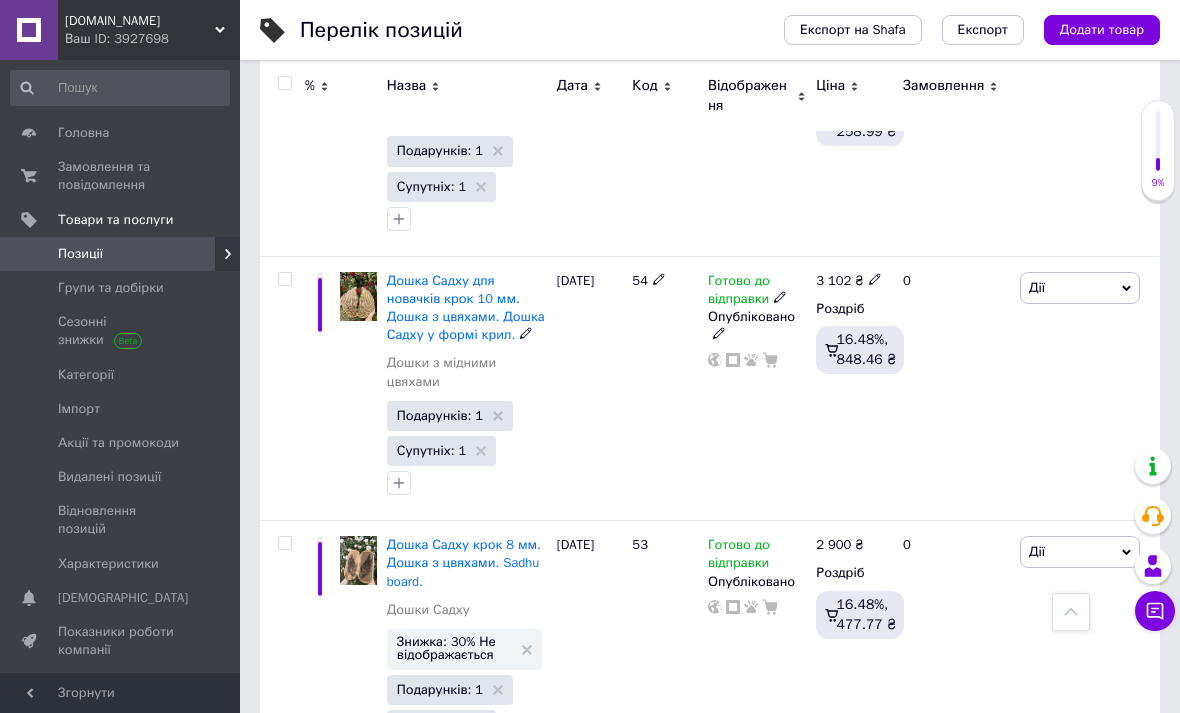 click on "Знижка: 30% Не відображається" at bounding box center (464, 648) 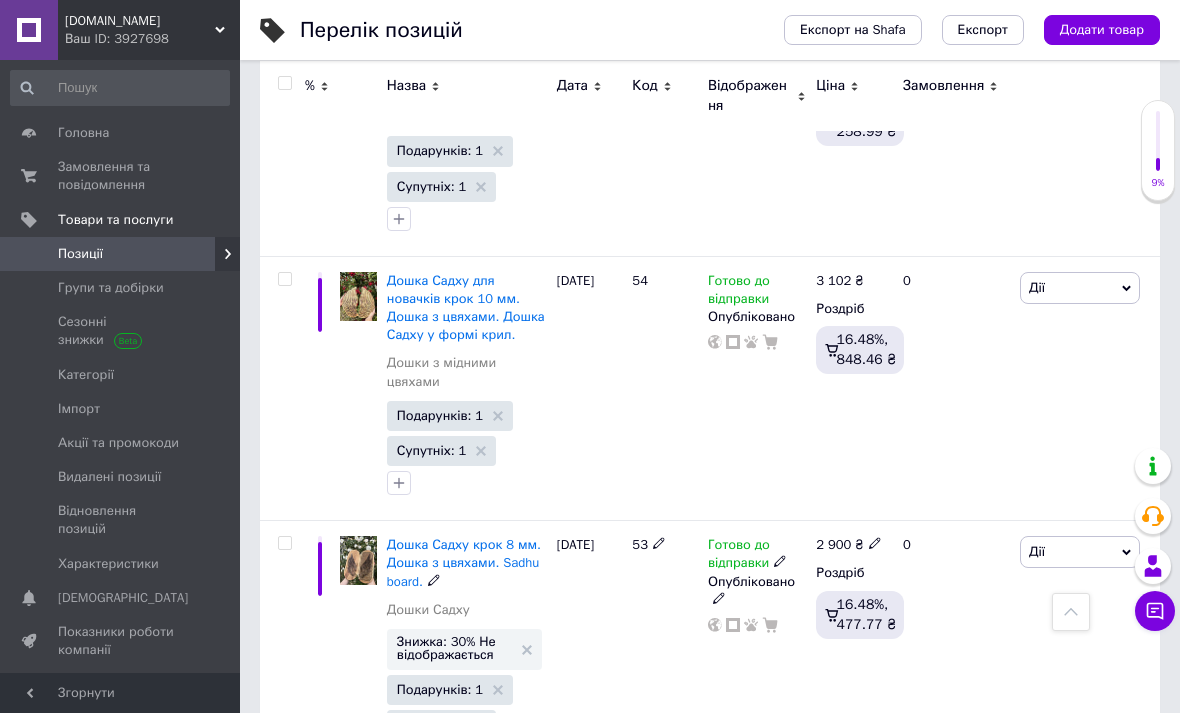 click 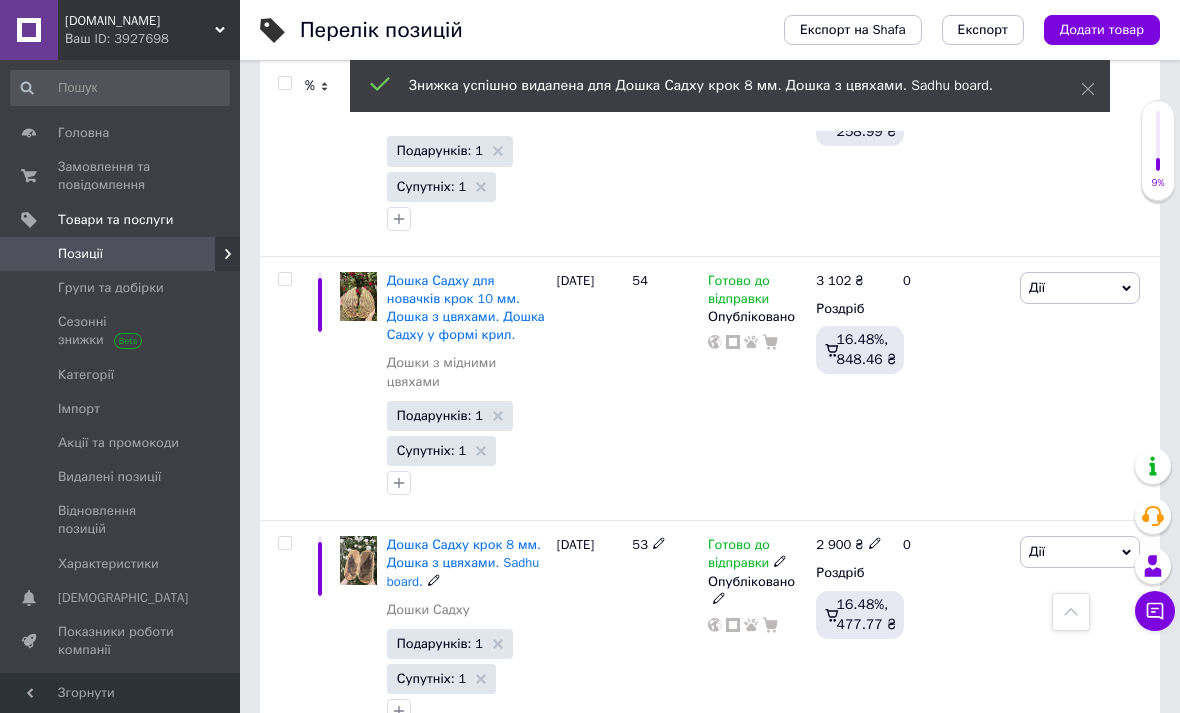 click on "2 900   ₴" at bounding box center [849, 545] 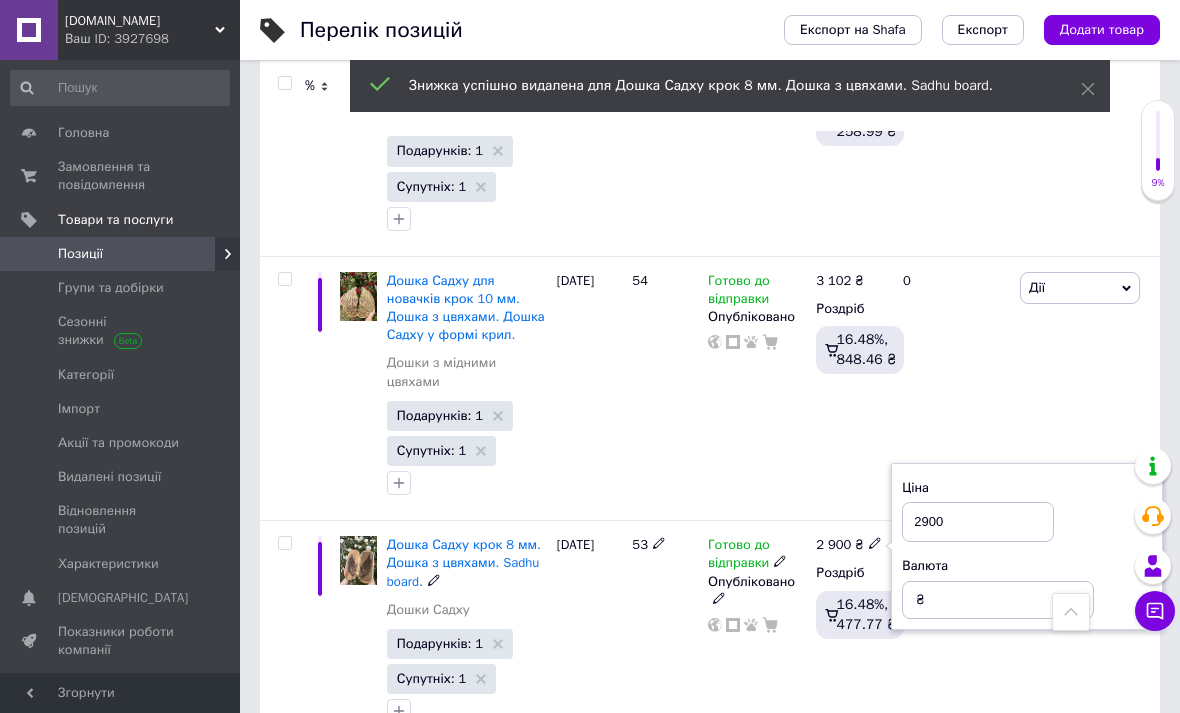 scroll, scrollTop: 9321, scrollLeft: 0, axis: vertical 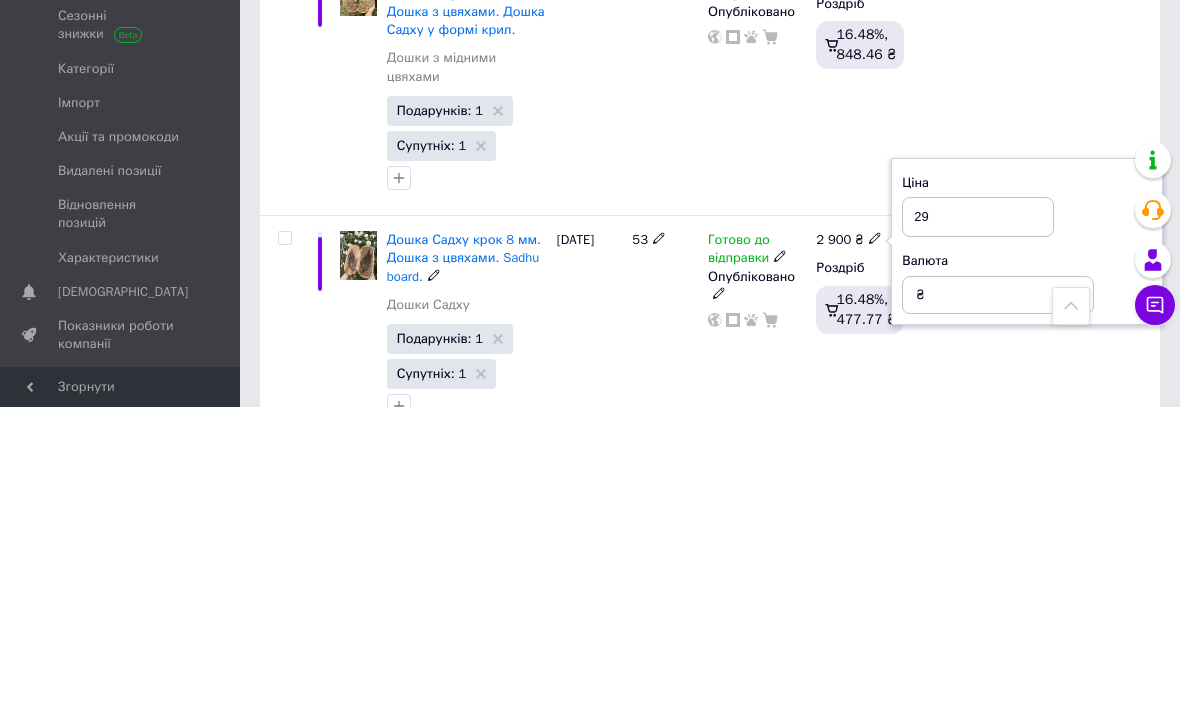 type on "2" 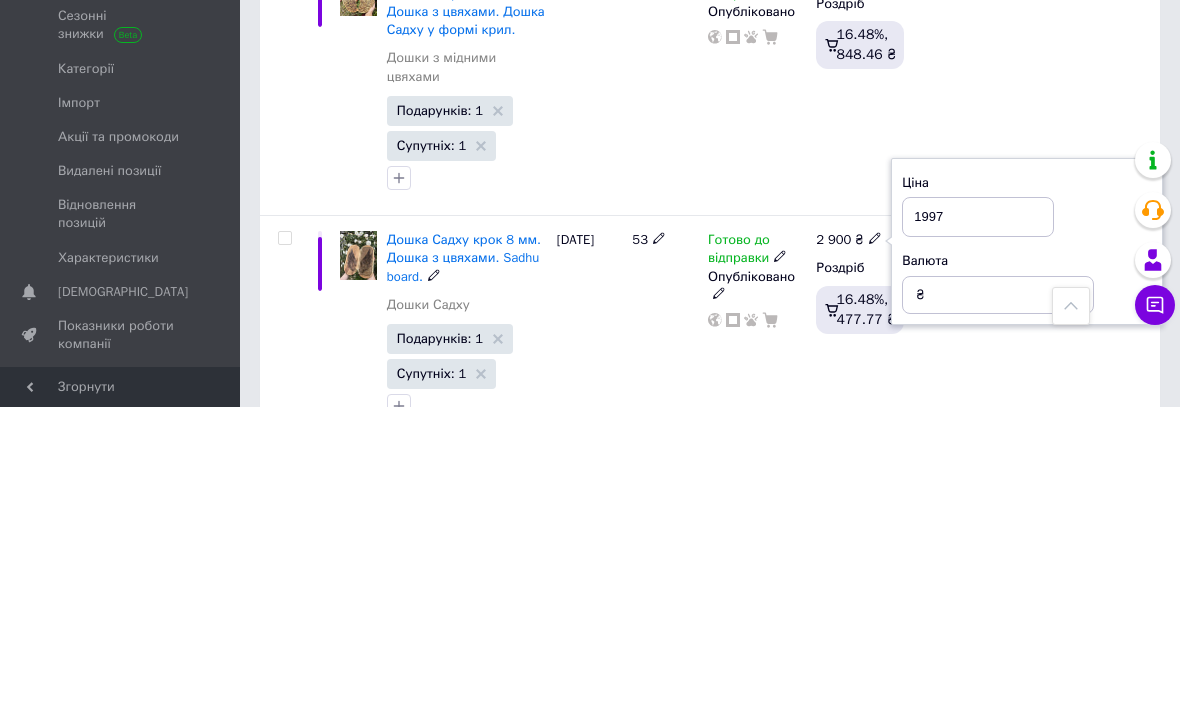 type on "1997" 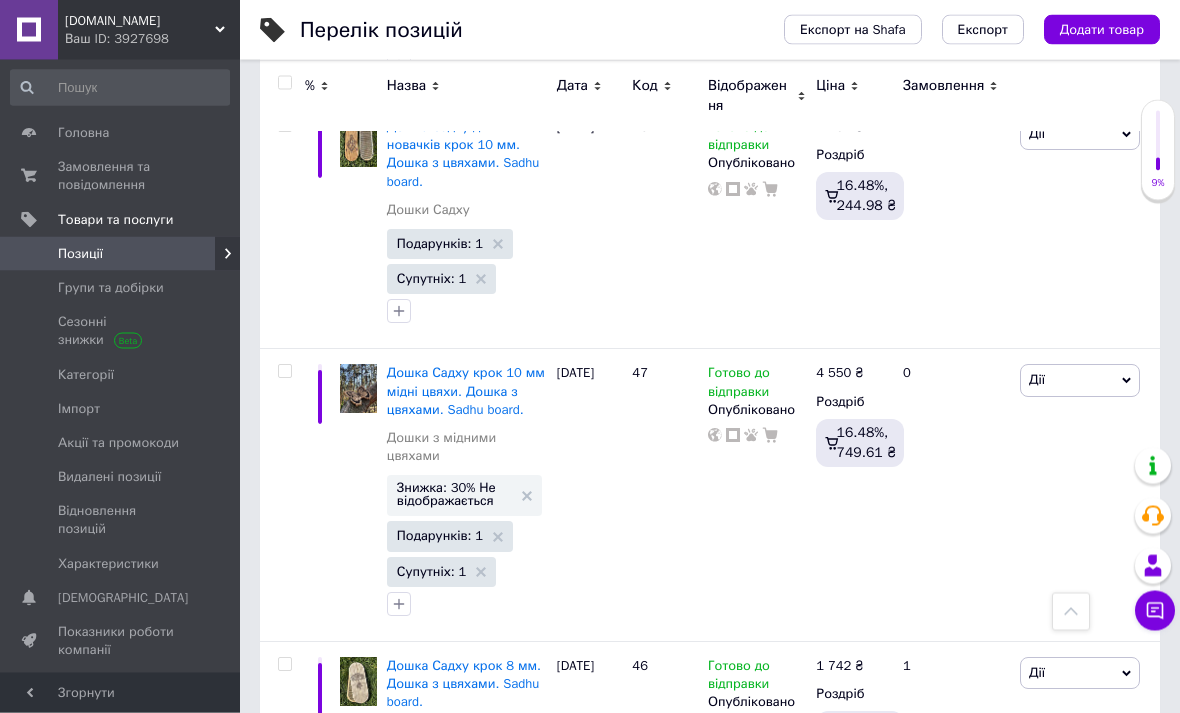 scroll, scrollTop: 10896, scrollLeft: 0, axis: vertical 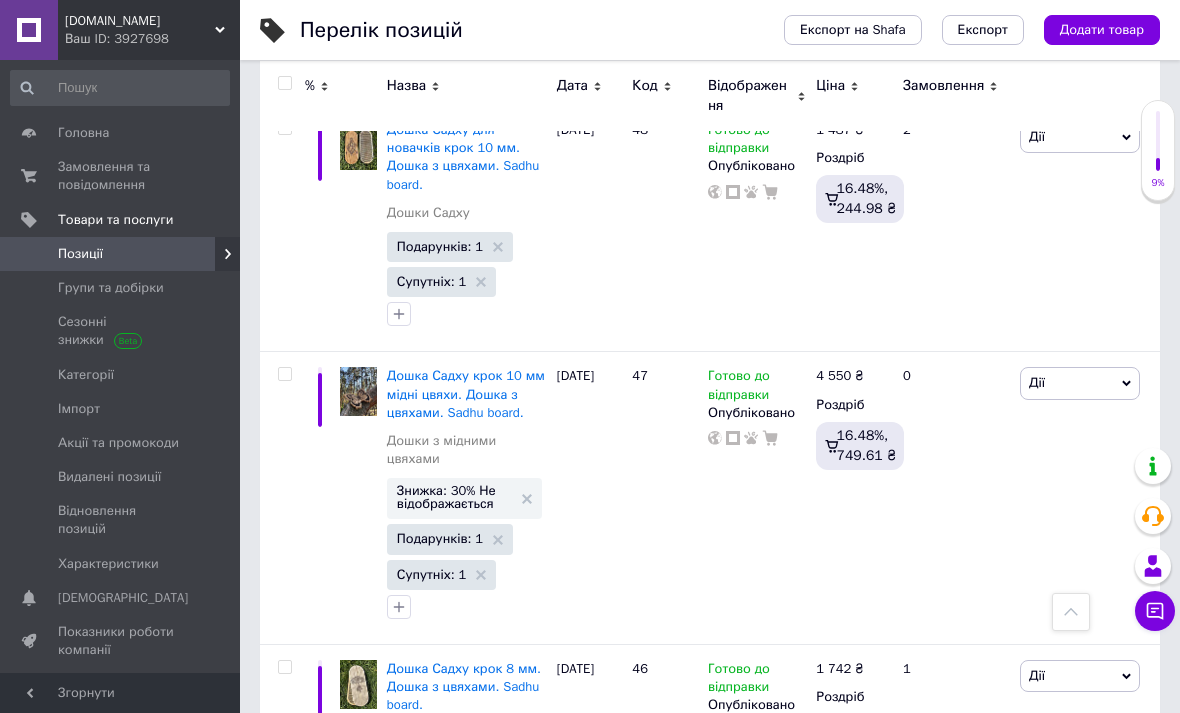 click at bounding box center (29, 176) 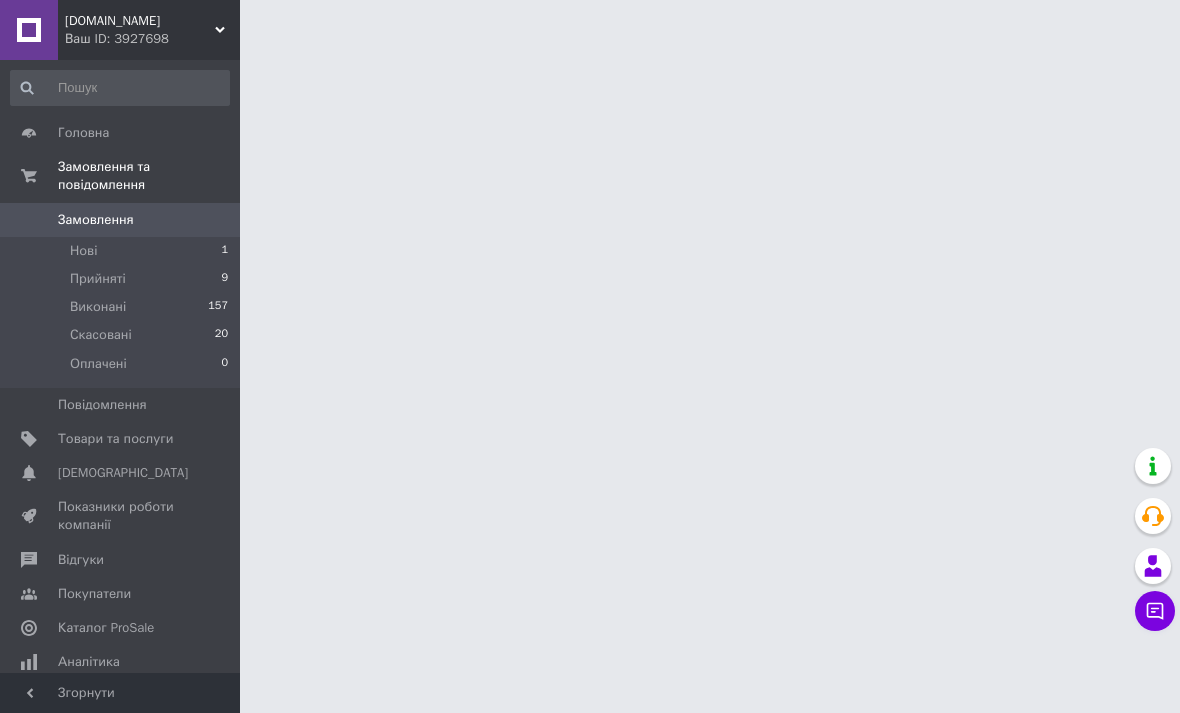 scroll, scrollTop: 0, scrollLeft: 0, axis: both 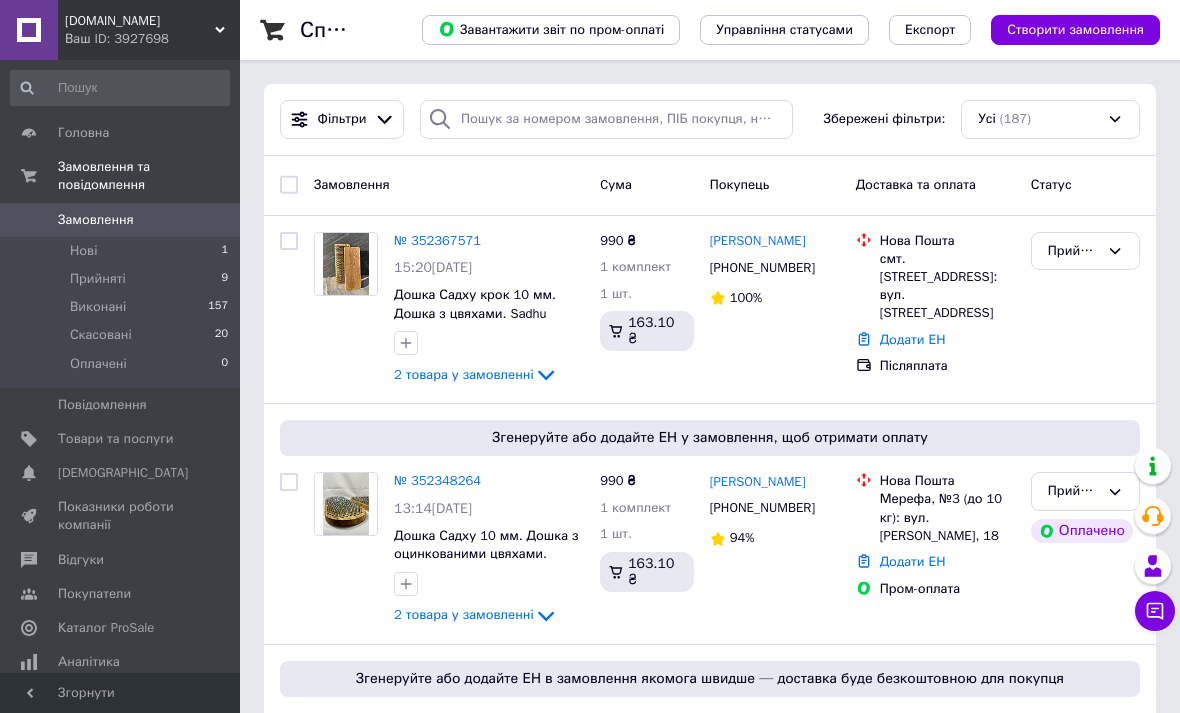 click on "Товари та послуги" at bounding box center [120, 439] 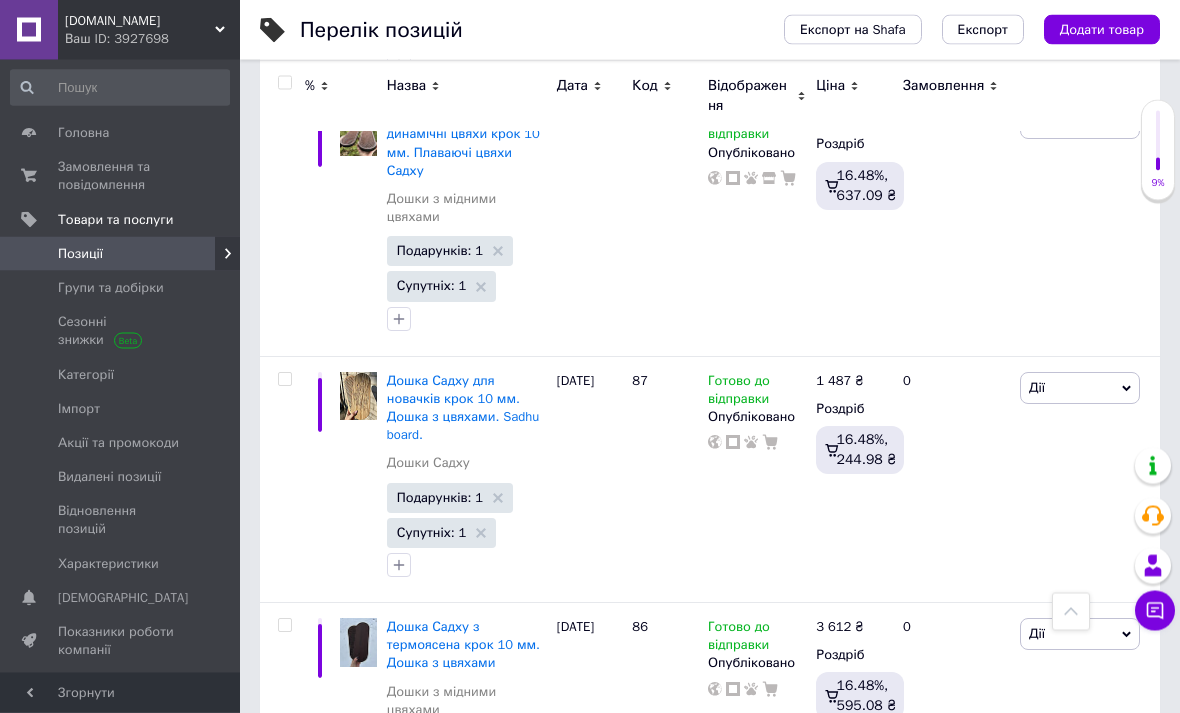 scroll, scrollTop: 2189, scrollLeft: 0, axis: vertical 